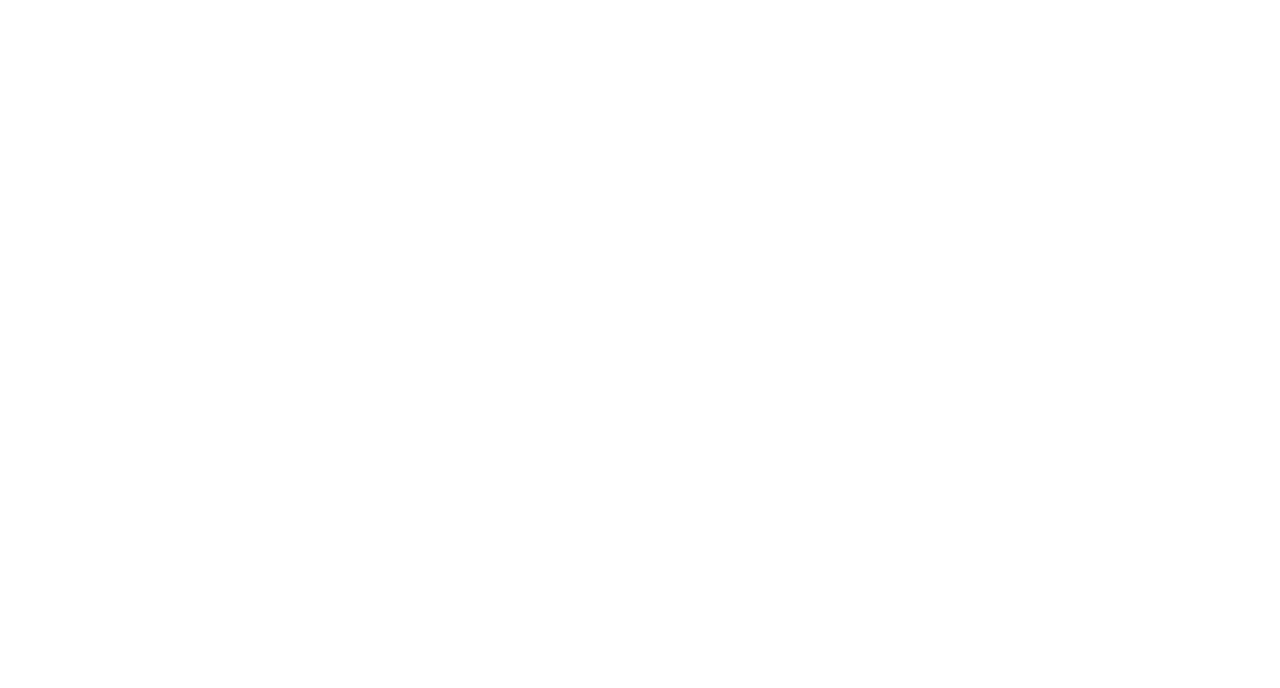 scroll, scrollTop: 0, scrollLeft: 0, axis: both 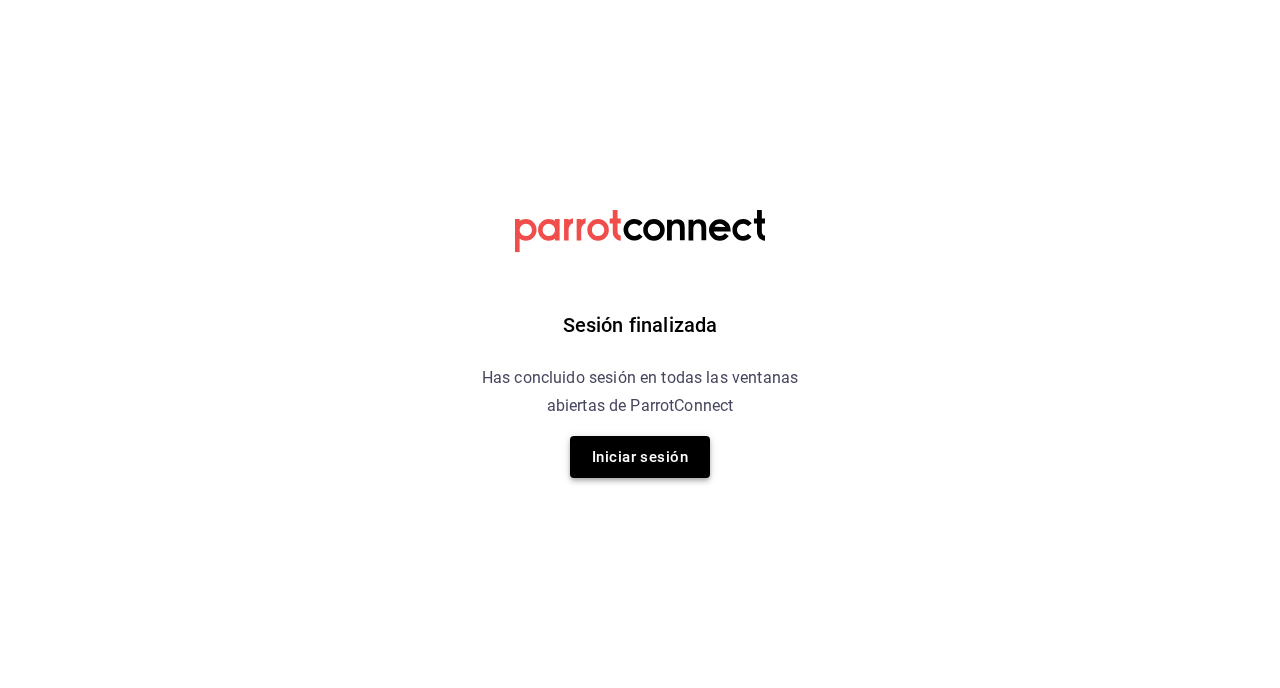 click on "Iniciar sesión" at bounding box center (640, 457) 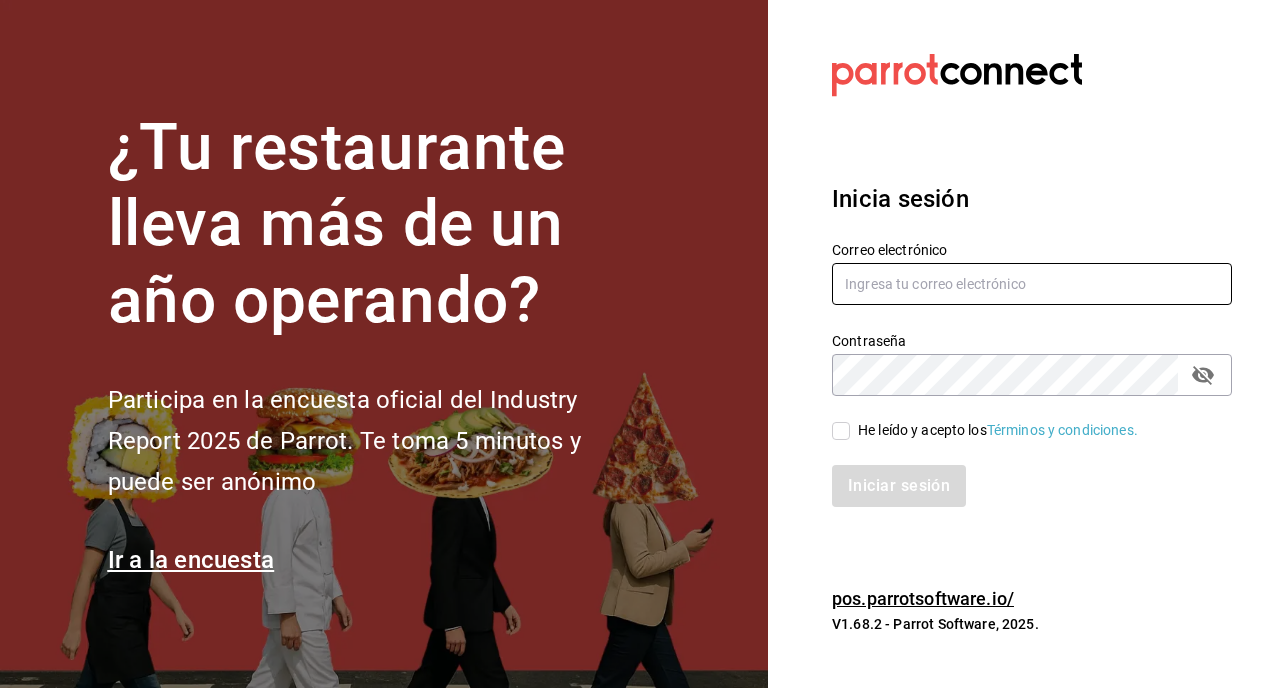 type on "[USERNAME]@example.com" 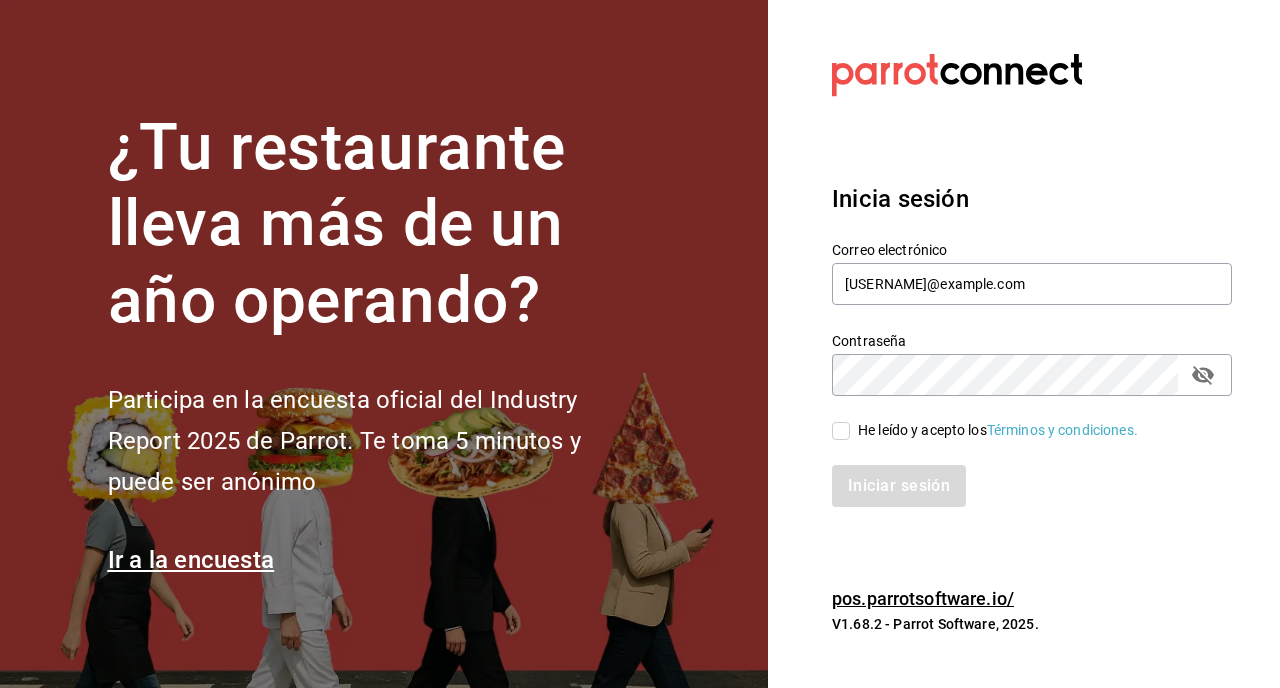click on "He leído y acepto los  Términos y condiciones." at bounding box center (841, 431) 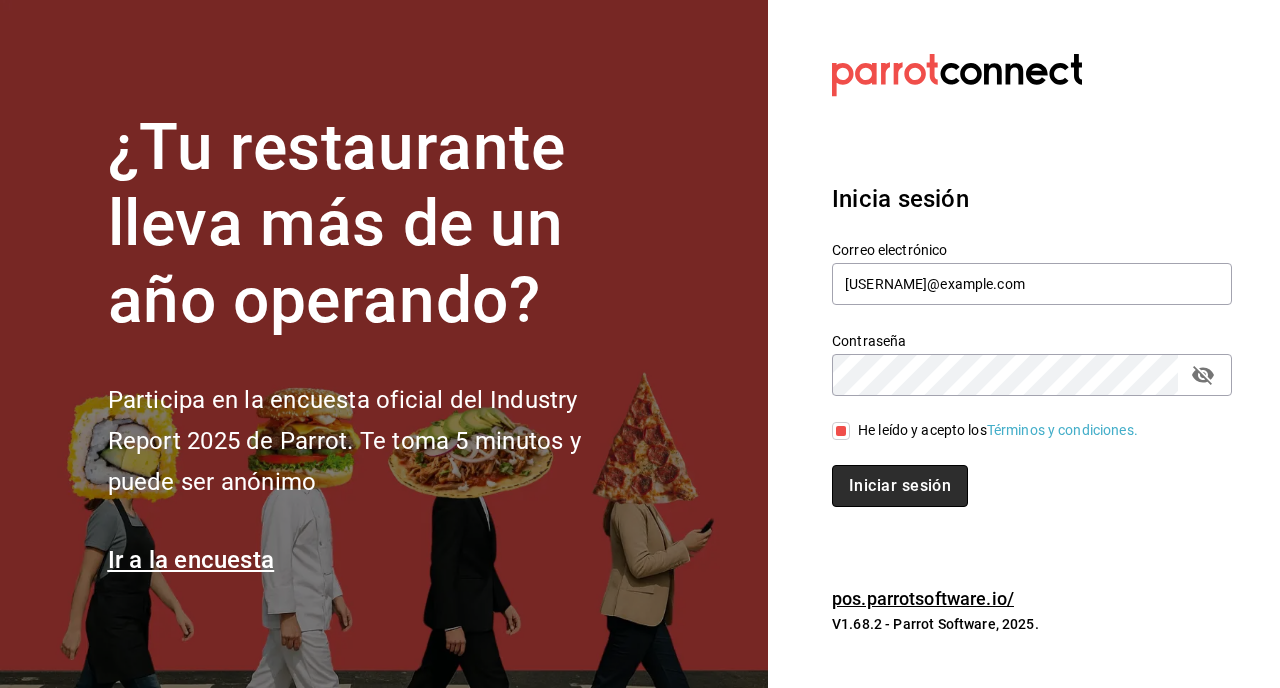 click on "Iniciar sesión" at bounding box center [900, 486] 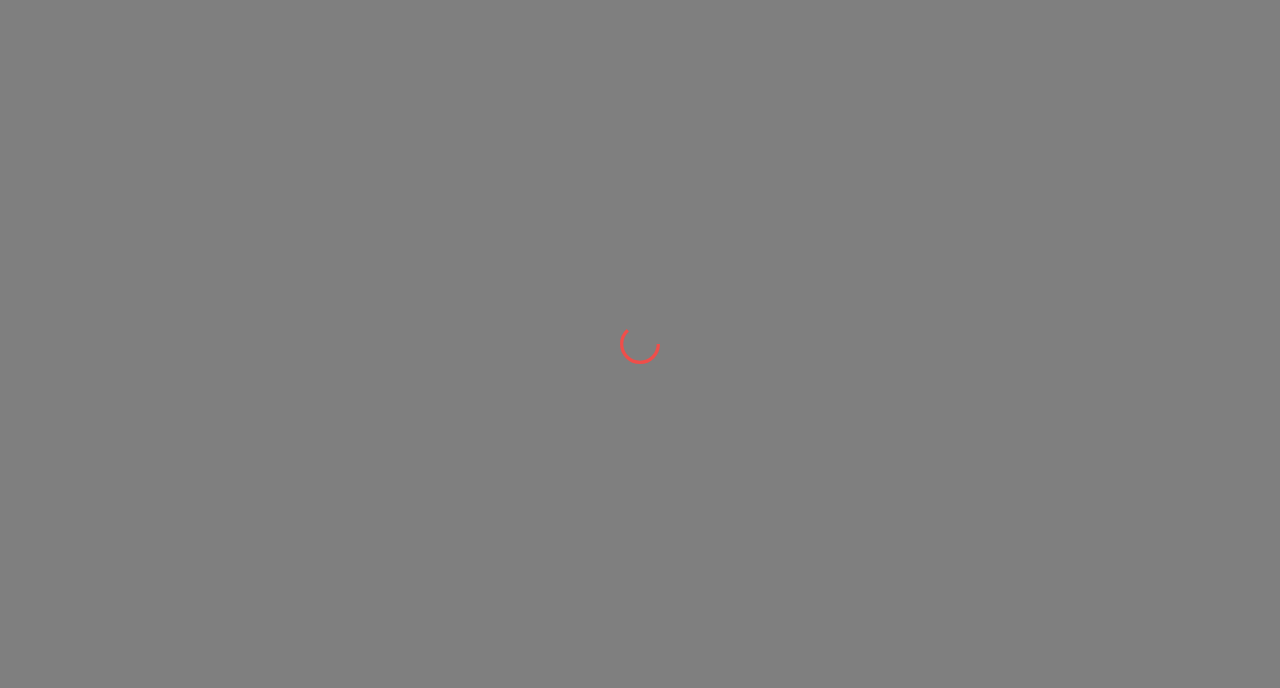 scroll, scrollTop: 0, scrollLeft: 0, axis: both 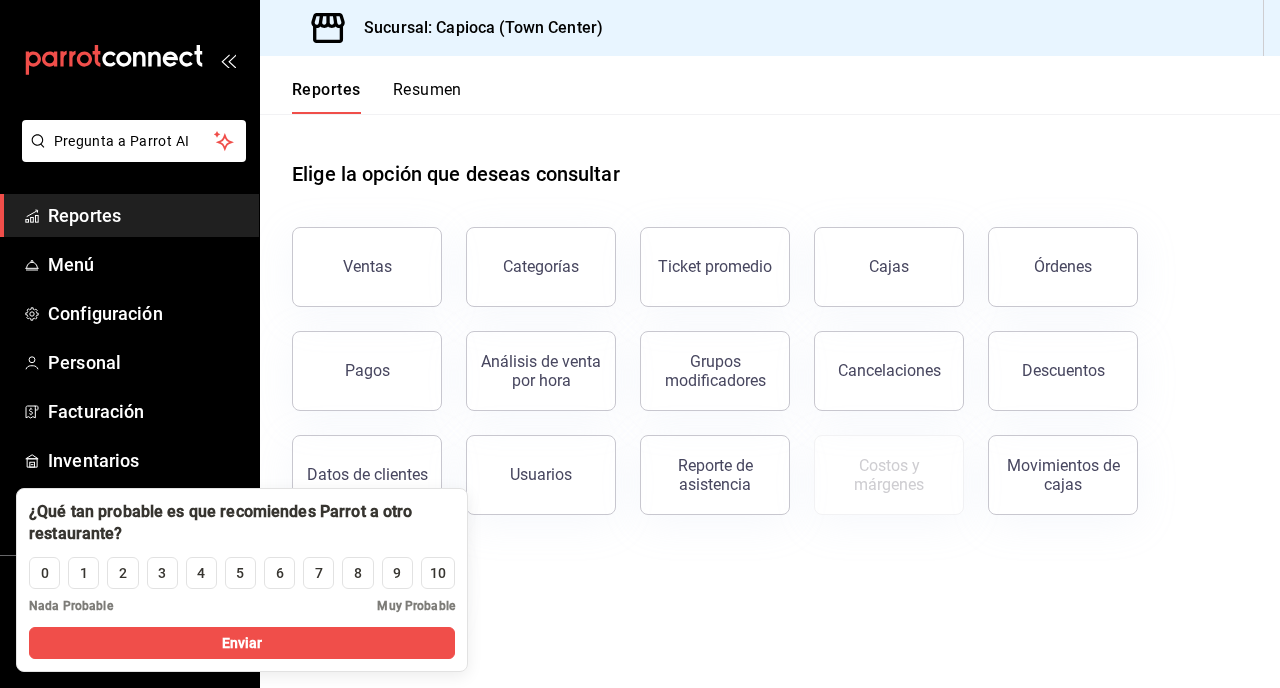 click on "Ventas Categorías Ticket promedio Cajas Órdenes Pagos Análisis de venta por hora Grupos modificadores Cancelaciones Descuentos Datos de clientes Usuarios Reporte de asistencia Costos y márgenes Movimientos de cajas Transacciones Pay" at bounding box center (758, 411) 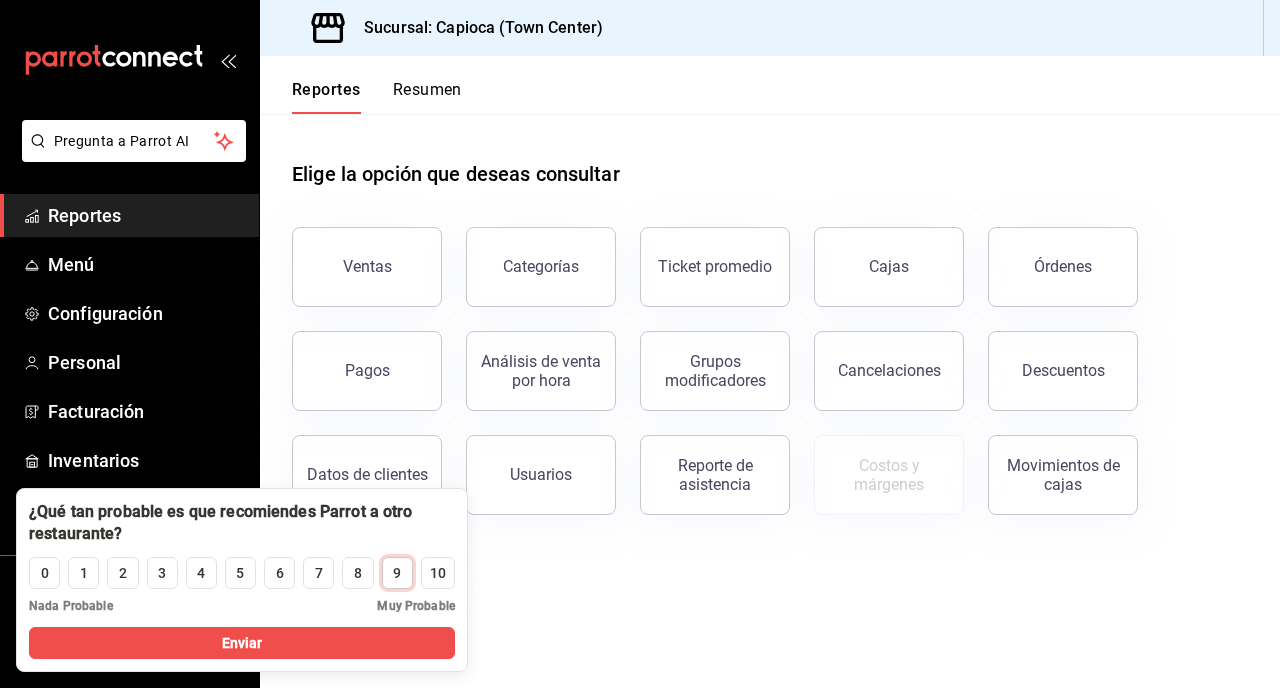 click on "9" at bounding box center (397, 573) 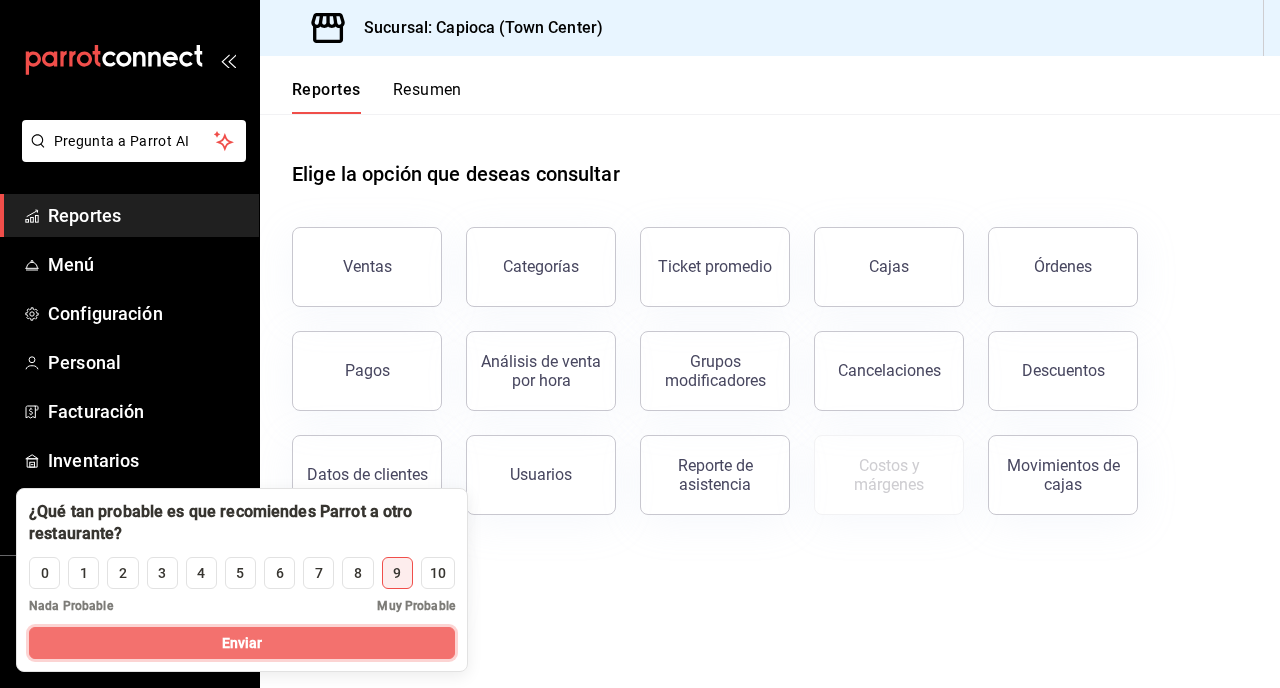 click on "Enviar" at bounding box center (242, 643) 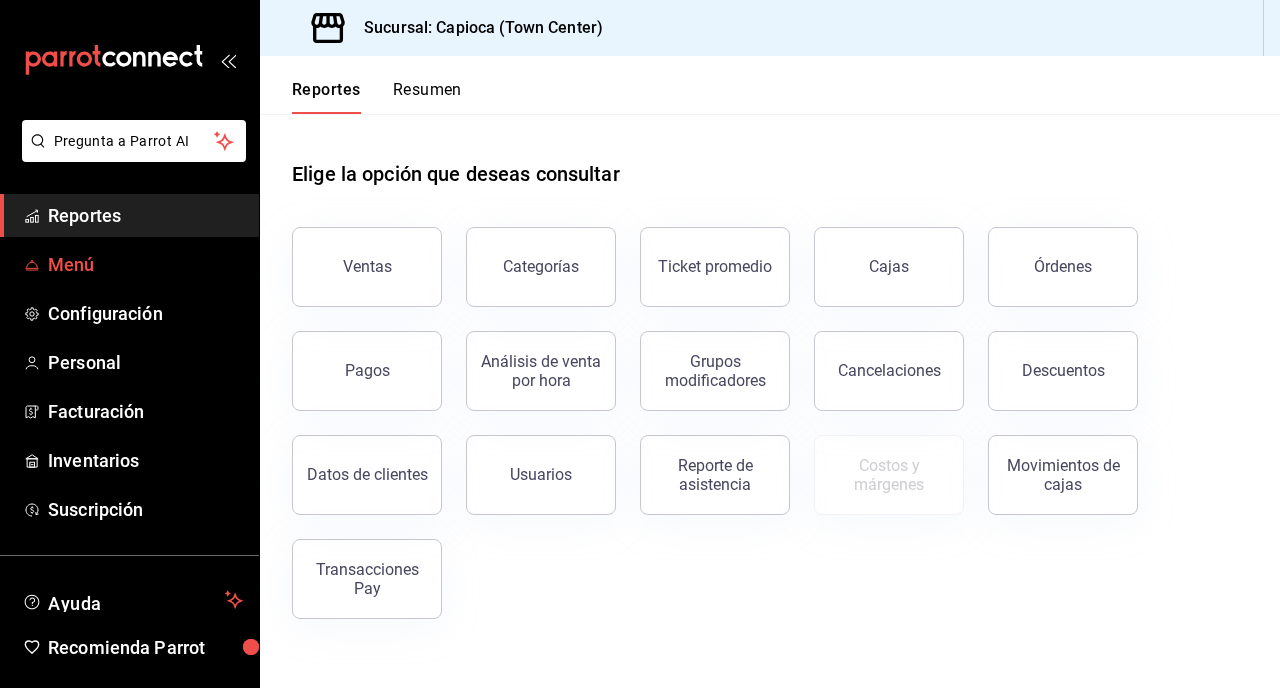 click on "Menú" at bounding box center [145, 264] 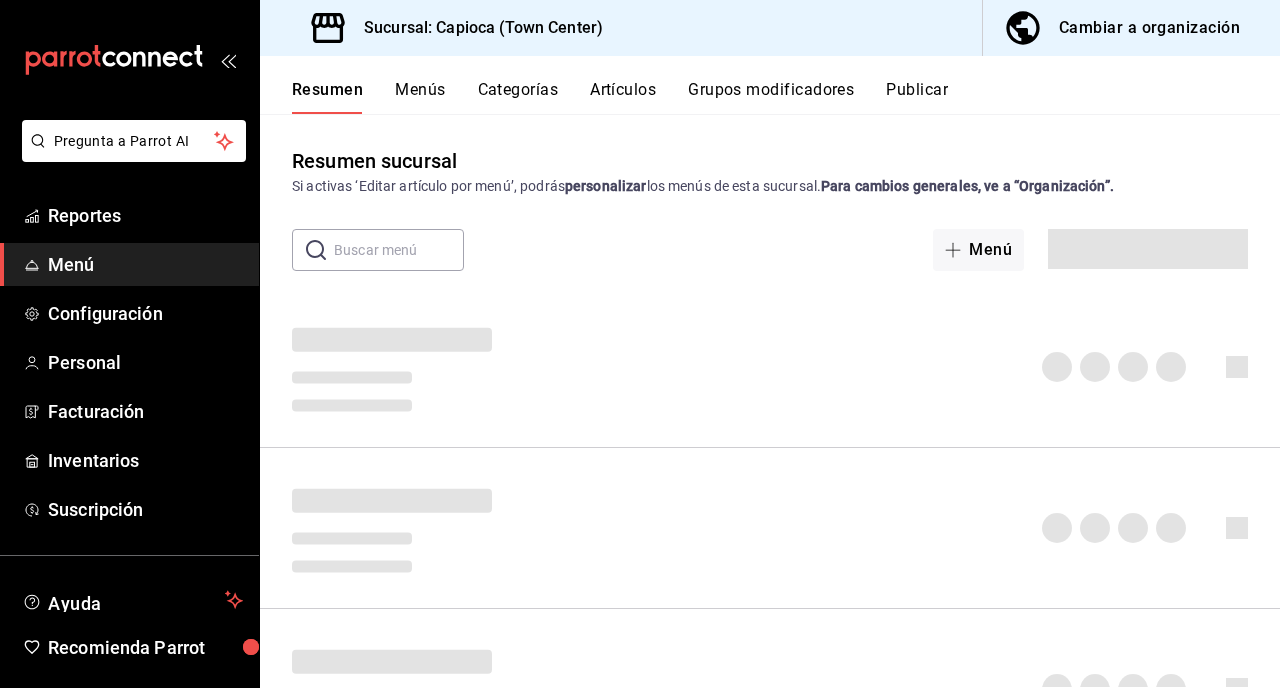 click on "Cambiar a organización" at bounding box center (1149, 28) 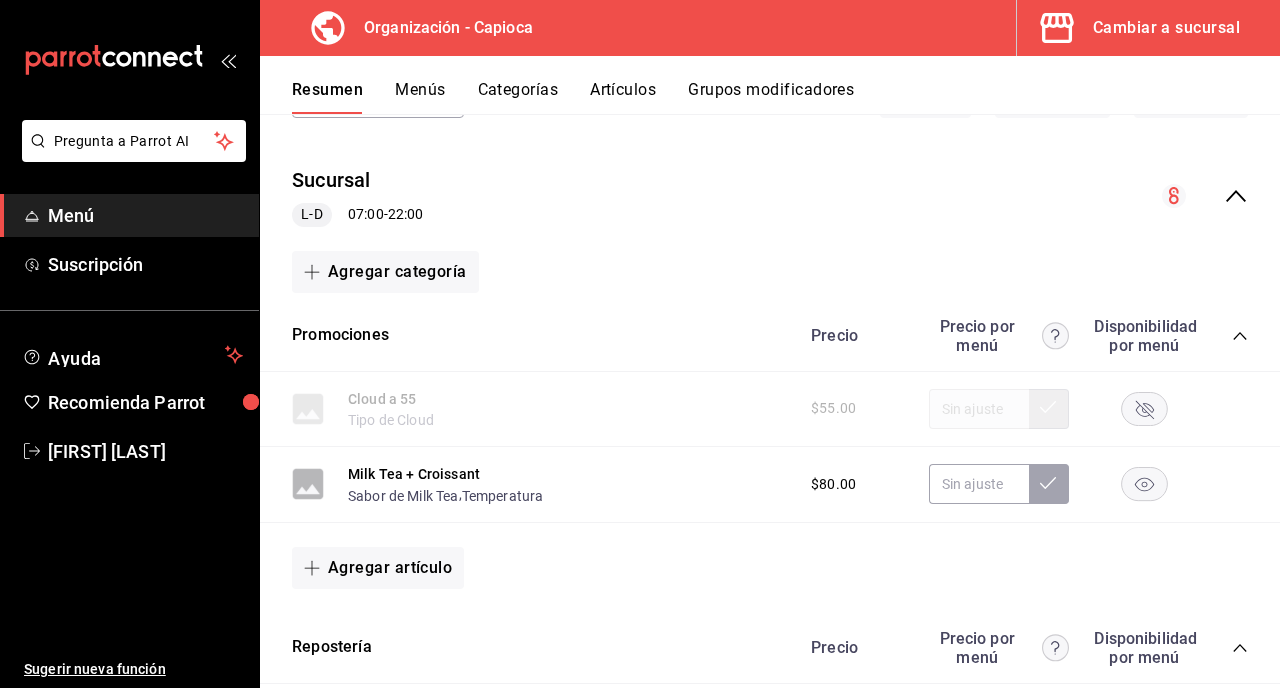 scroll, scrollTop: 150, scrollLeft: 0, axis: vertical 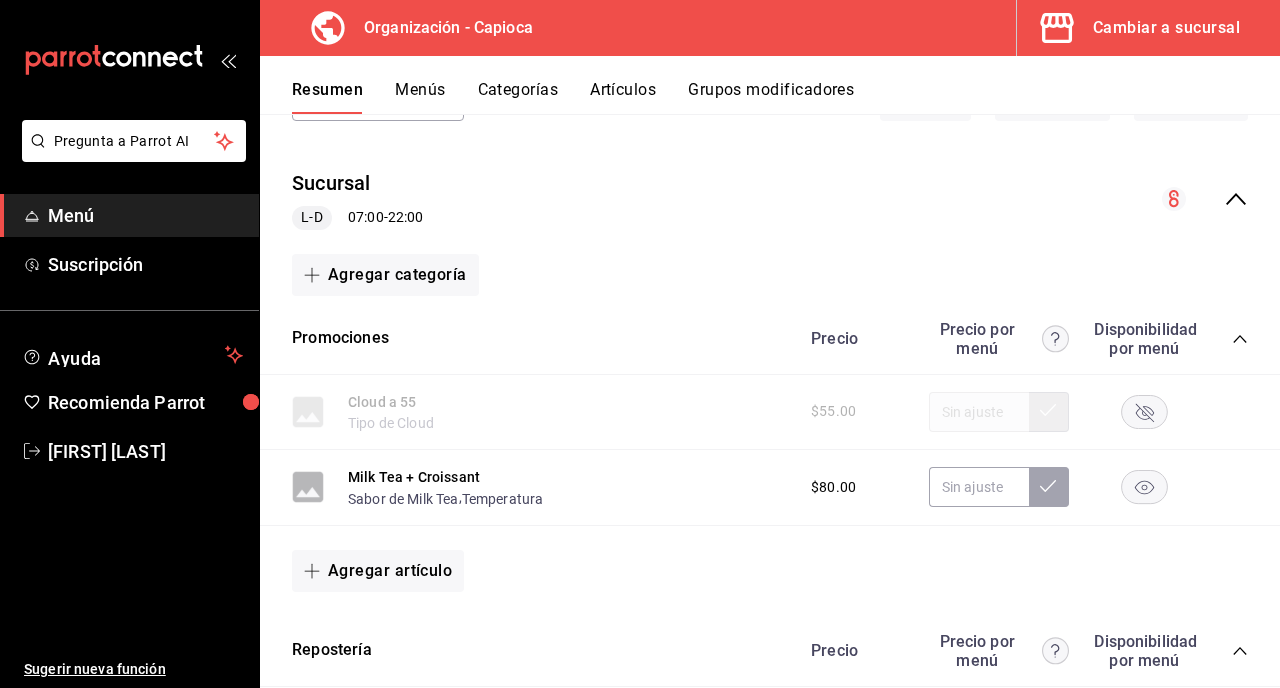 click 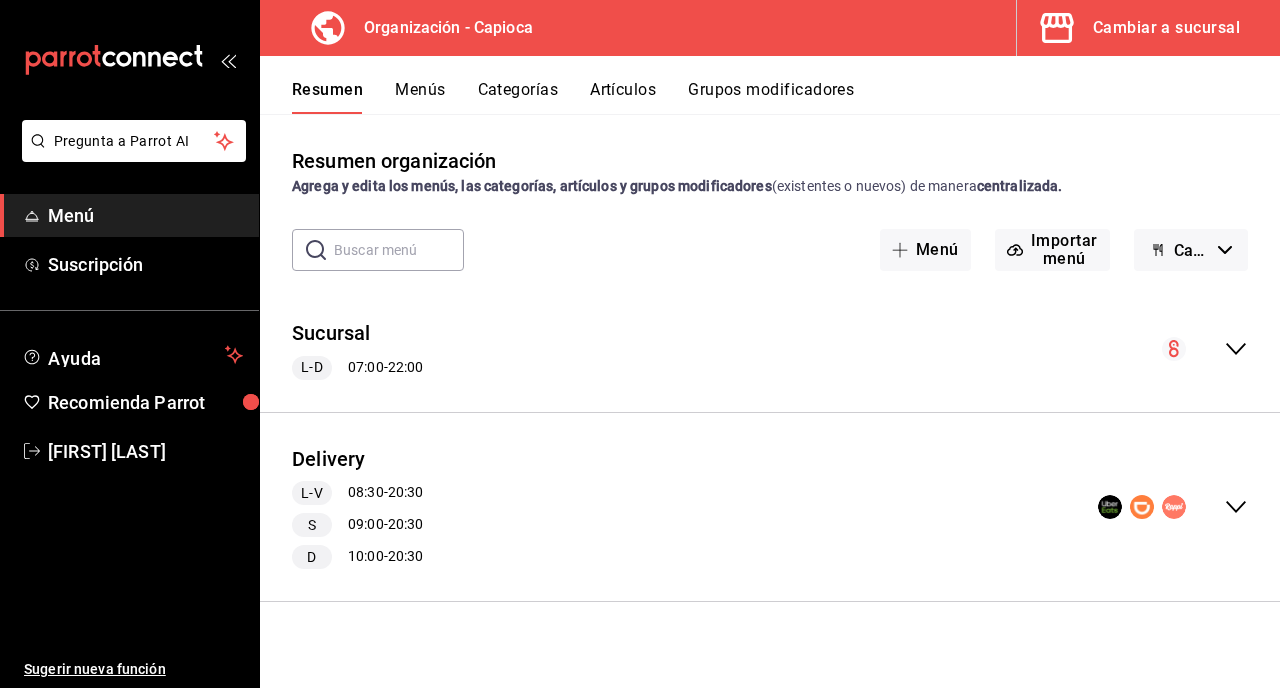 scroll, scrollTop: 0, scrollLeft: 0, axis: both 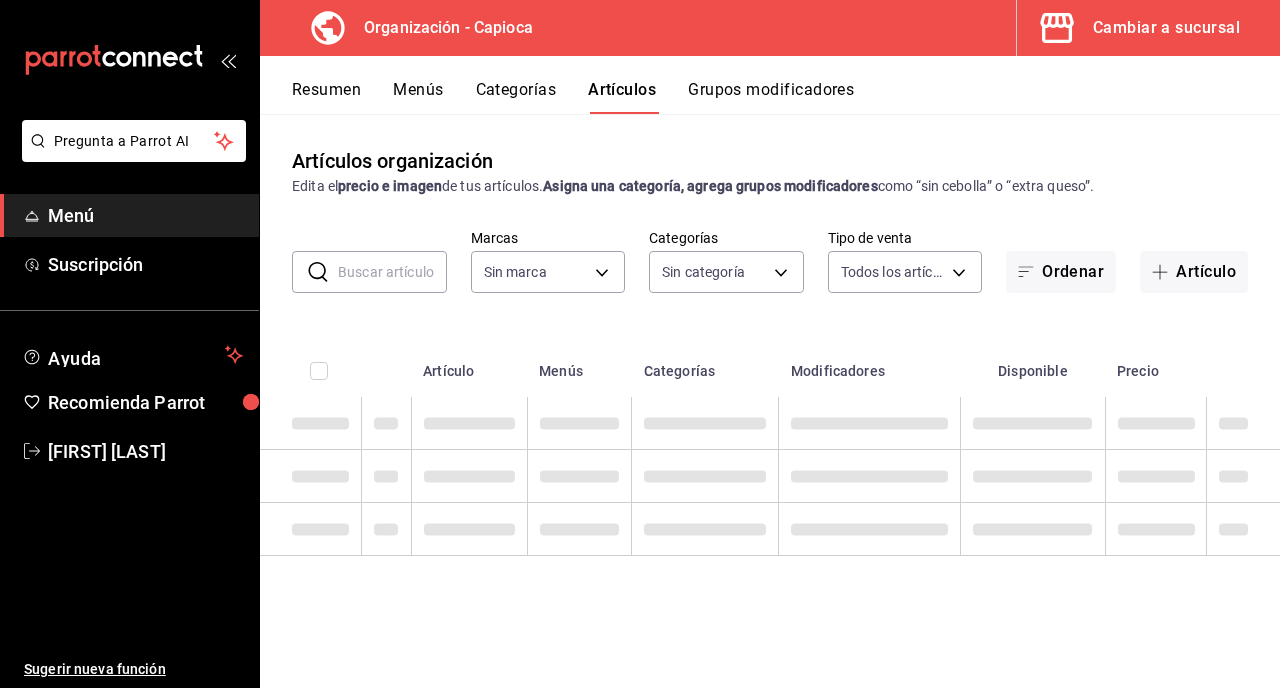 type on "[UUID]" 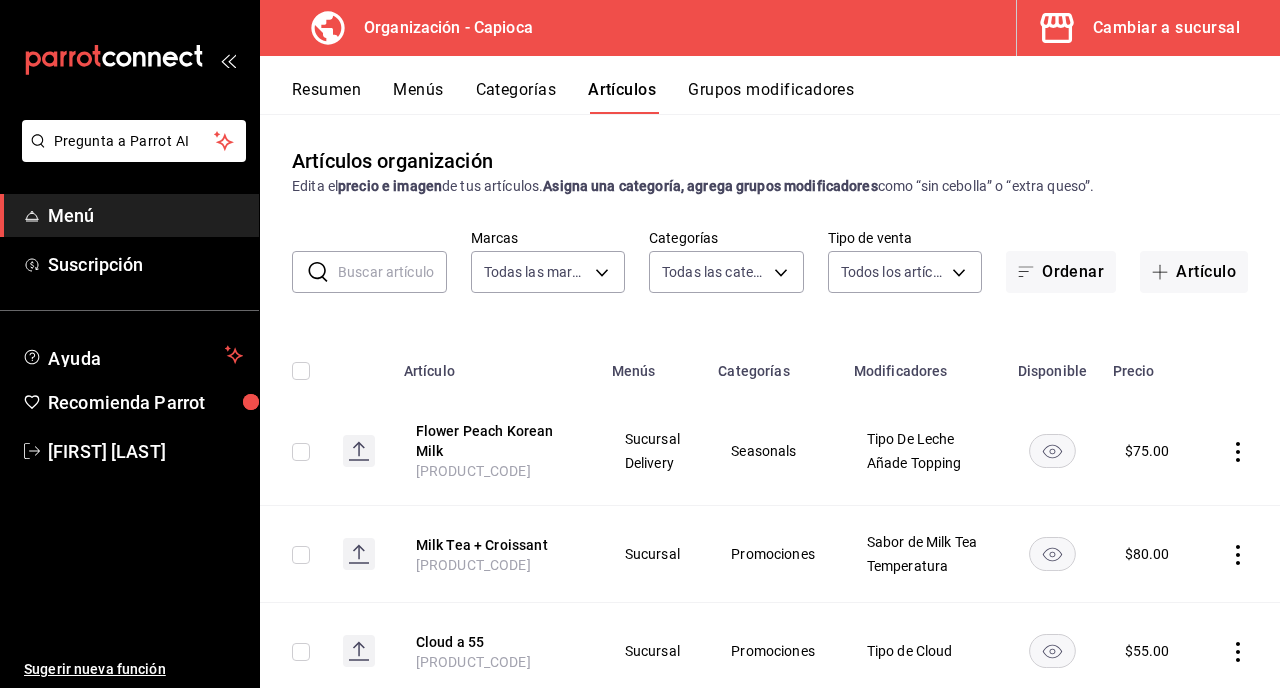 type on "[UUID],[UUID],[UUID],[UUID],[UUID],[UUID],[UUID],[UUID],[UUID],[UUID],[UUID],[UUID],[UUID],[UUID],[UUID],[UUID],[UUID],[UUID],[UUID]" 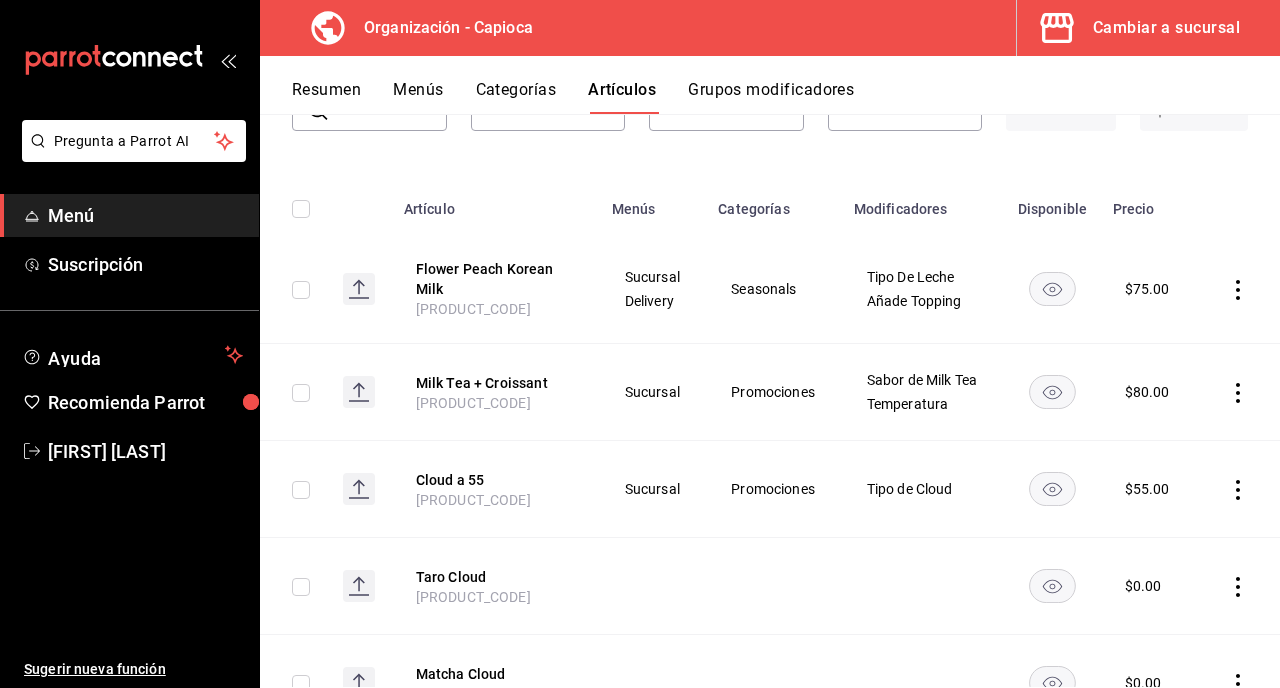 scroll, scrollTop: 165, scrollLeft: 0, axis: vertical 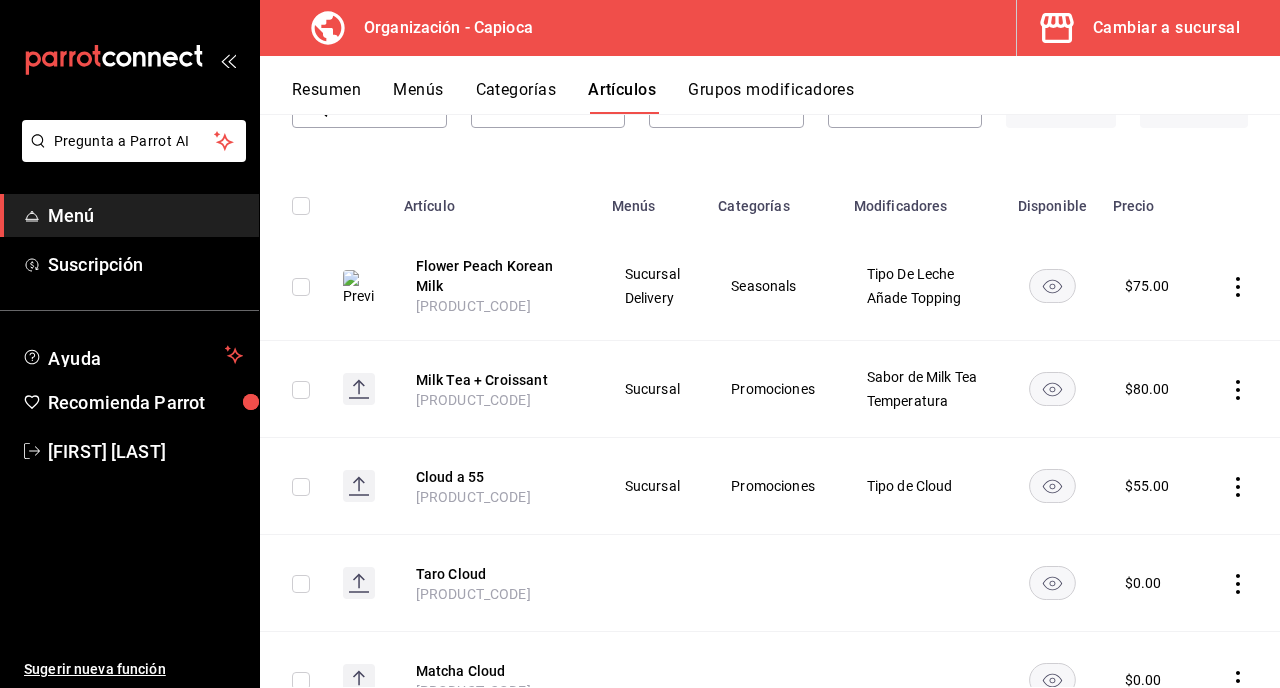 click 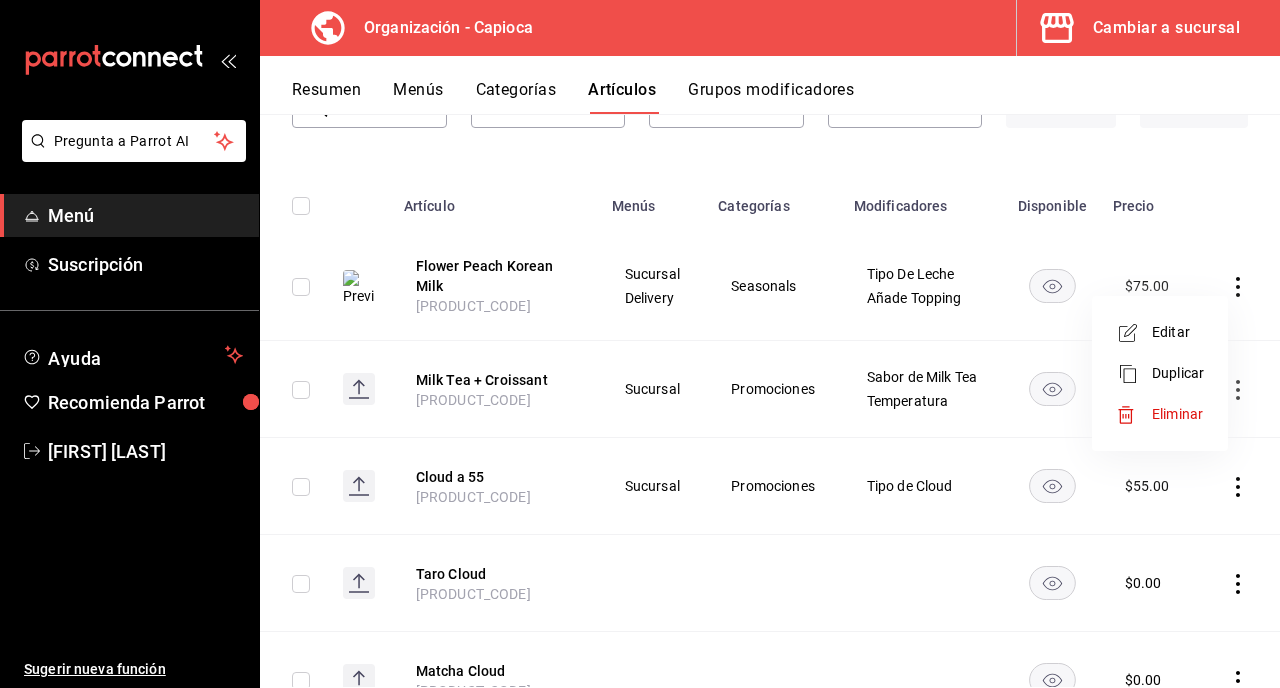 click on "Eliminar" at bounding box center (1177, 414) 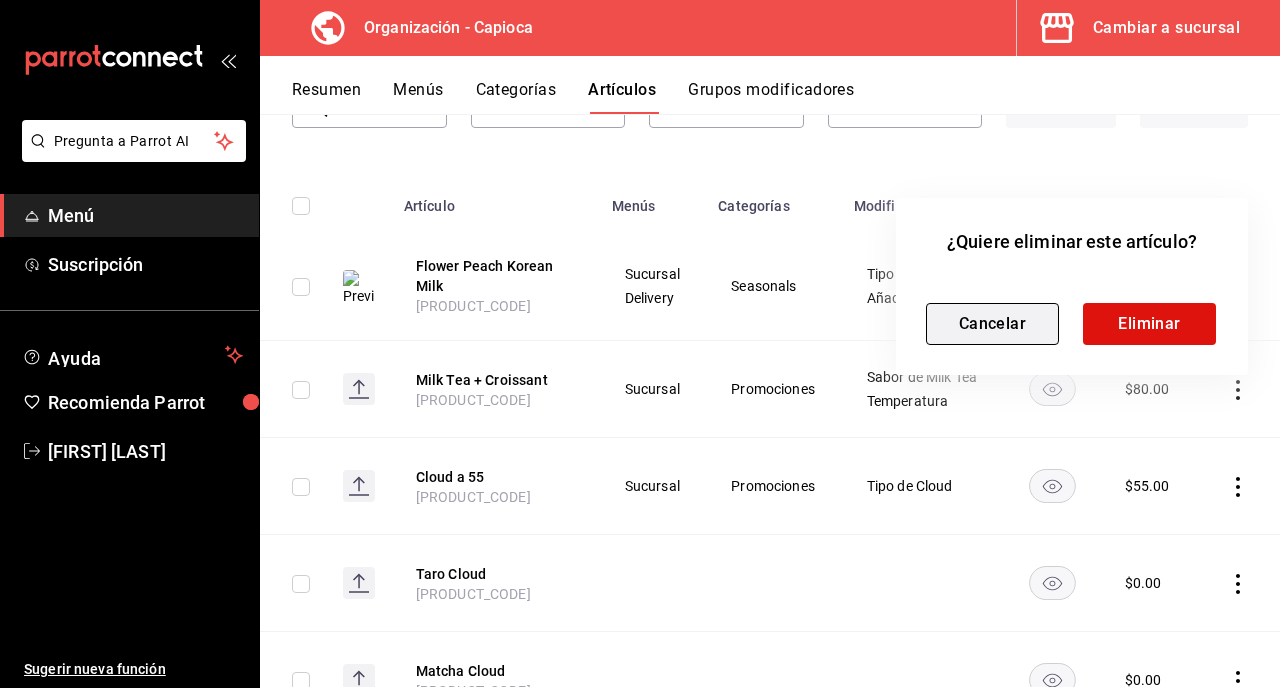 click on "Cancelar" at bounding box center [992, 324] 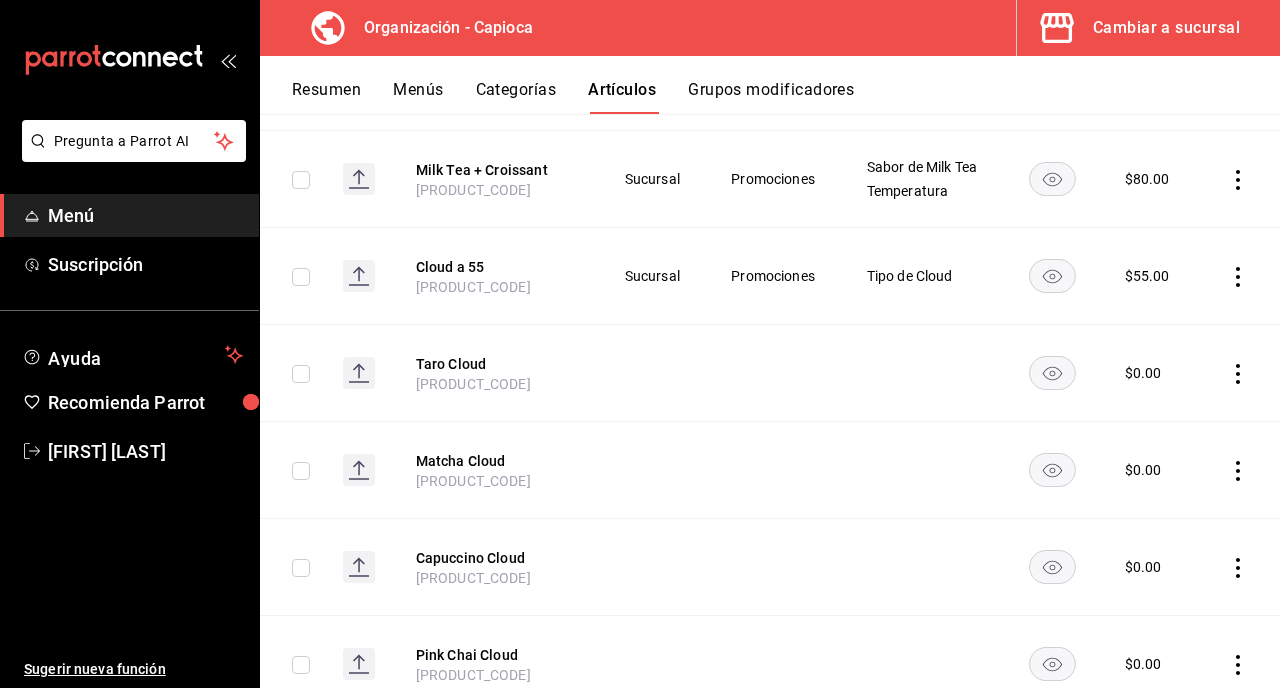 scroll, scrollTop: 386, scrollLeft: 0, axis: vertical 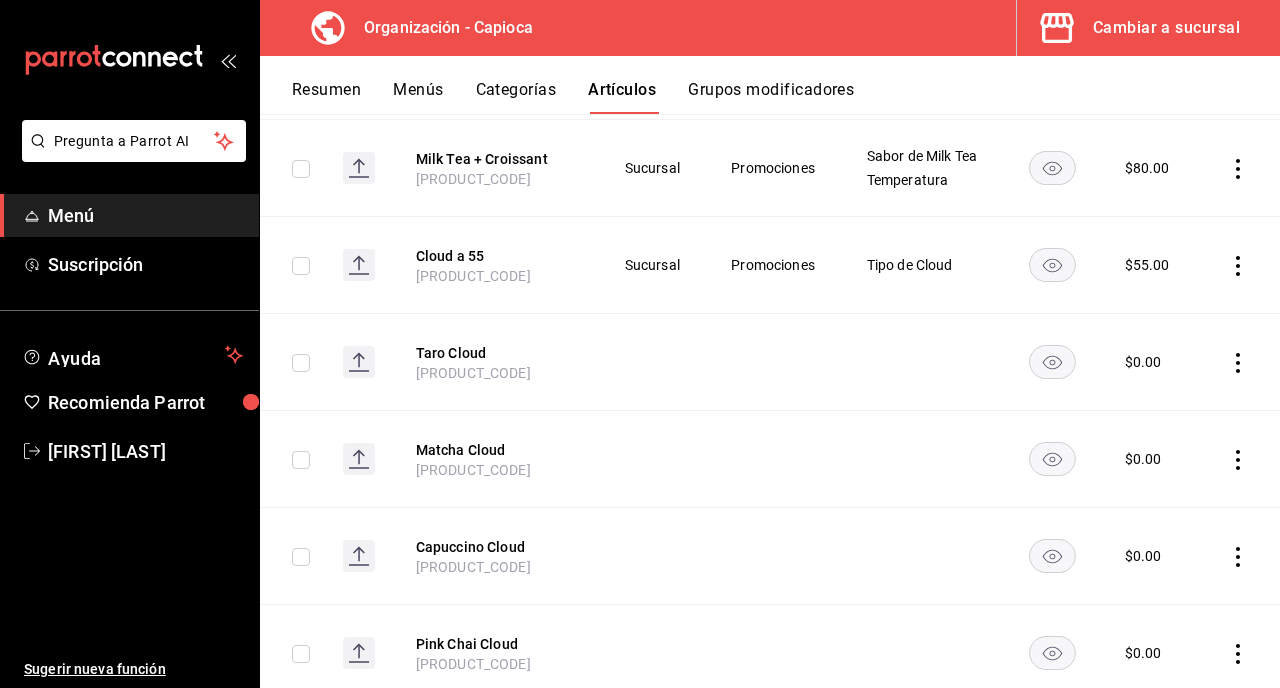 click 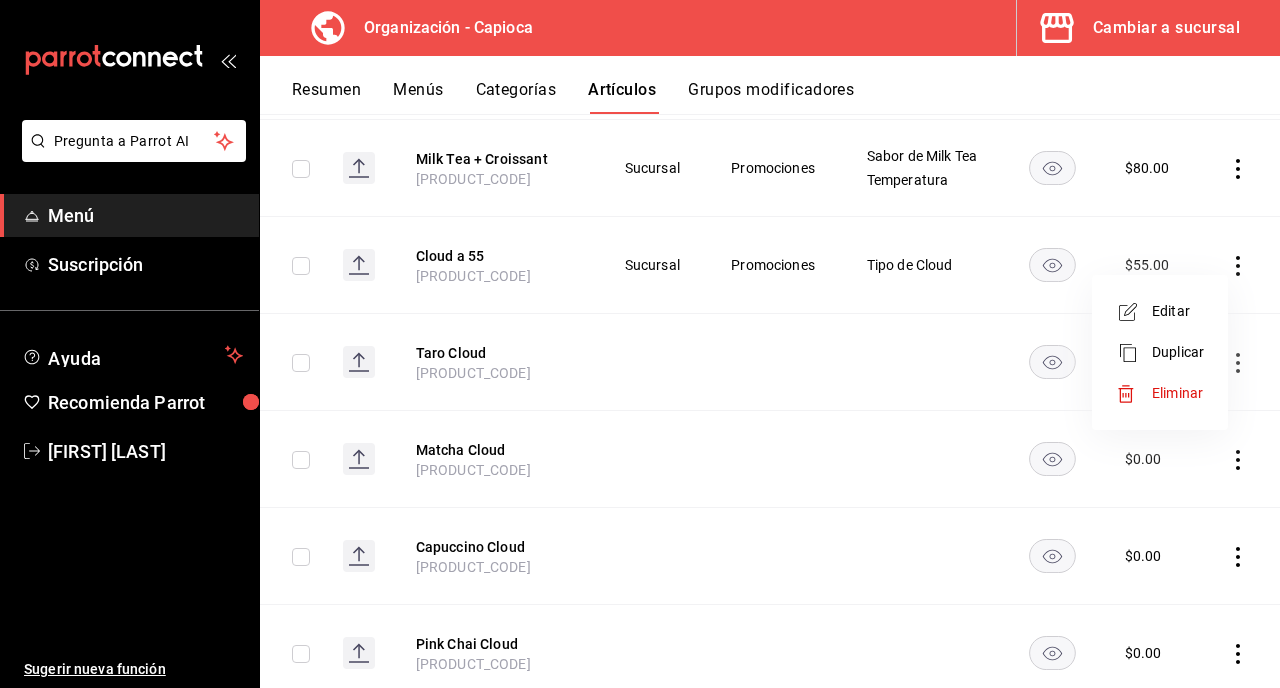 click on "Eliminar" at bounding box center (1177, 393) 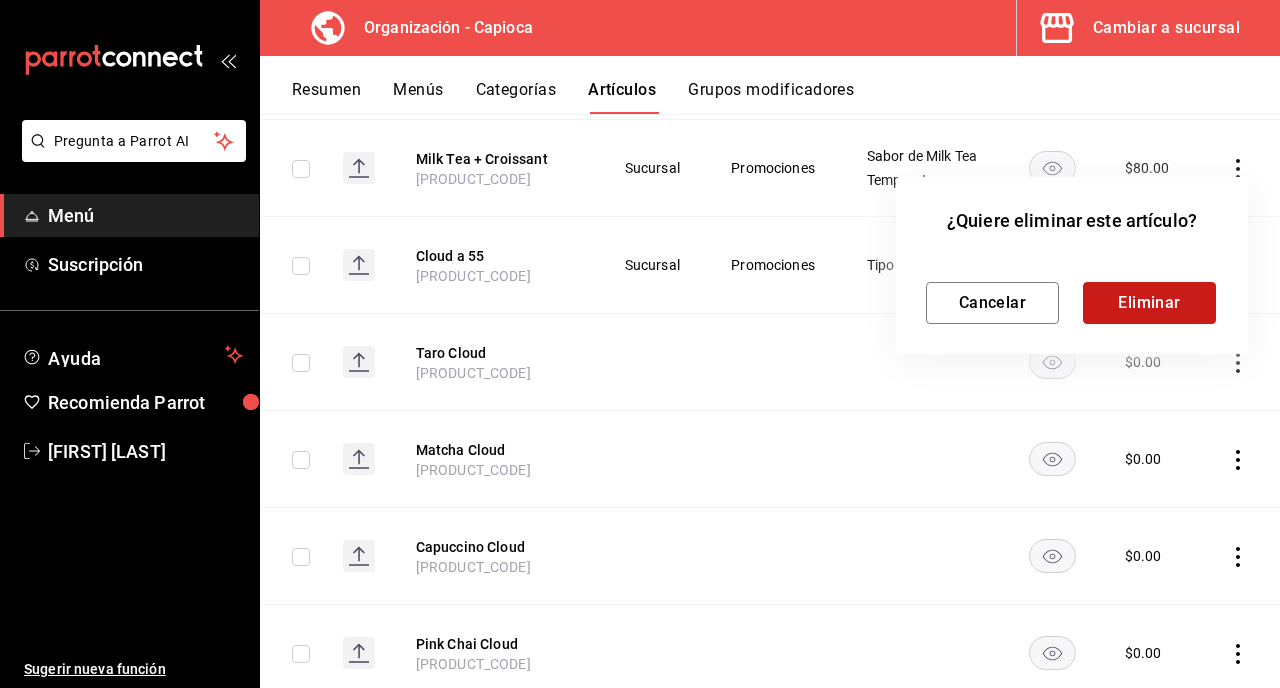 click on "Eliminar" at bounding box center [1149, 303] 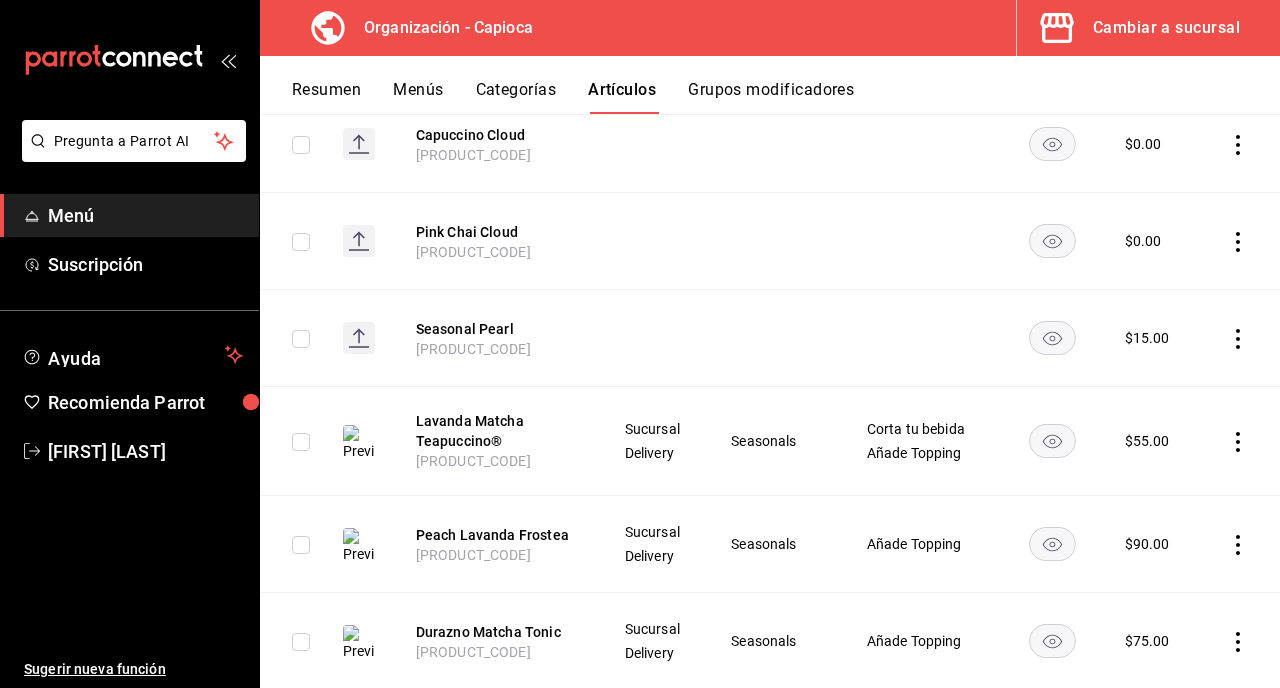 scroll, scrollTop: 719, scrollLeft: 0, axis: vertical 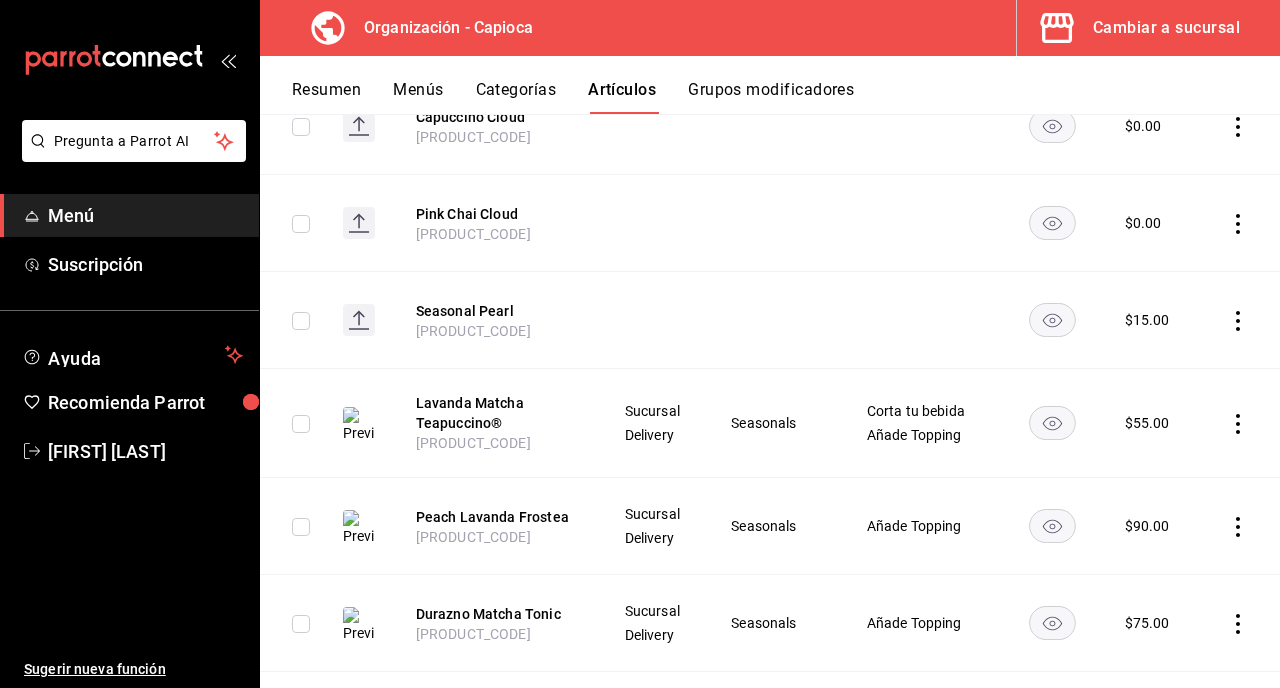 click 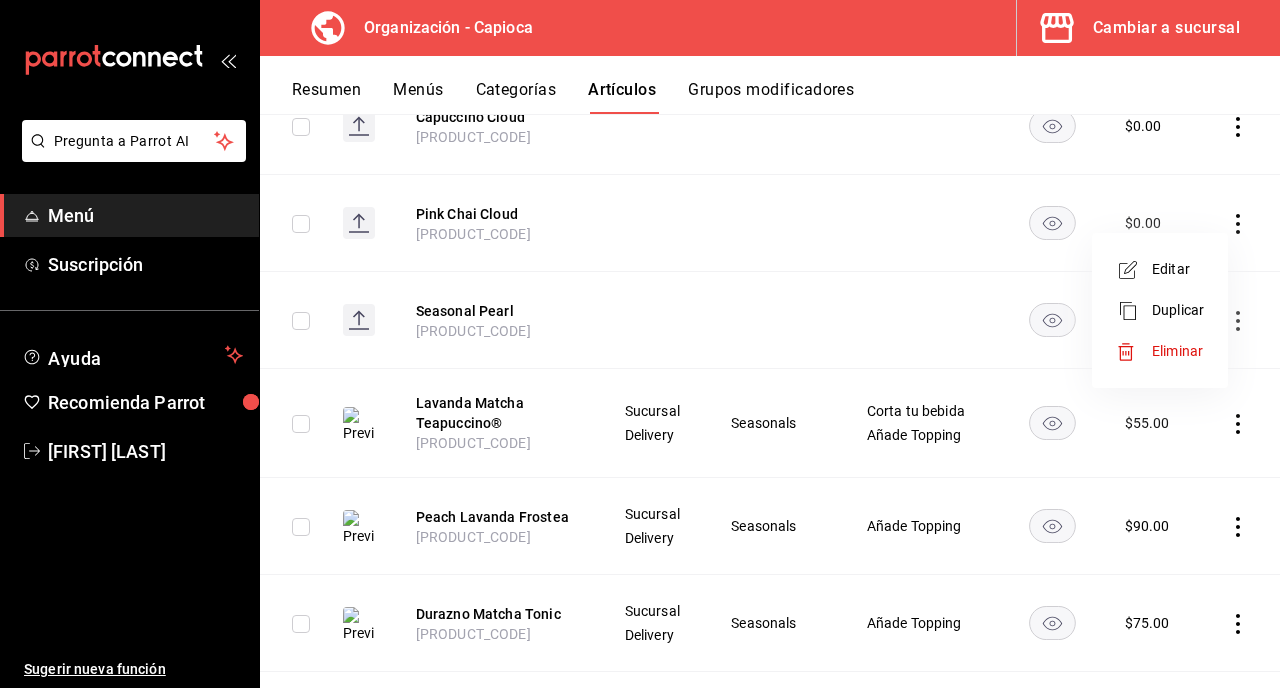 click on "Eliminar" at bounding box center (1177, 351) 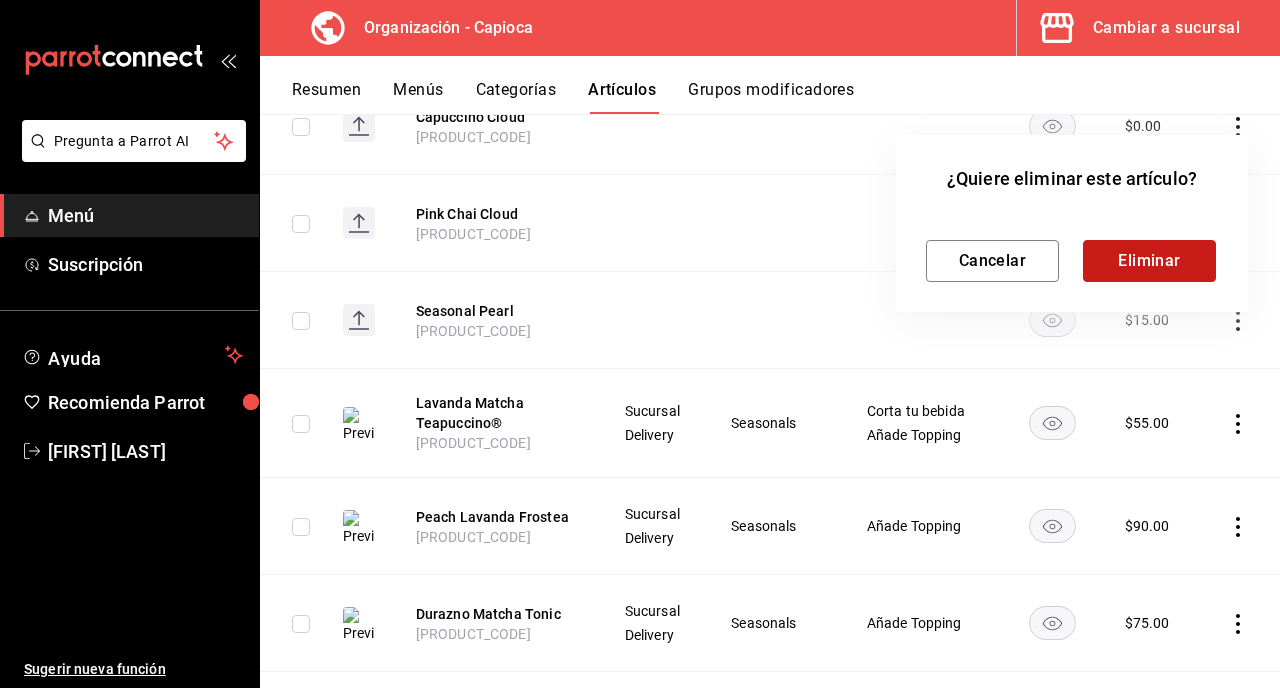 click on "Eliminar" at bounding box center [1149, 261] 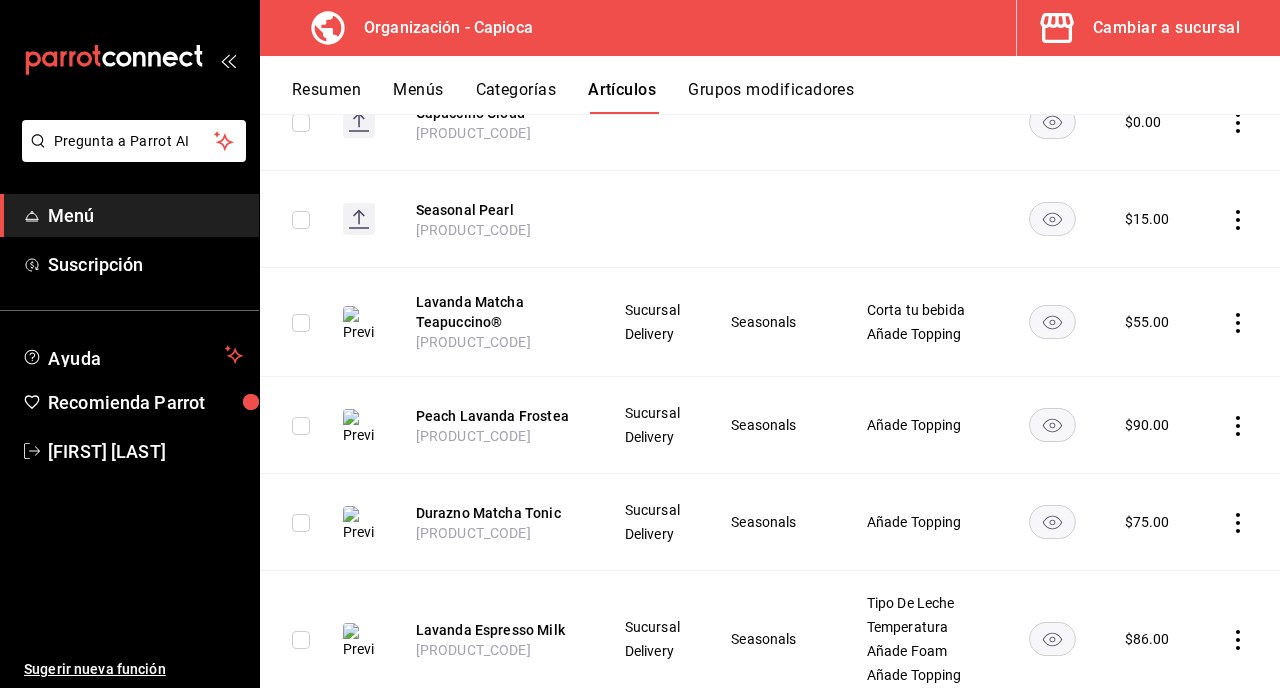 scroll, scrollTop: 862, scrollLeft: 0, axis: vertical 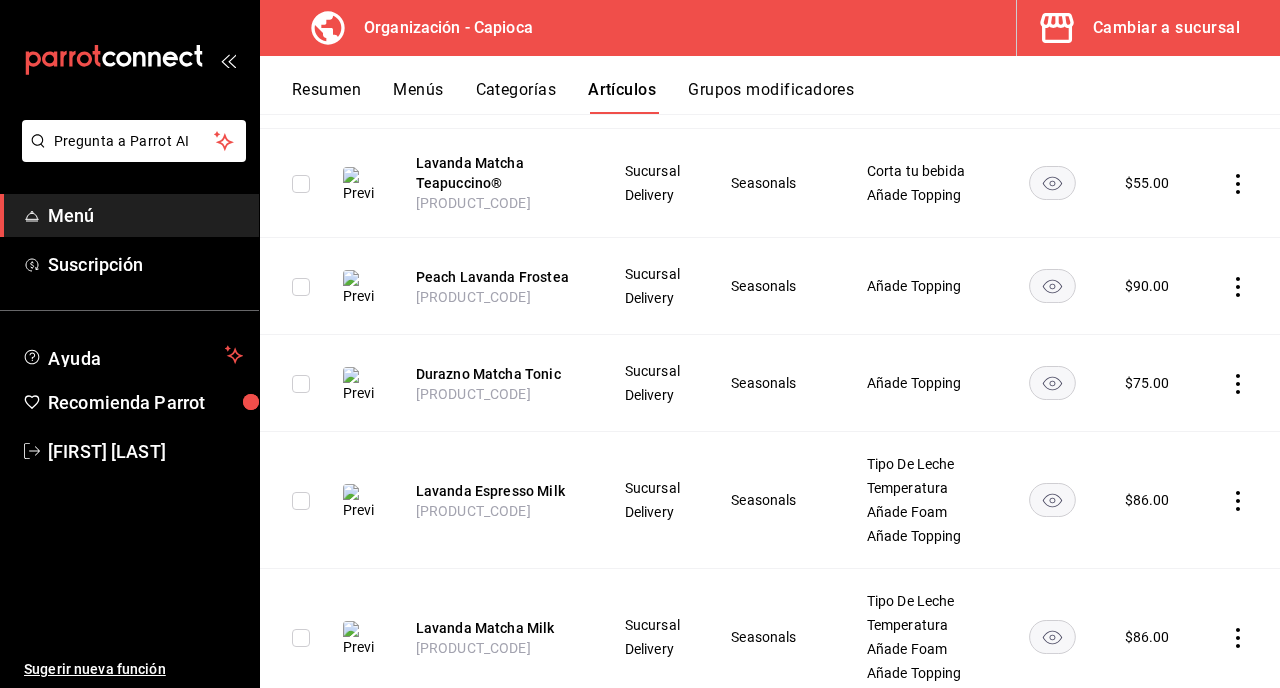 click 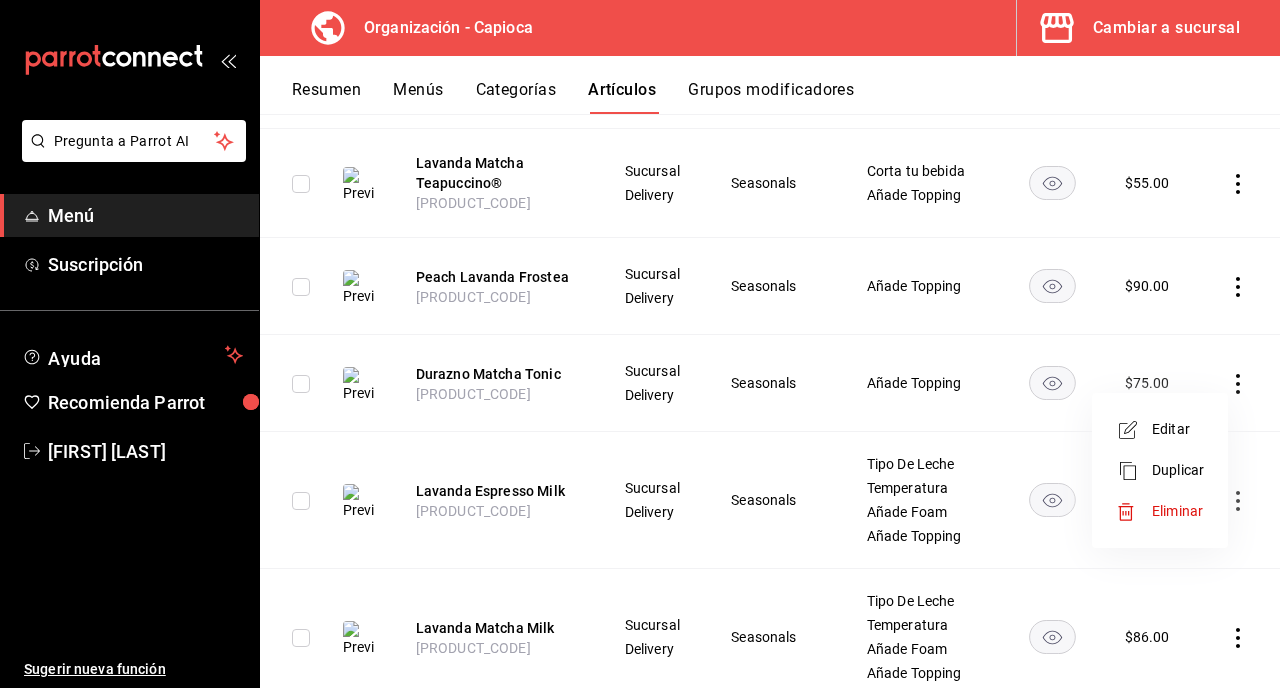 click on "Eliminar" at bounding box center [1177, 511] 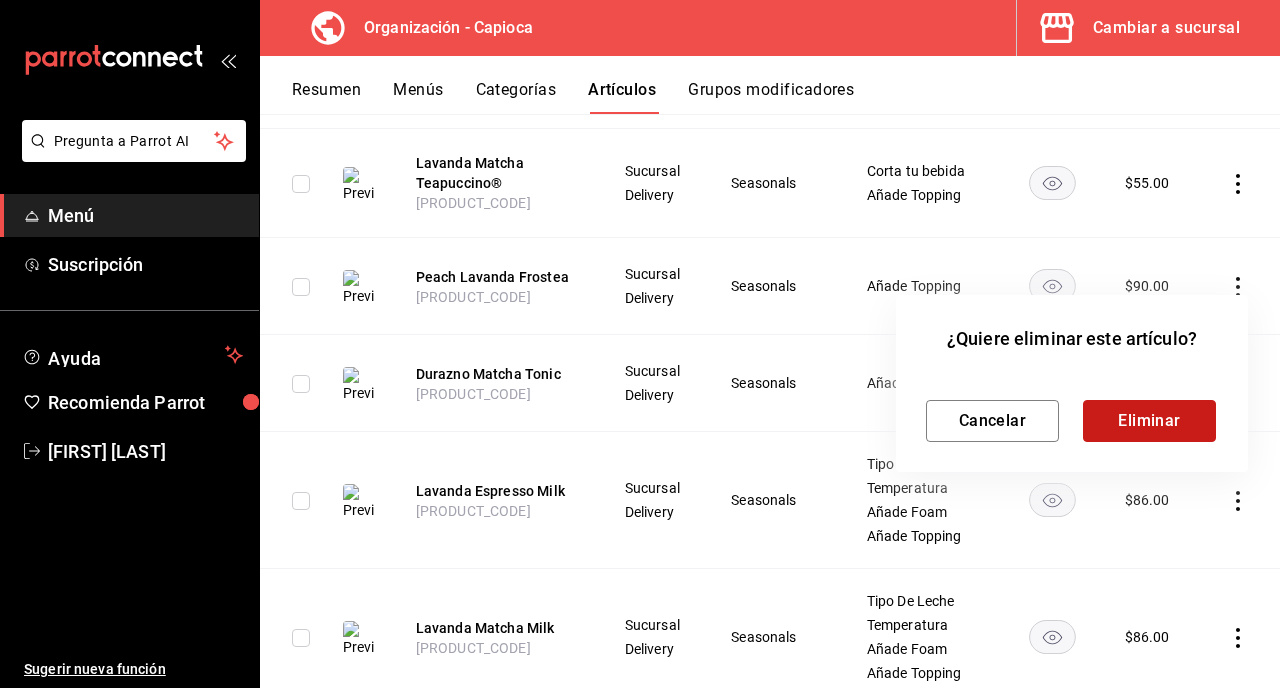 click on "Eliminar" at bounding box center (1149, 421) 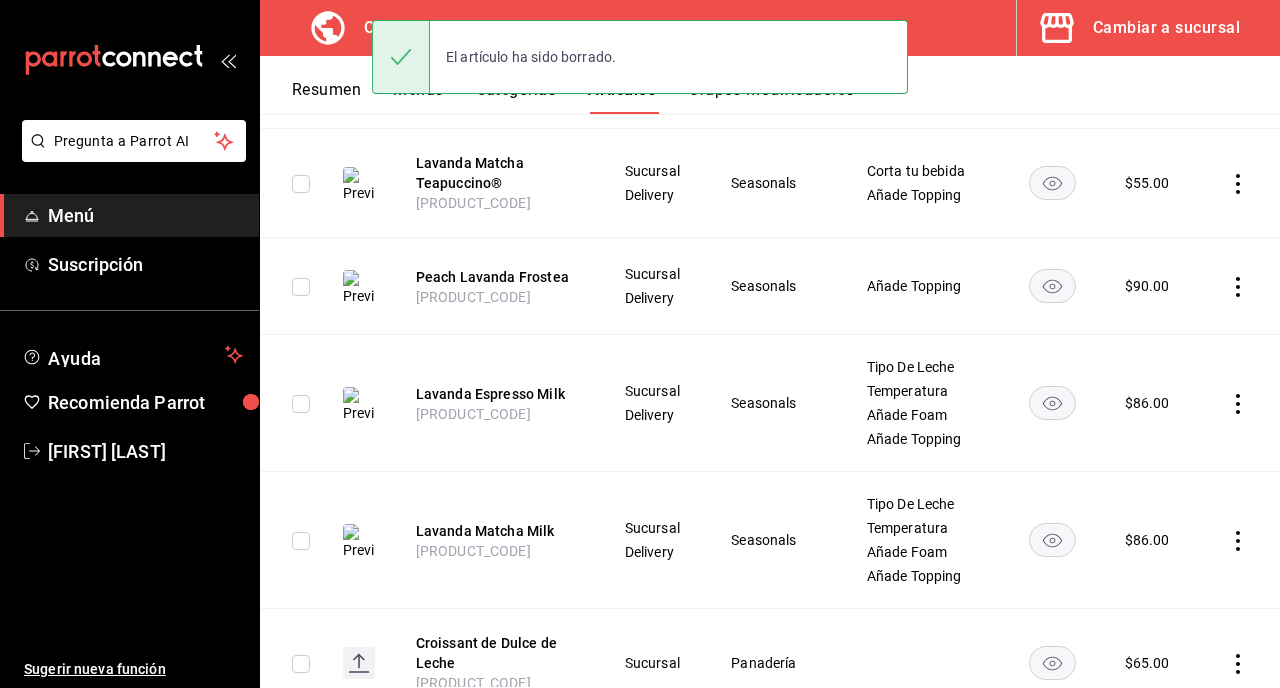 click 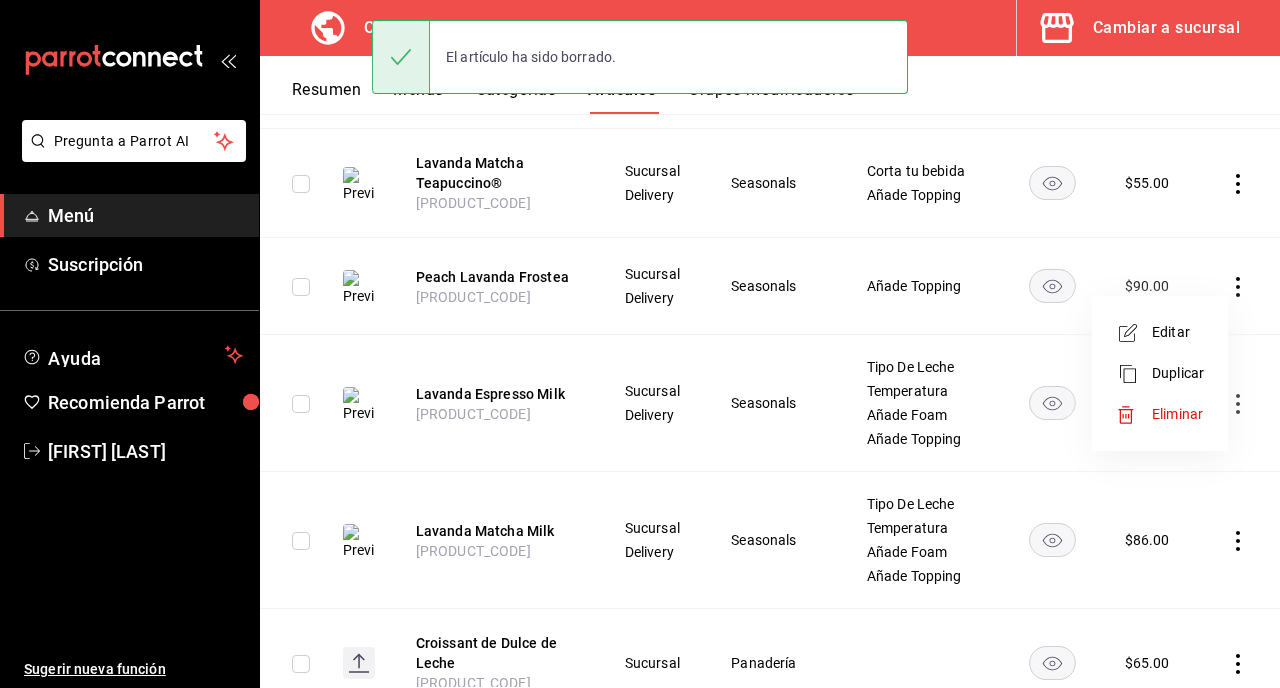 click on "Eliminar" at bounding box center (1177, 414) 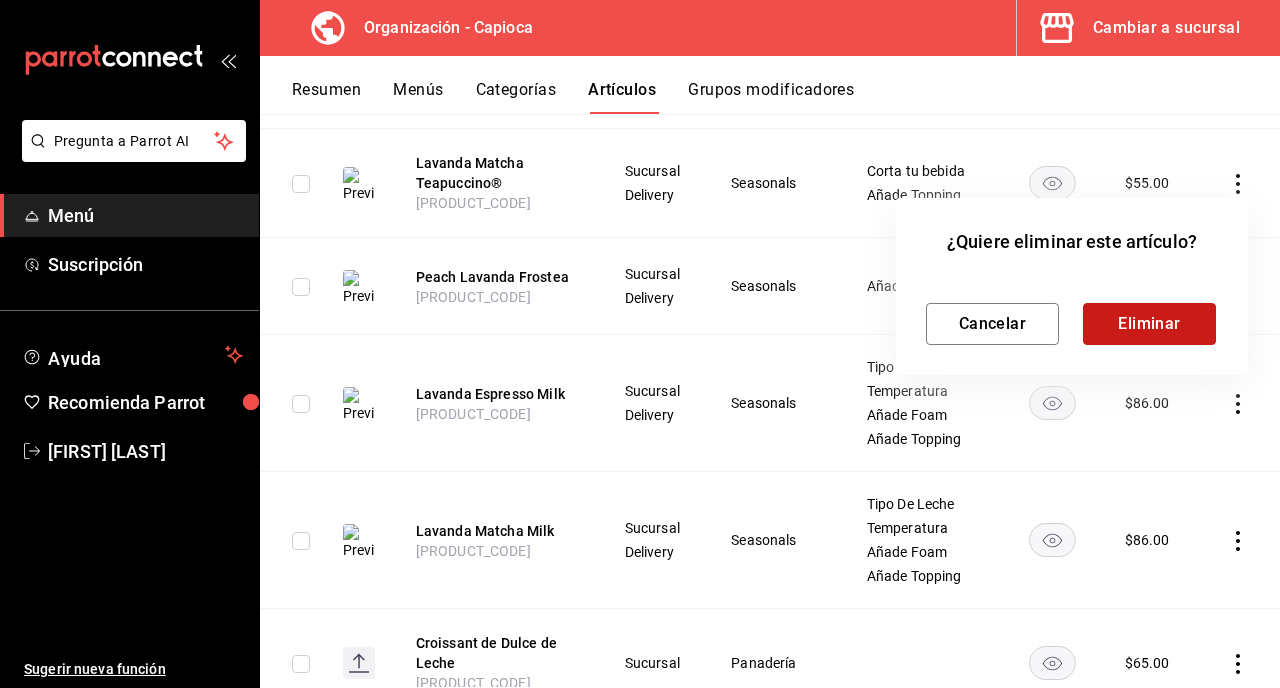 click on "Eliminar" at bounding box center (1149, 324) 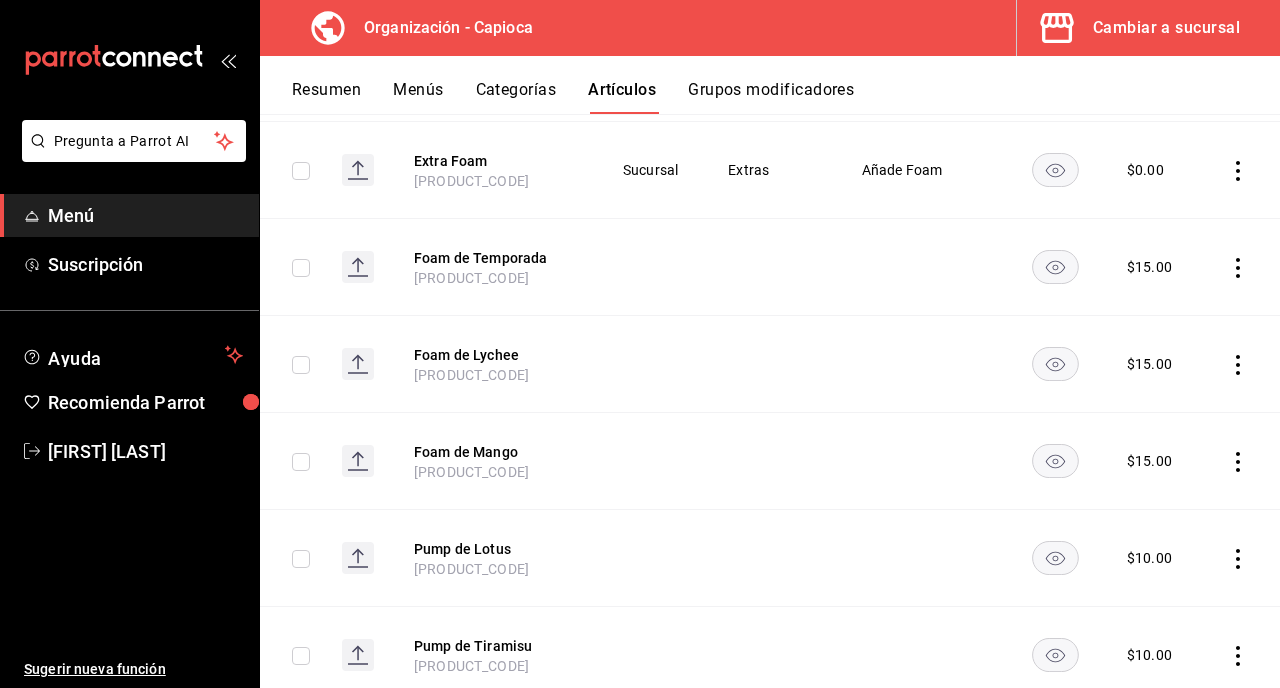 scroll, scrollTop: 3504, scrollLeft: 0, axis: vertical 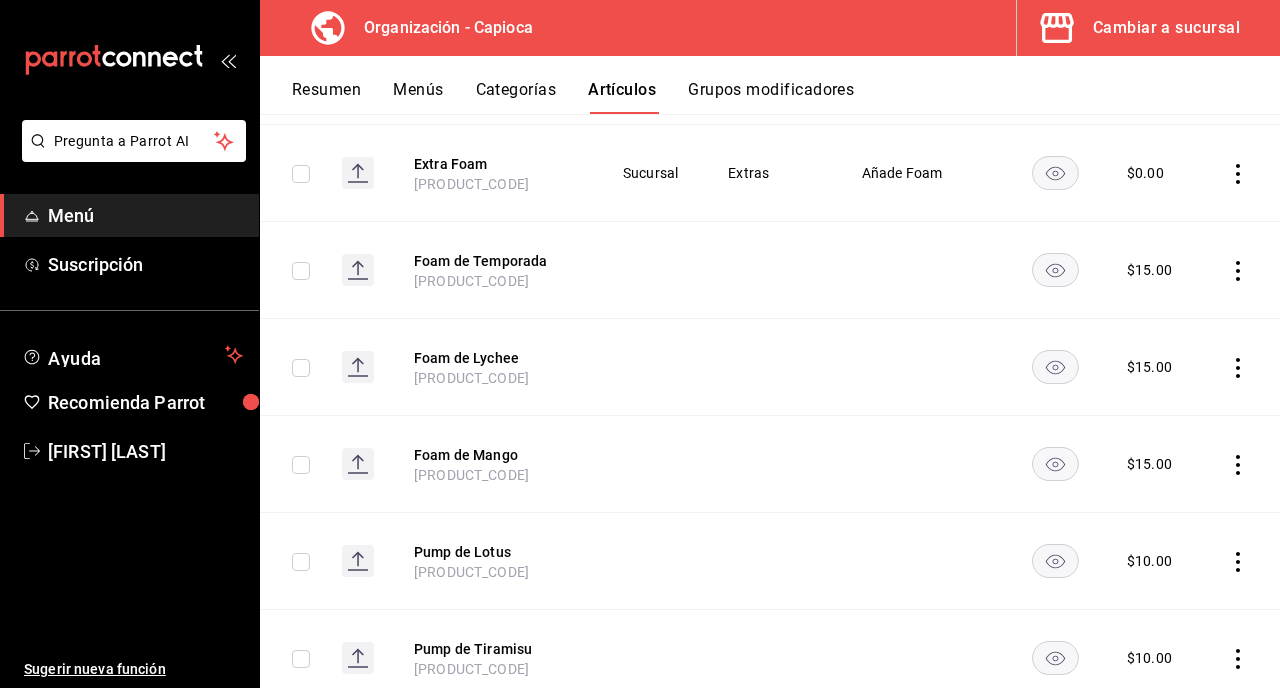 click 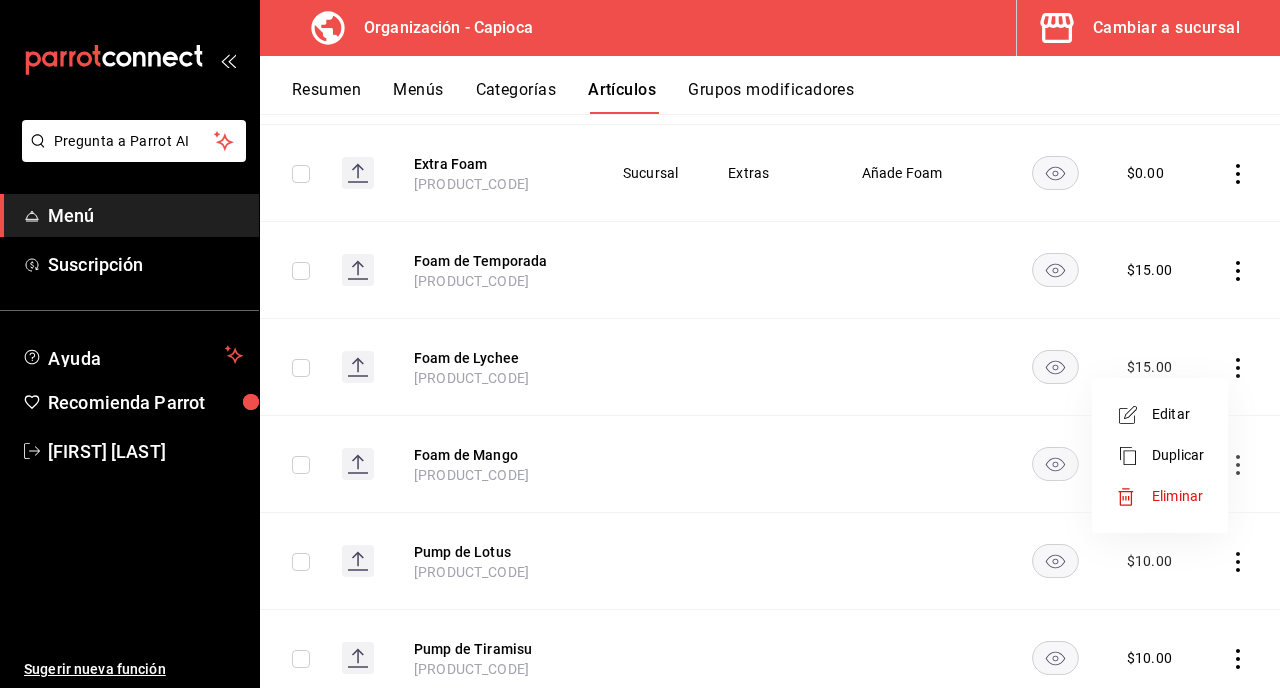 click on "Eliminar" at bounding box center [1177, 496] 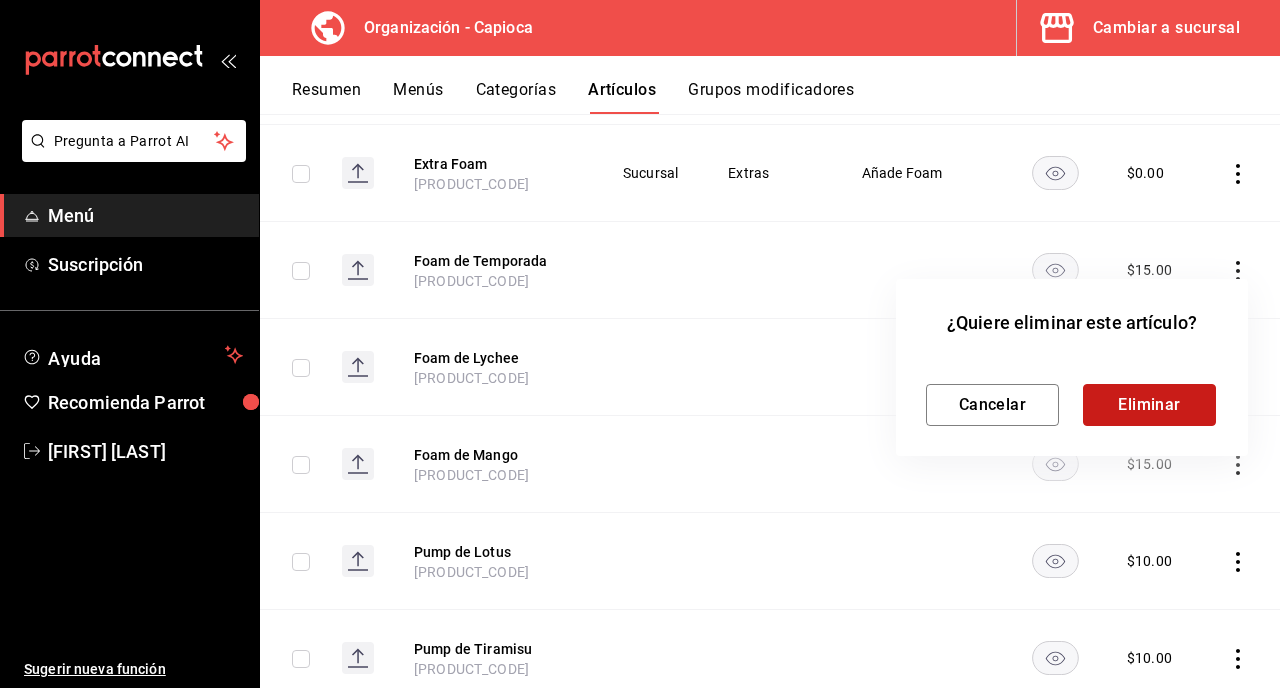 click on "Eliminar" at bounding box center [1149, 405] 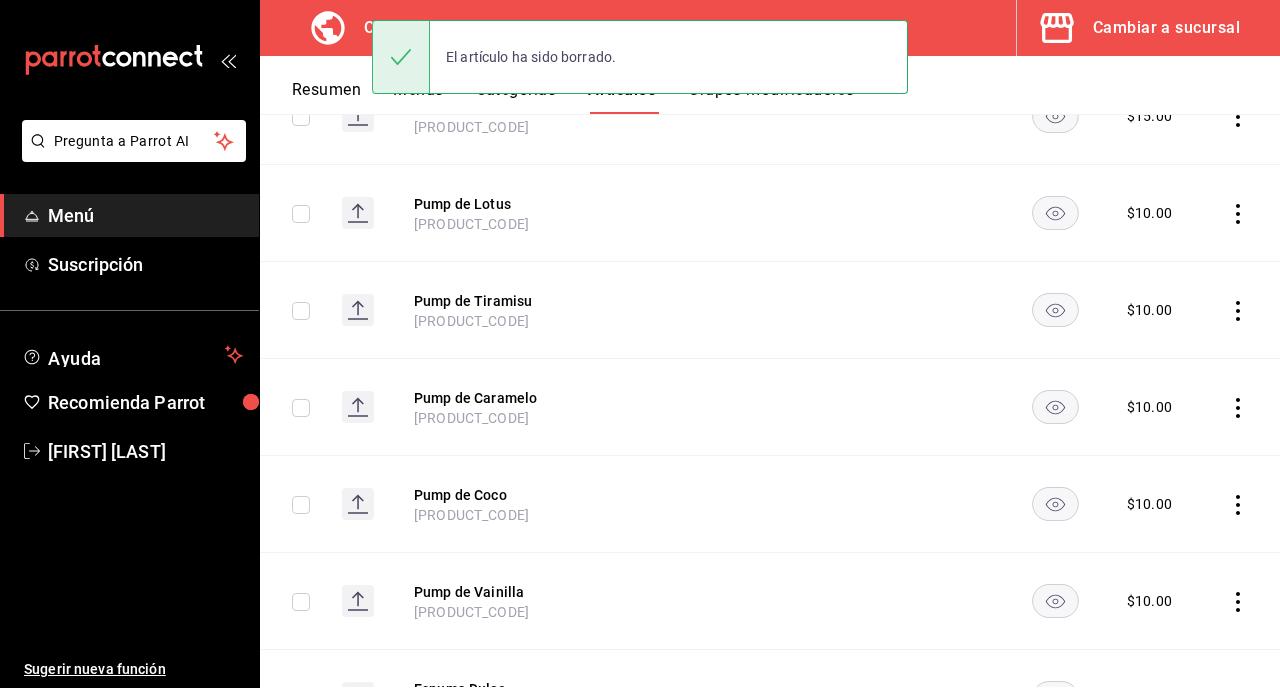 scroll, scrollTop: 3759, scrollLeft: 0, axis: vertical 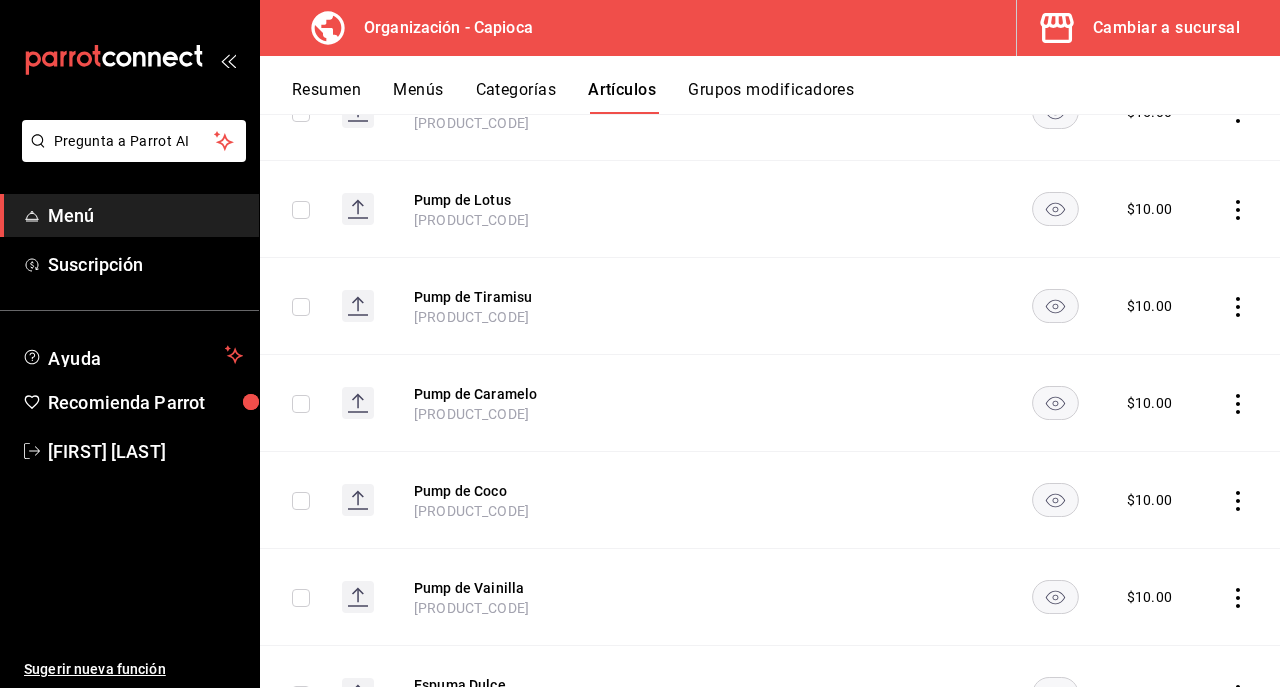 click 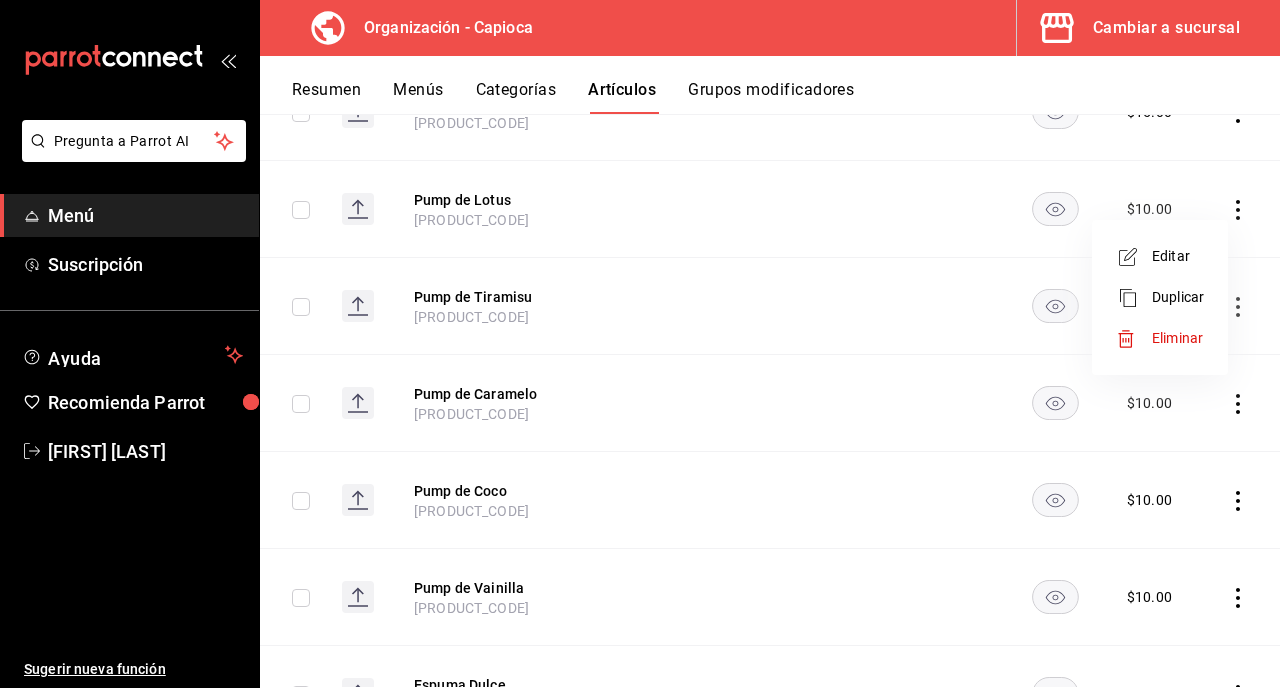 click on "Eliminar" at bounding box center [1177, 338] 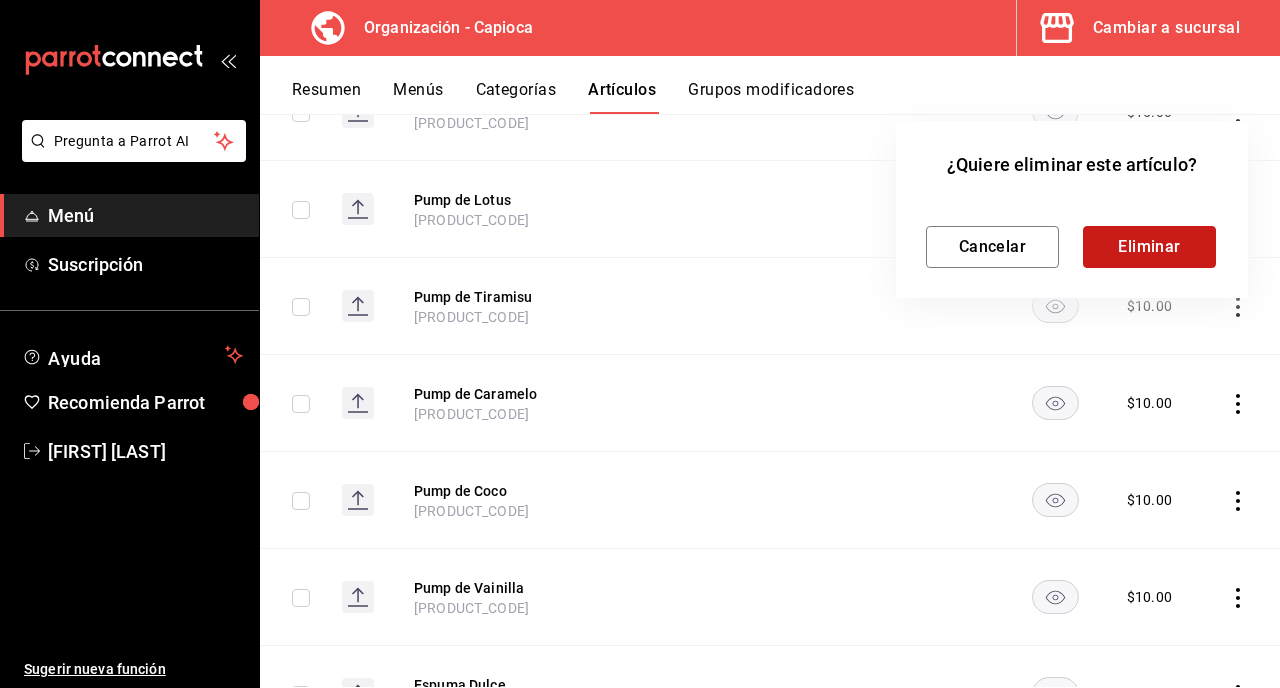 click on "Eliminar" at bounding box center [1149, 247] 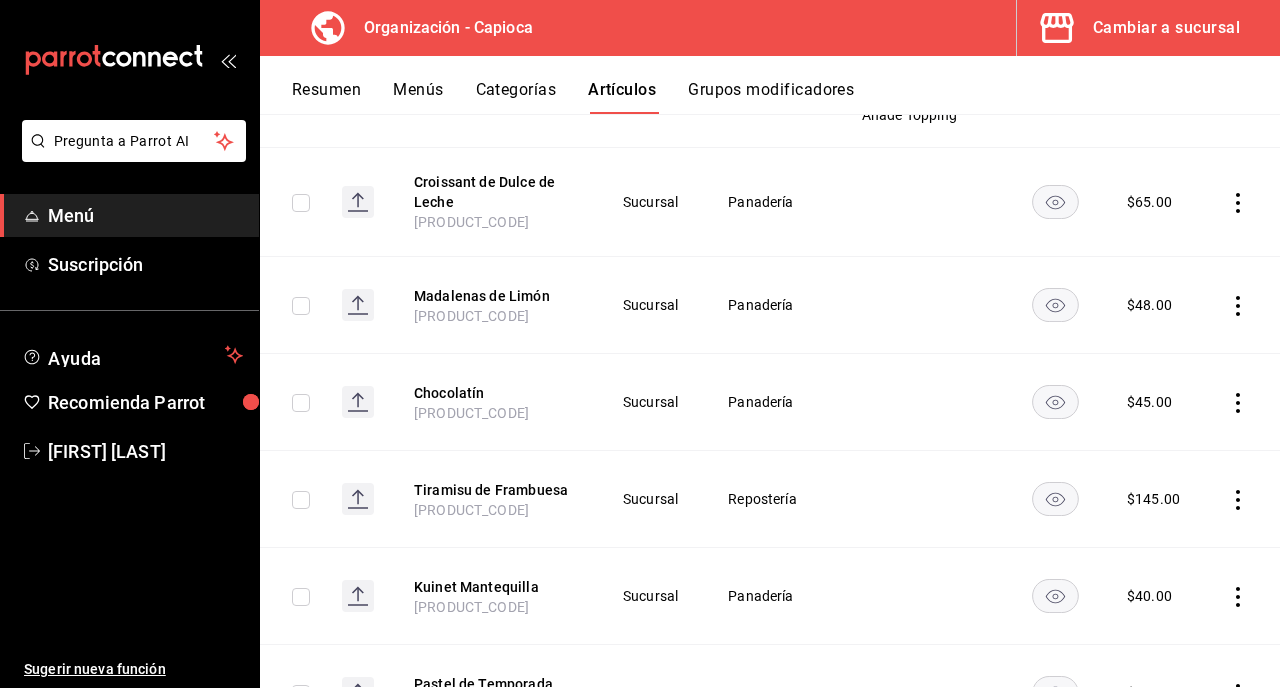 scroll, scrollTop: 0, scrollLeft: 0, axis: both 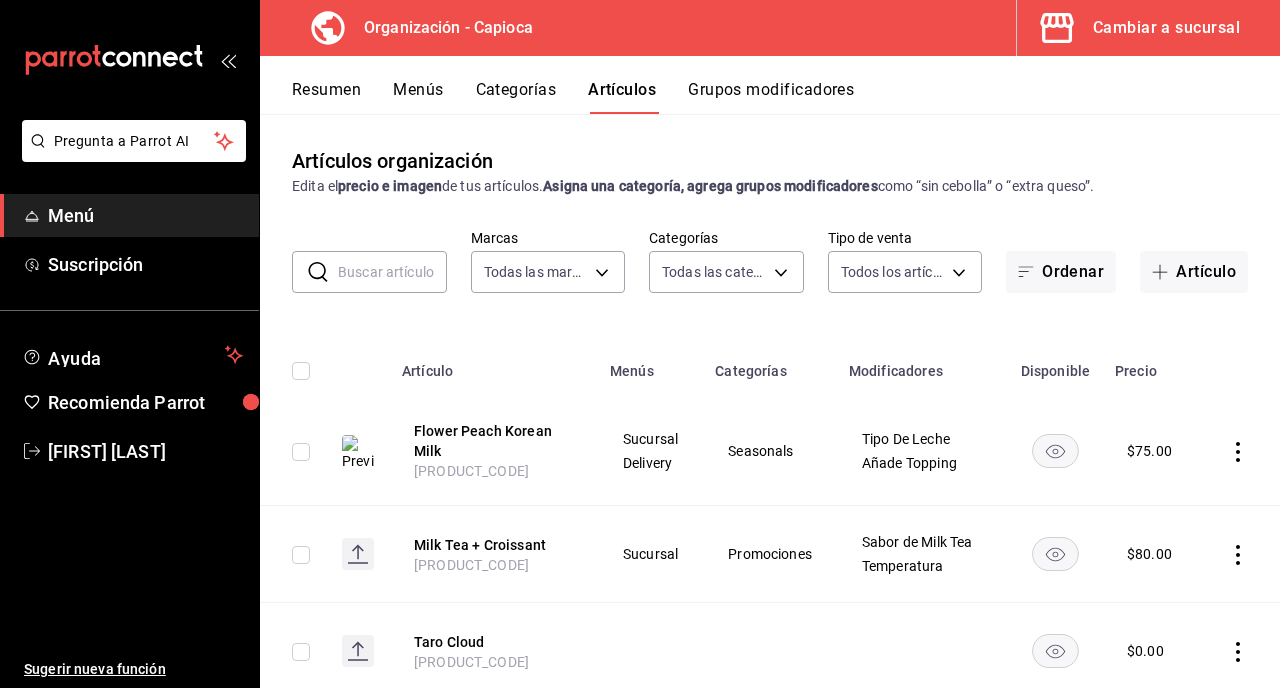 click at bounding box center (392, 272) 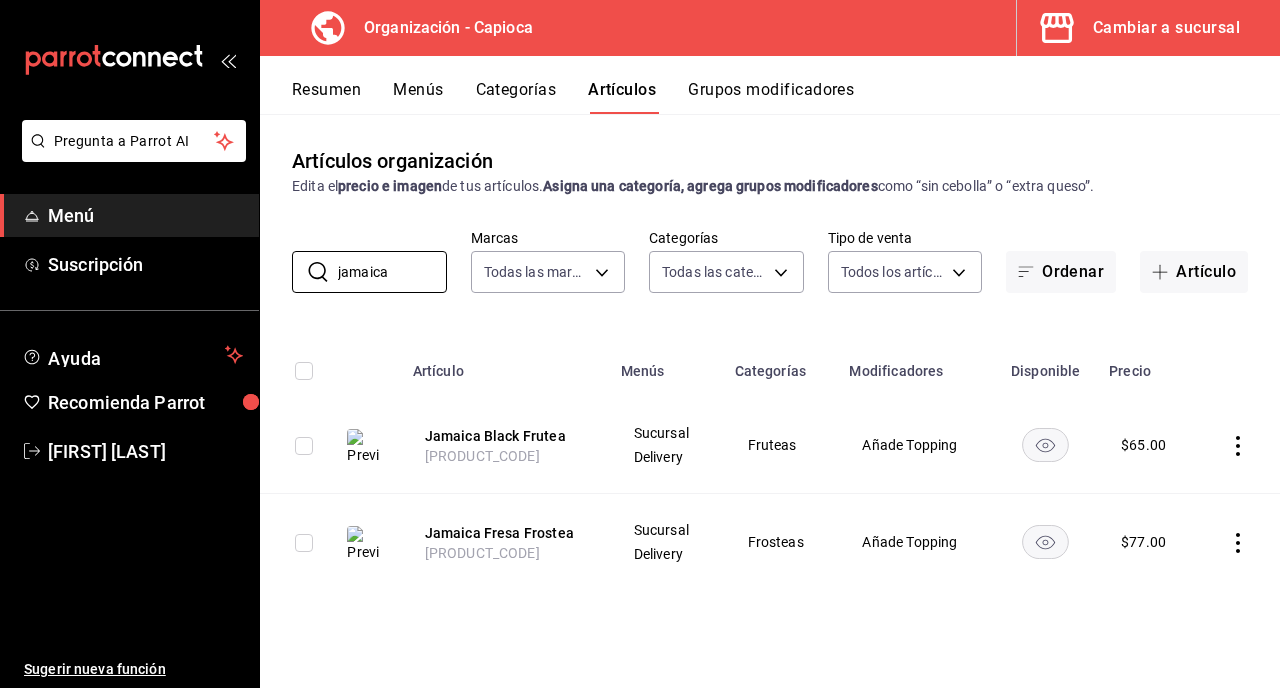 type on "jamaica" 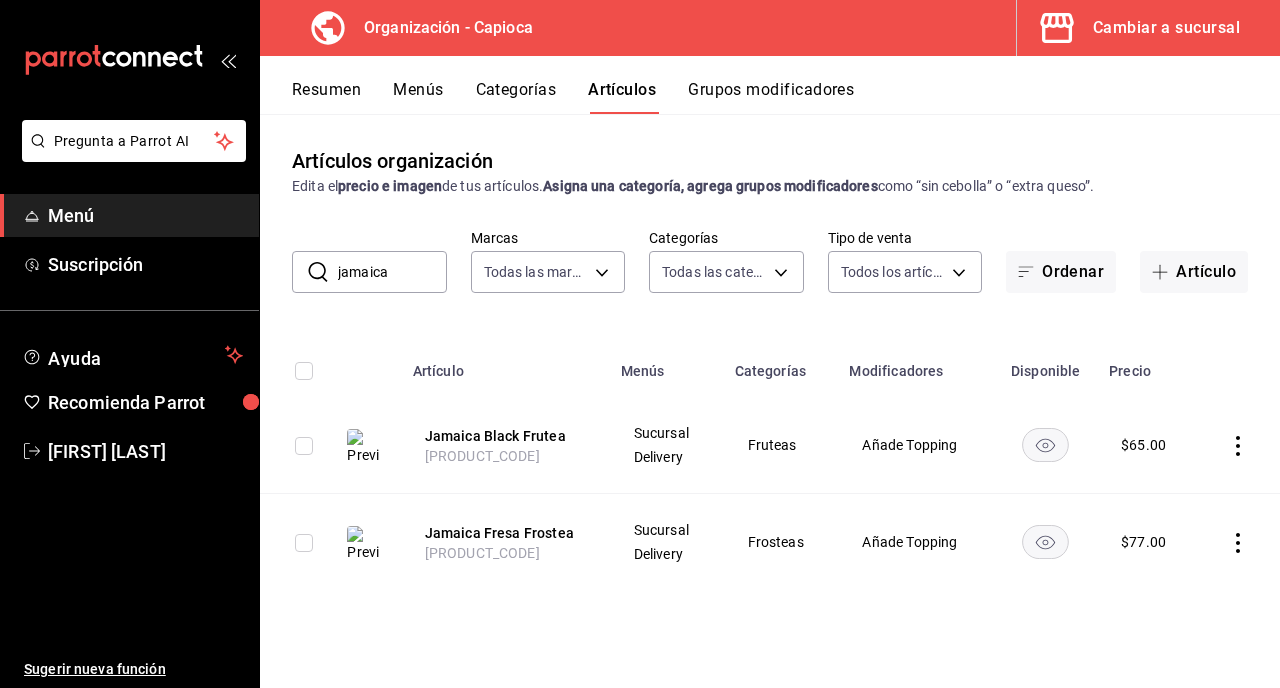 click 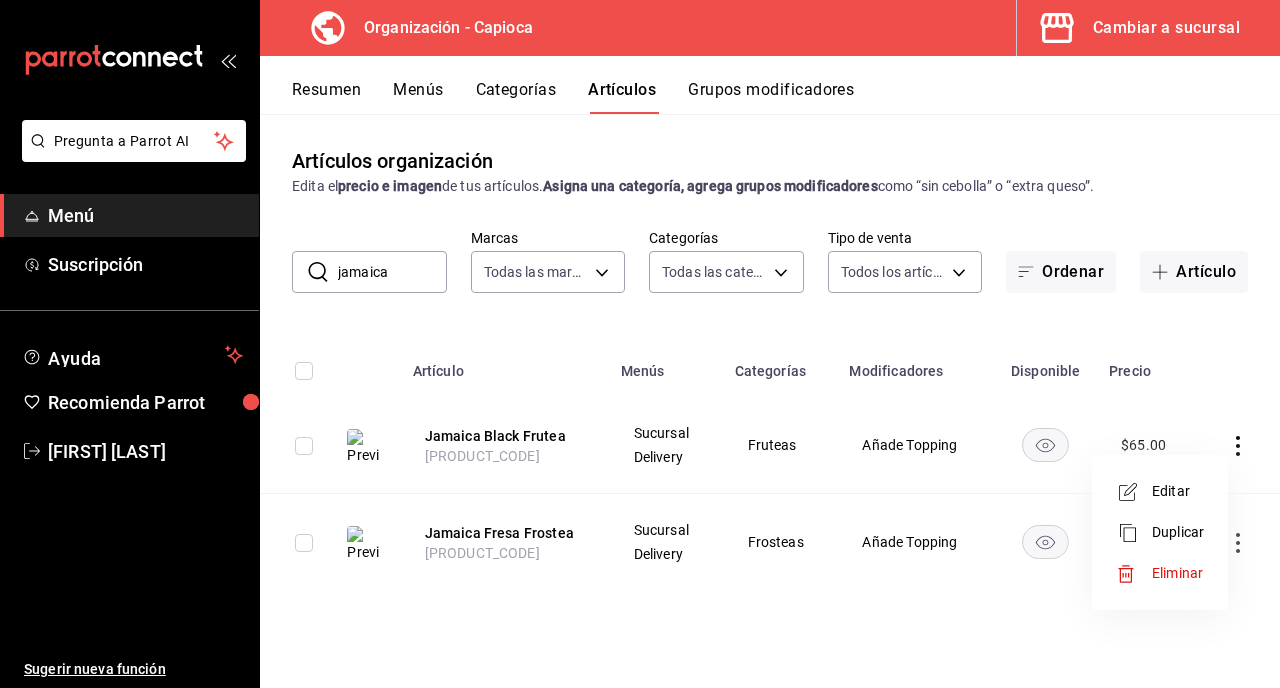 click on "Eliminar" at bounding box center (1177, 573) 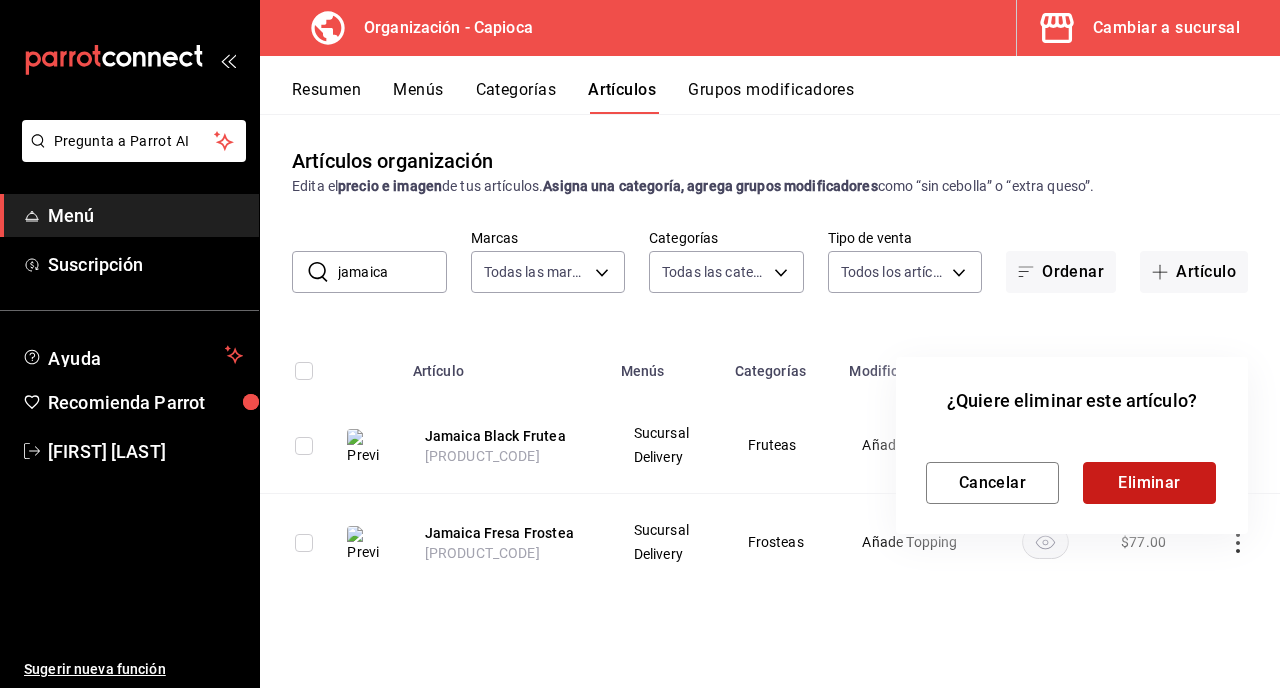 click on "Eliminar" at bounding box center [1149, 483] 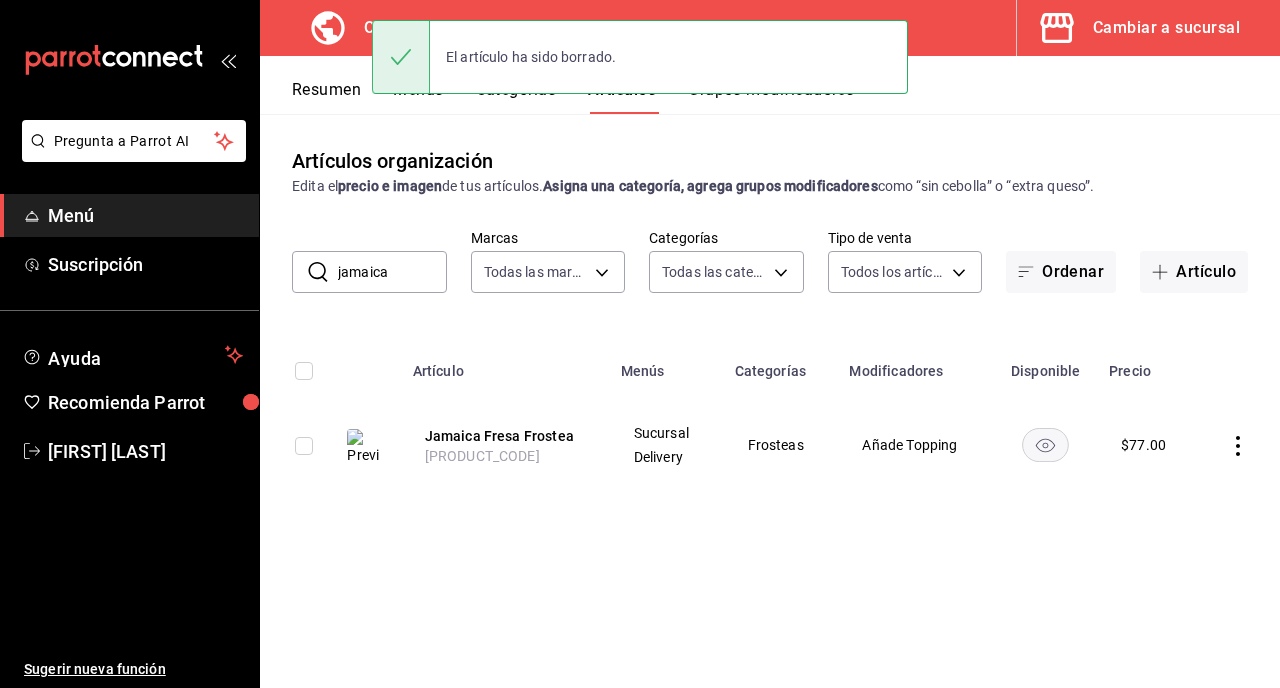 click 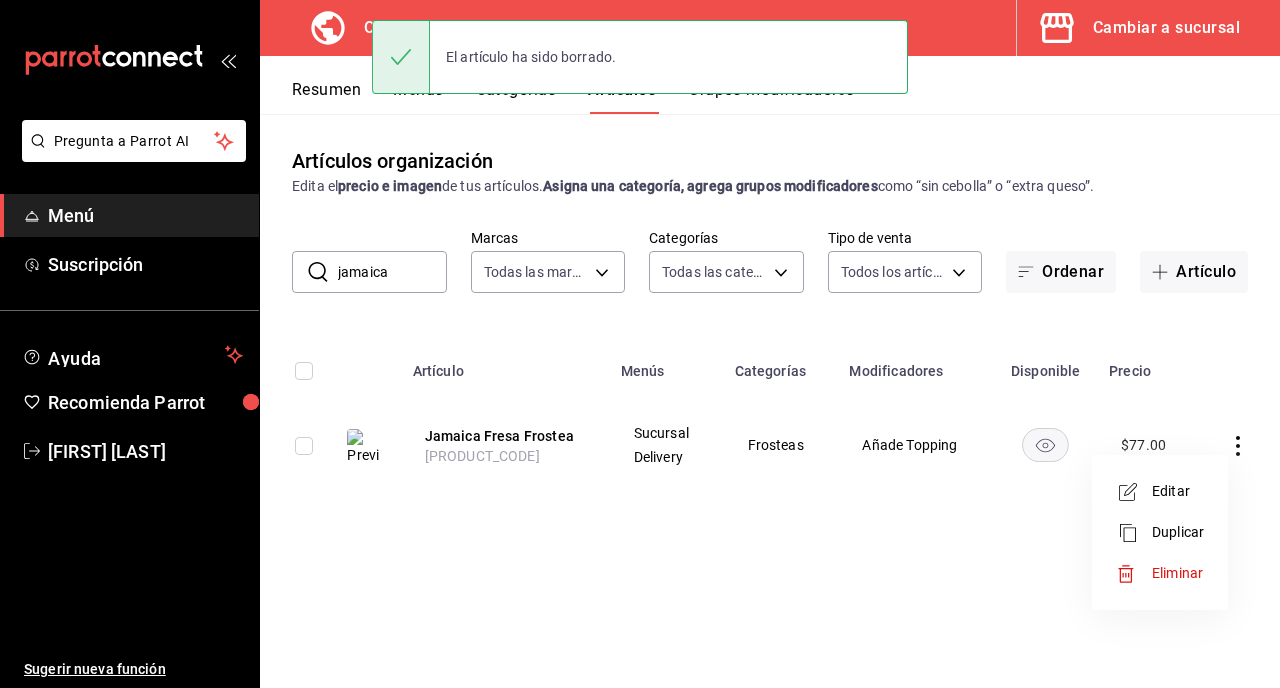 click on "Eliminar" at bounding box center [1177, 573] 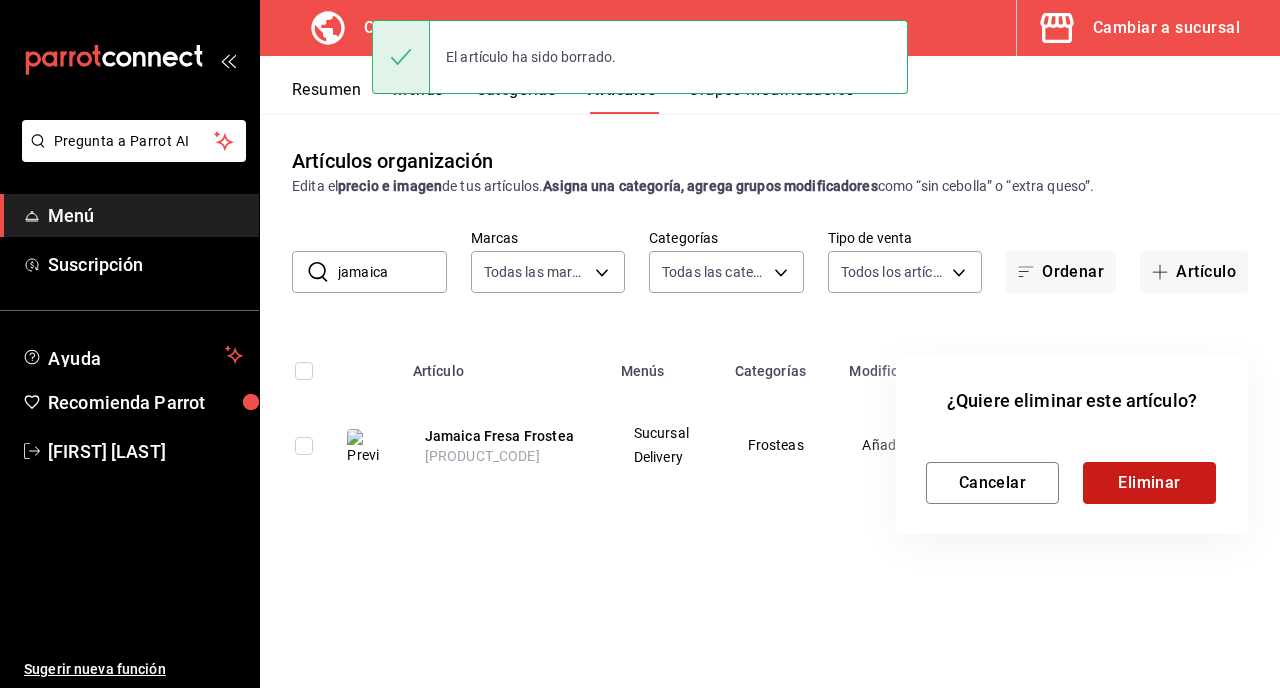 click on "Eliminar" at bounding box center [1149, 483] 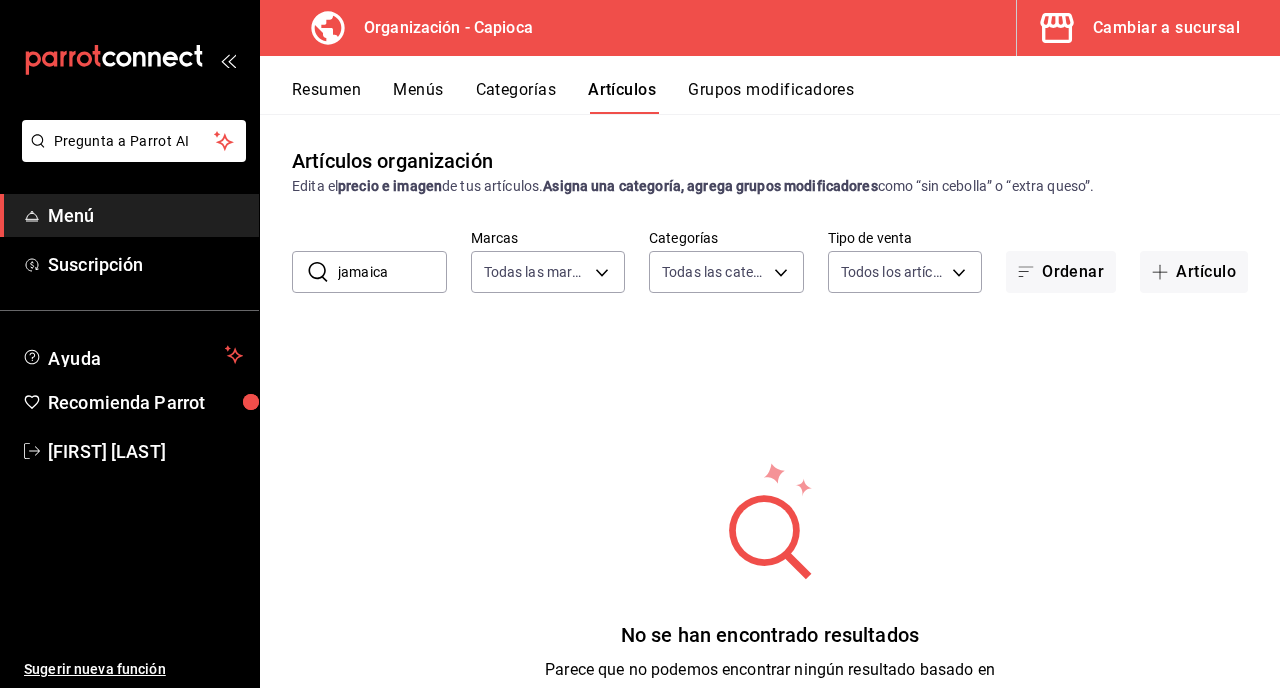 click on "Menús" at bounding box center [418, 97] 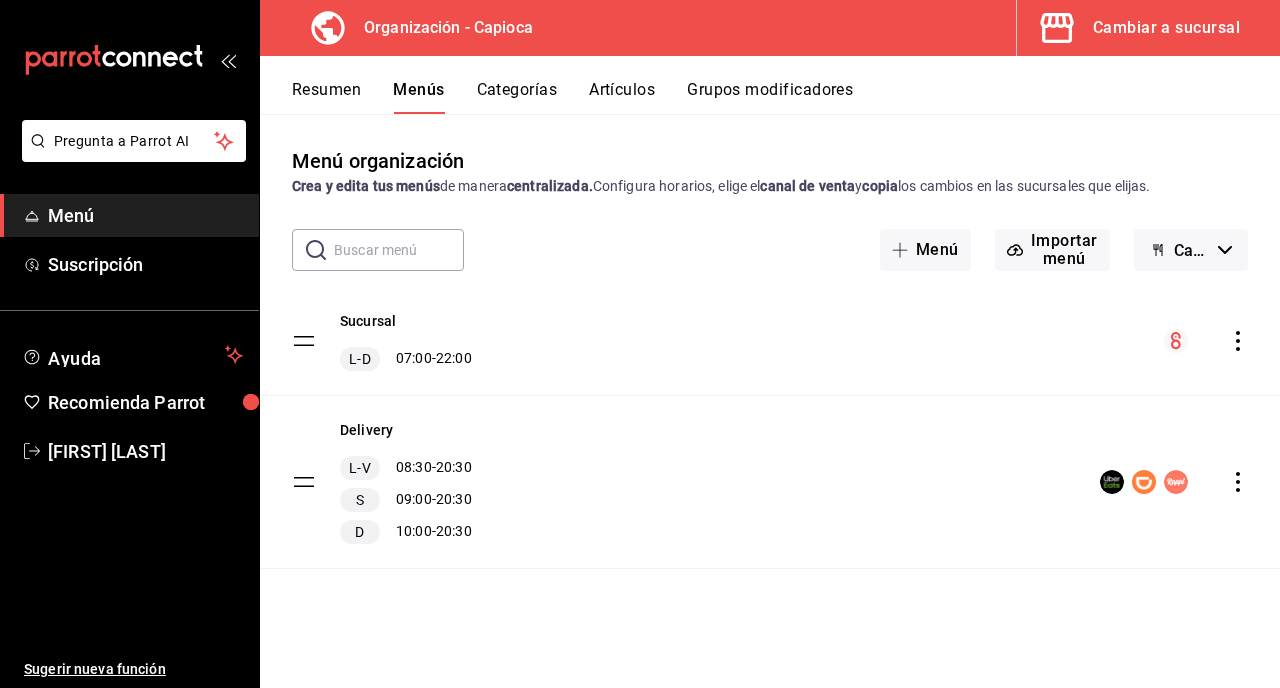 click 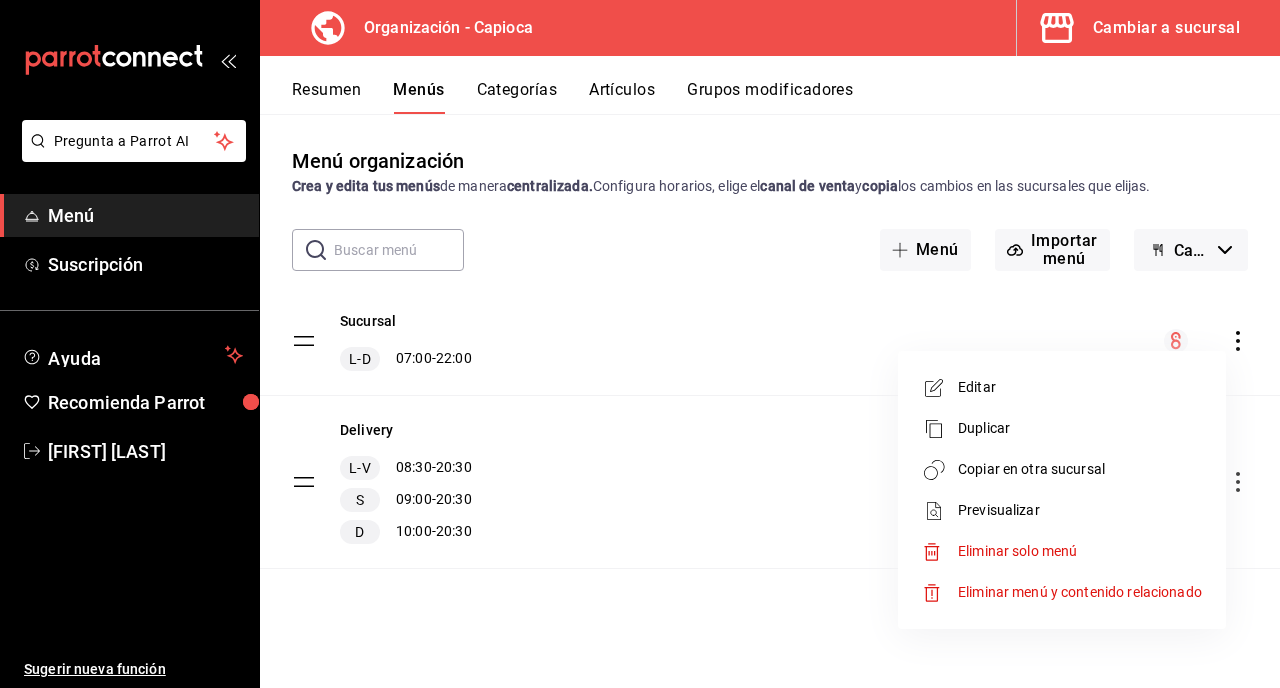 click at bounding box center (640, 344) 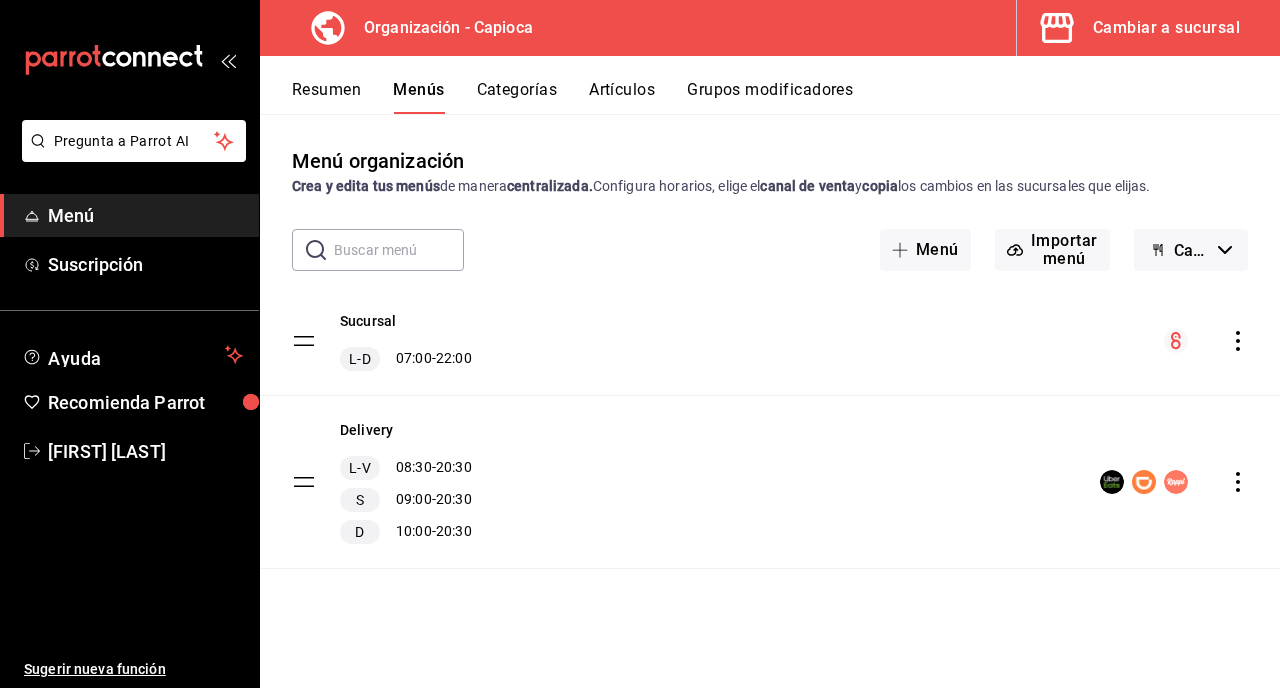 click on "[TEXT] [TIME] - [TIME] [TEXT] [TIME] - [TIME] [TEXT] [TIME] - [TIME]" at bounding box center [770, 482] 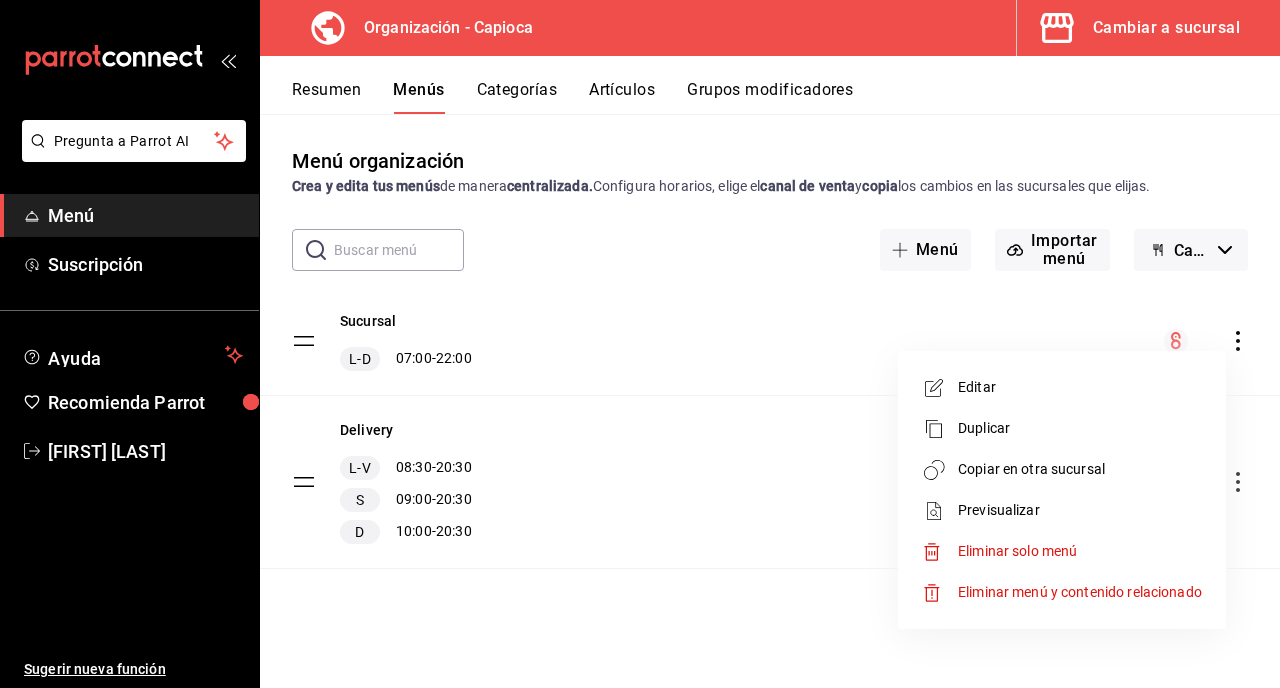 click on "Copiar en otra sucursal" at bounding box center [1080, 469] 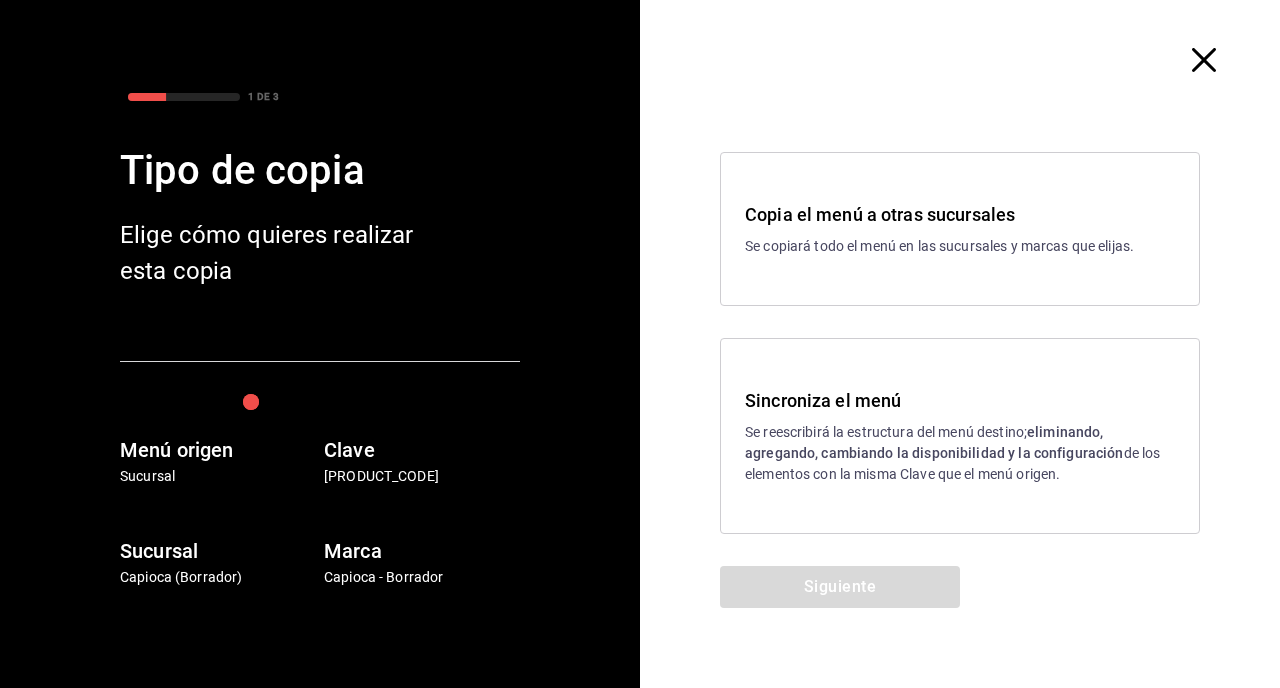 click on "Se reescribirá la estructura del menú destino;  eliminando, agregando, cambiando la disponibilidad y la configuración  de los elementos con la misma Clave que el menú origen." at bounding box center (960, 453) 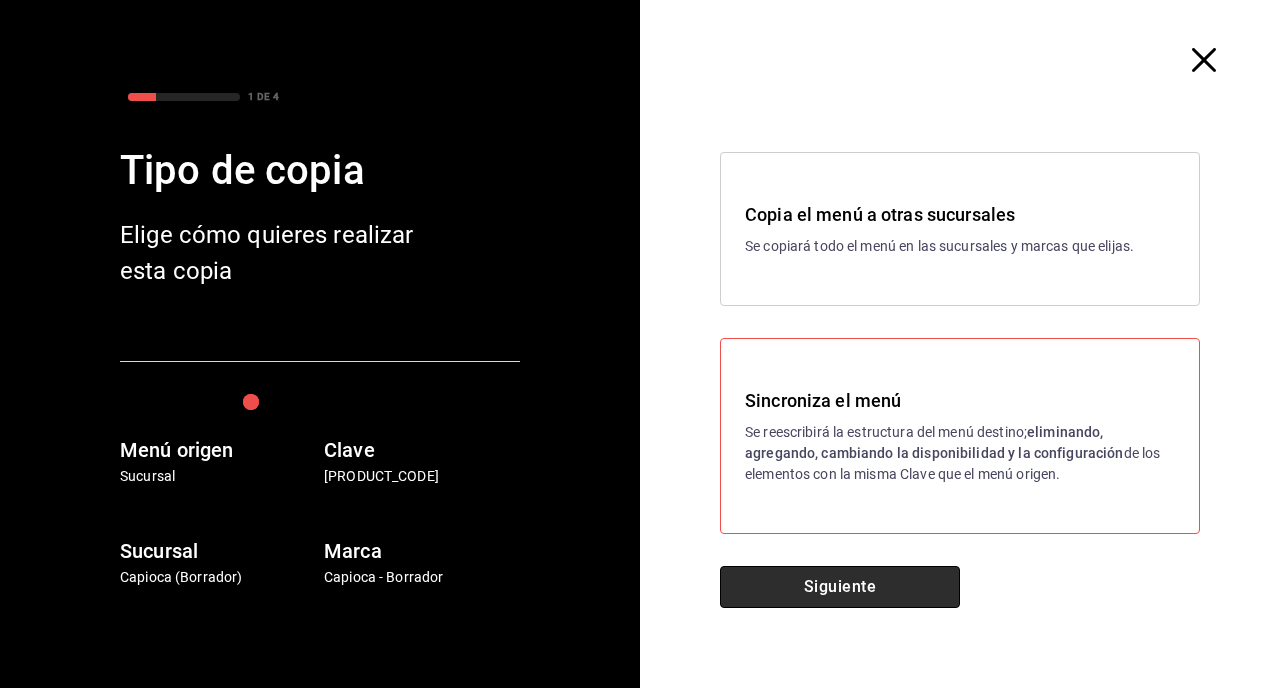 click on "Siguiente" at bounding box center (840, 587) 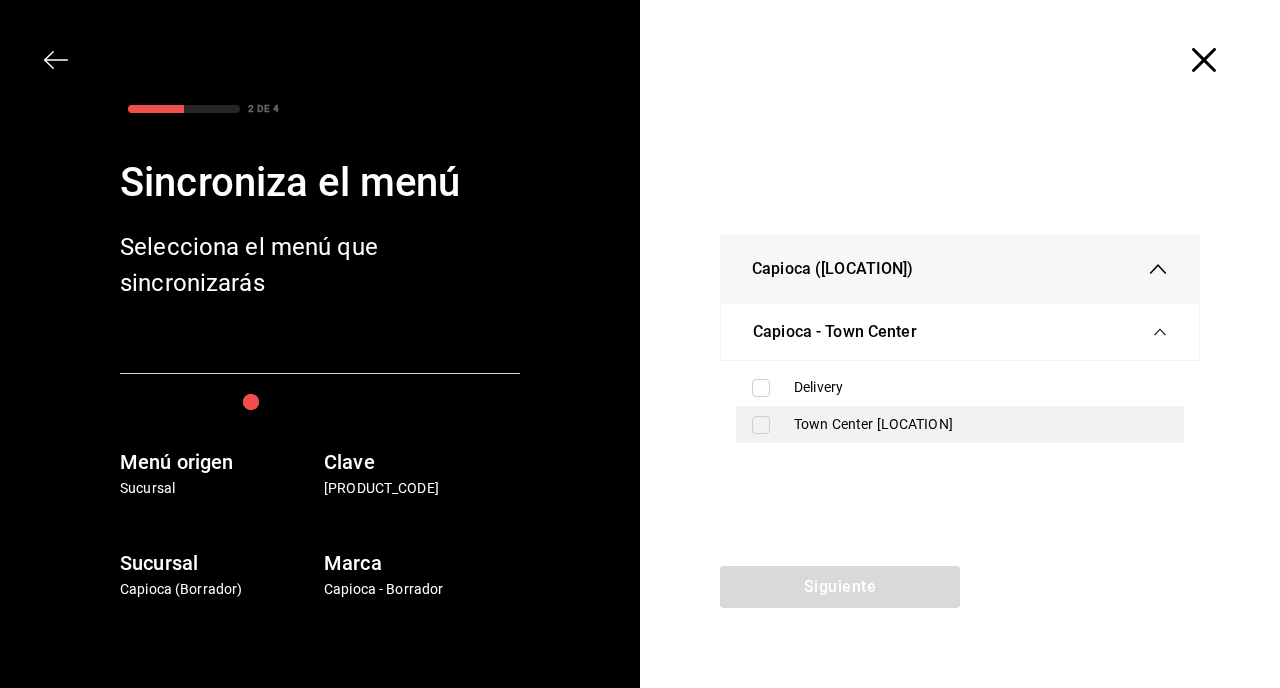 click on "Town Center [LOCATION]" at bounding box center [981, 424] 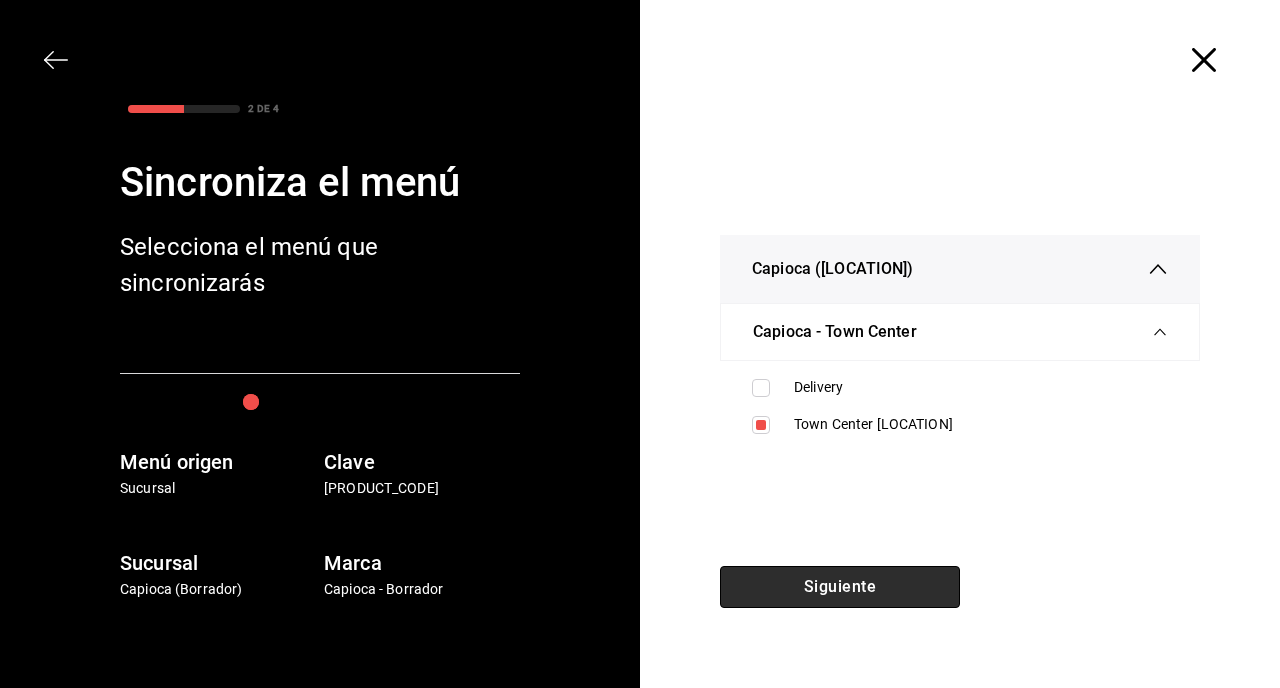 click on "Siguiente" at bounding box center (840, 587) 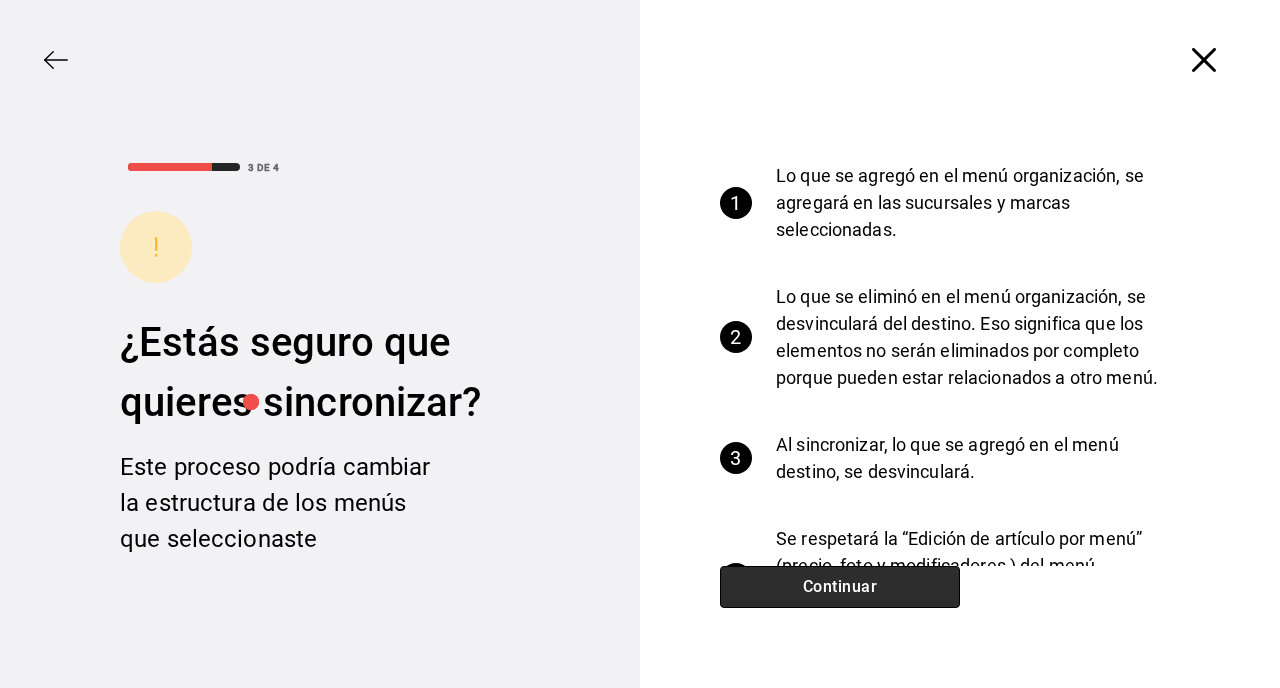 click on "Continuar" at bounding box center [840, 587] 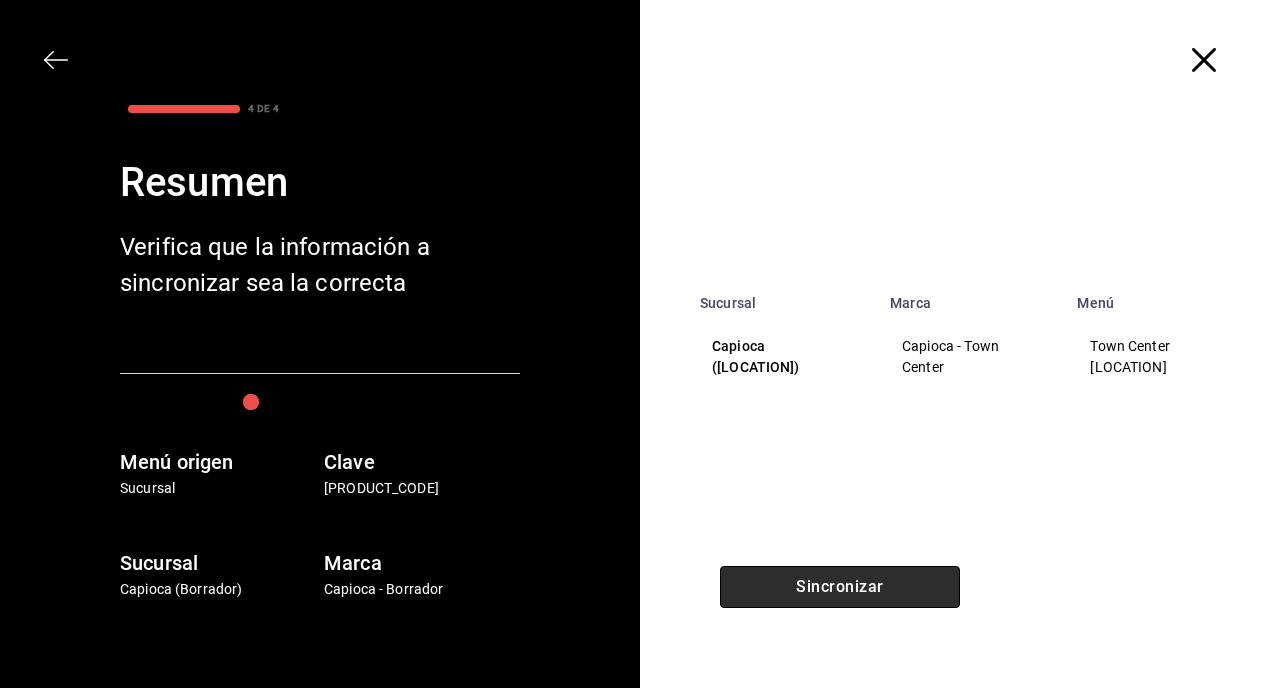 click on "Sincronizar" at bounding box center (840, 587) 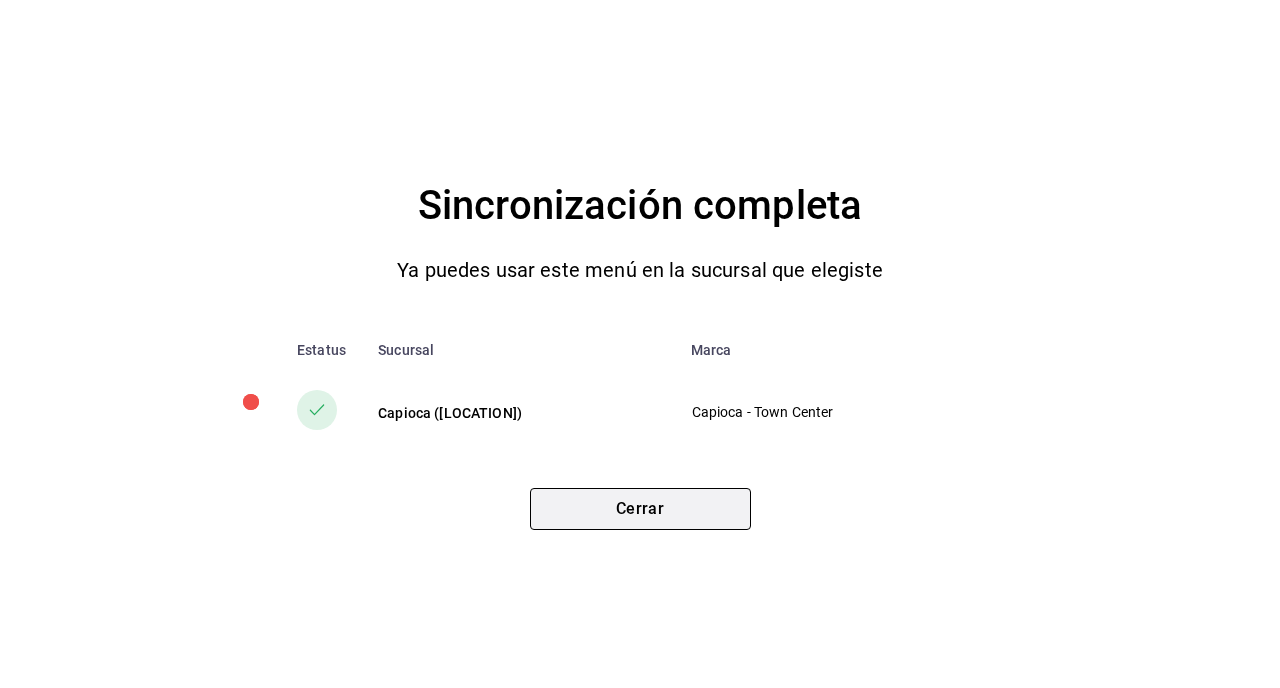 click on "Cerrar" at bounding box center (640, 509) 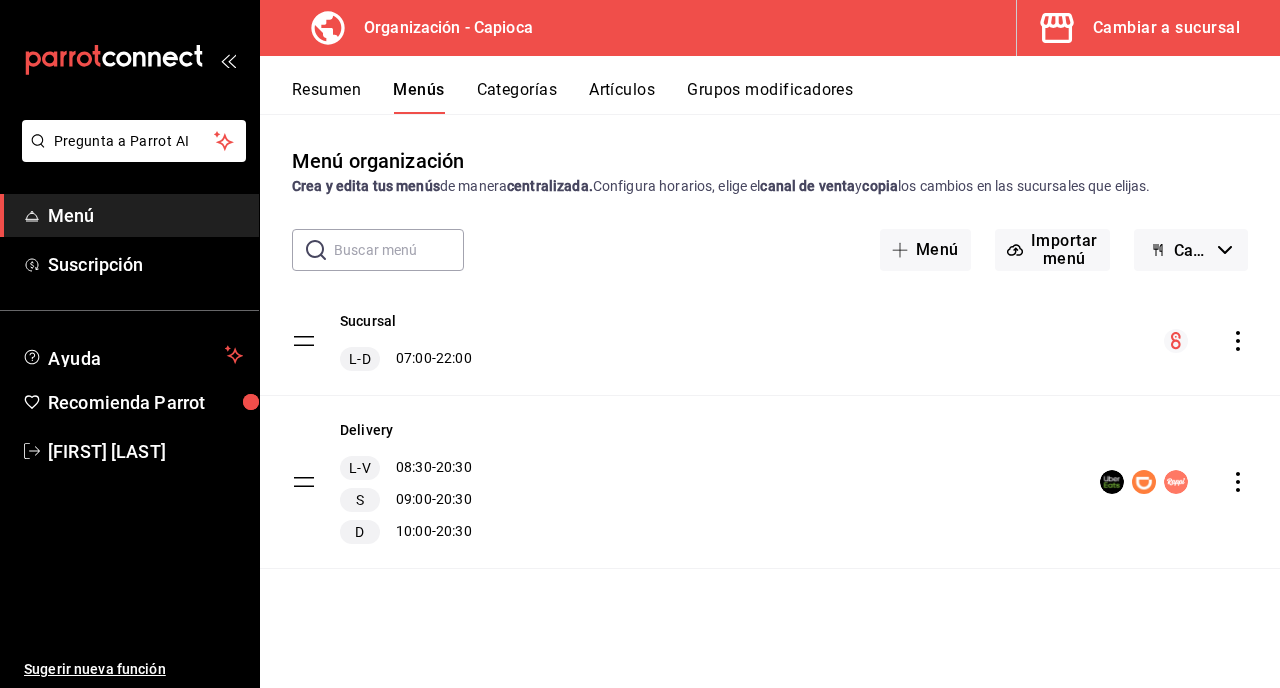 click on "Cambiar a sucursal" at bounding box center (1166, 28) 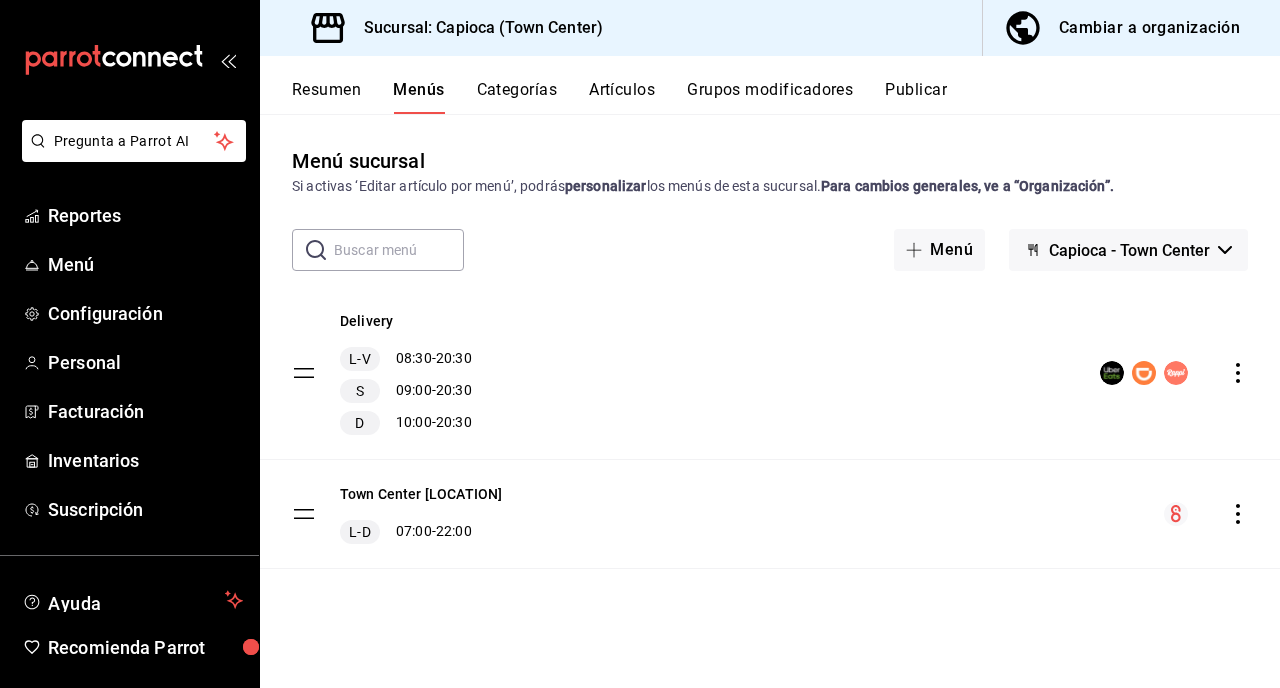 click on "Resumen" at bounding box center (326, 97) 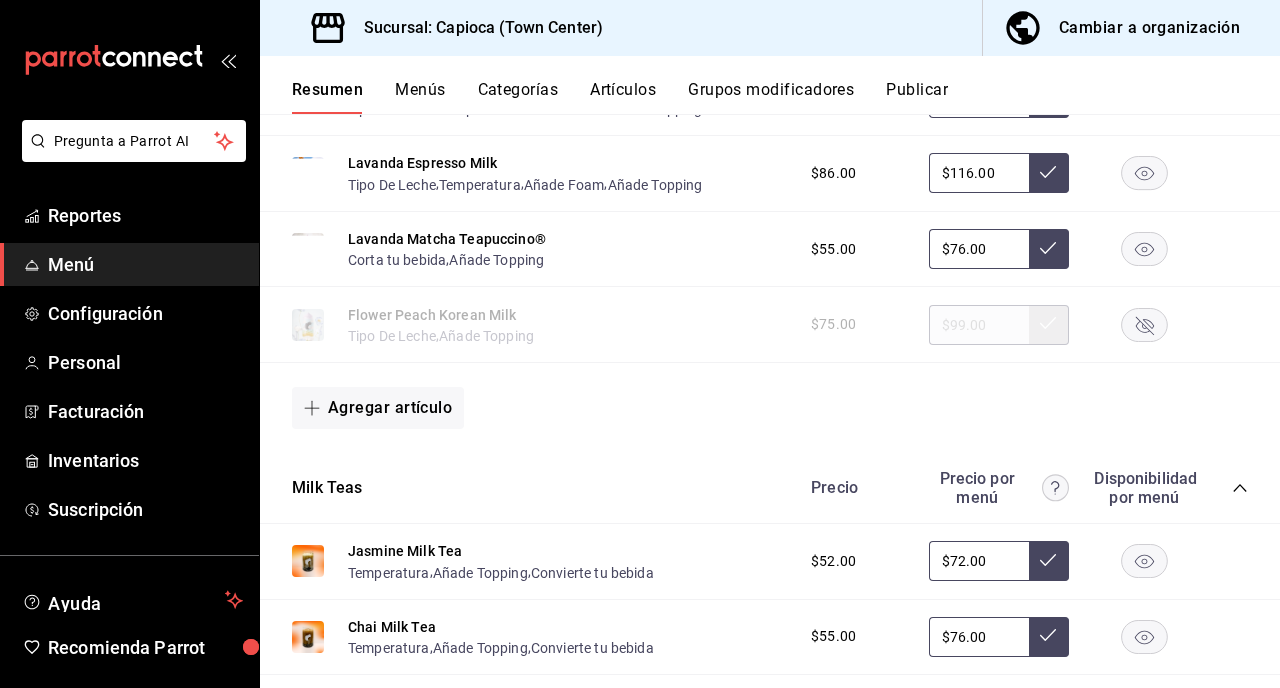 scroll, scrollTop: 0, scrollLeft: 0, axis: both 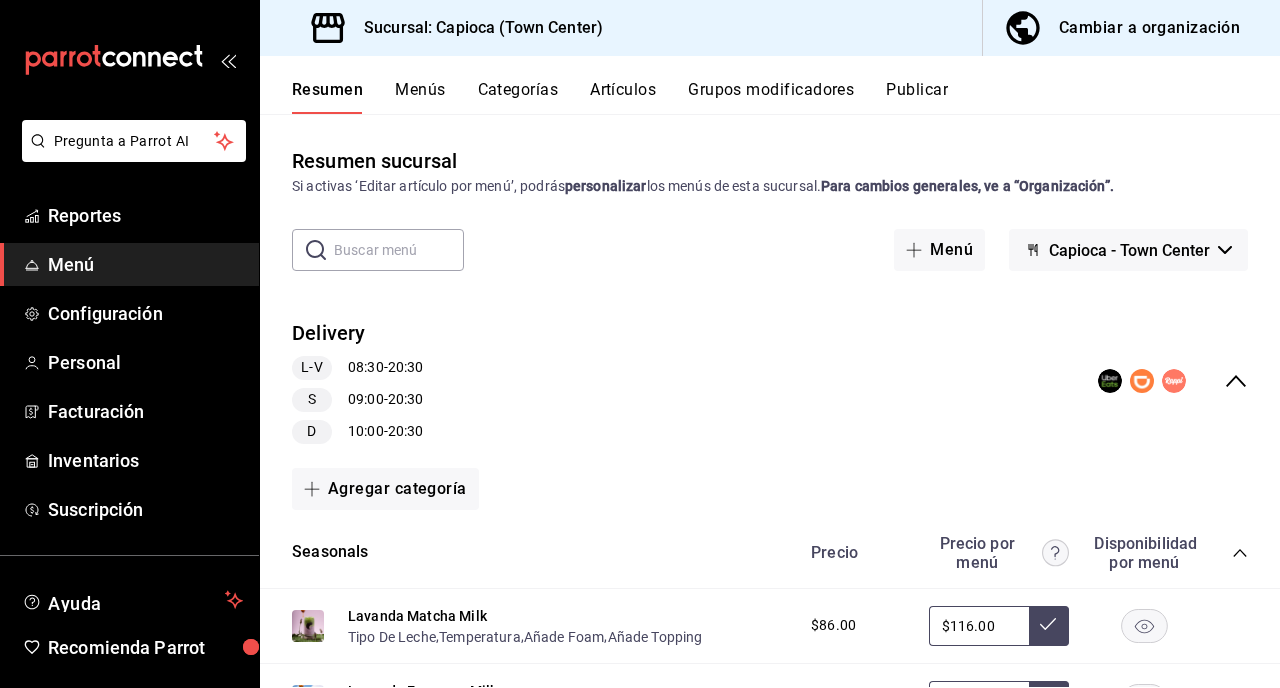 click on "Cambiar a organización" at bounding box center (1123, 28) 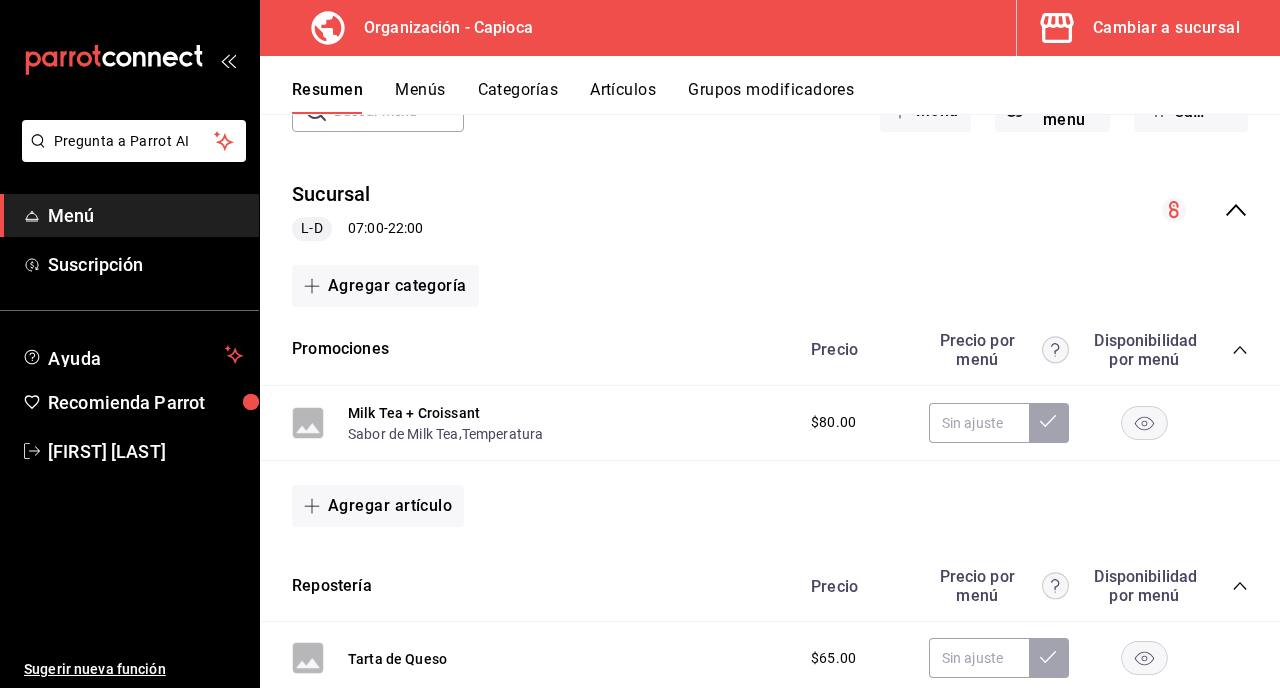 scroll, scrollTop: 123, scrollLeft: 0, axis: vertical 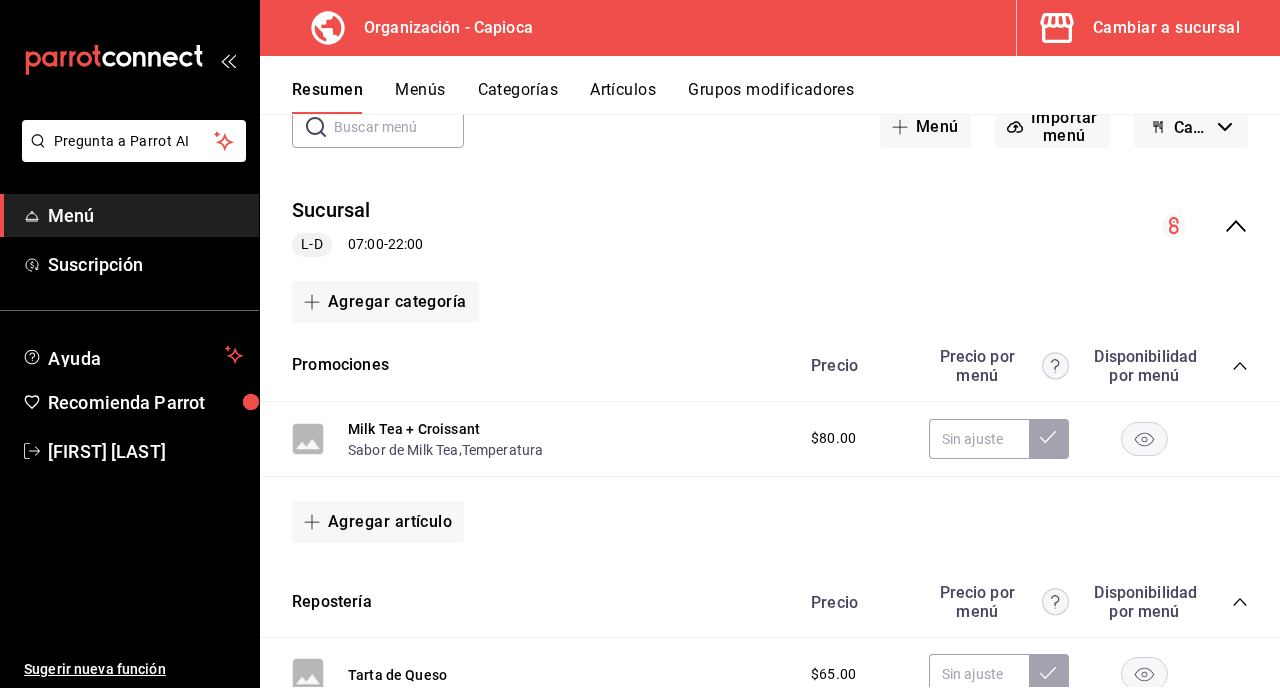 click on "Artículos" at bounding box center (623, 97) 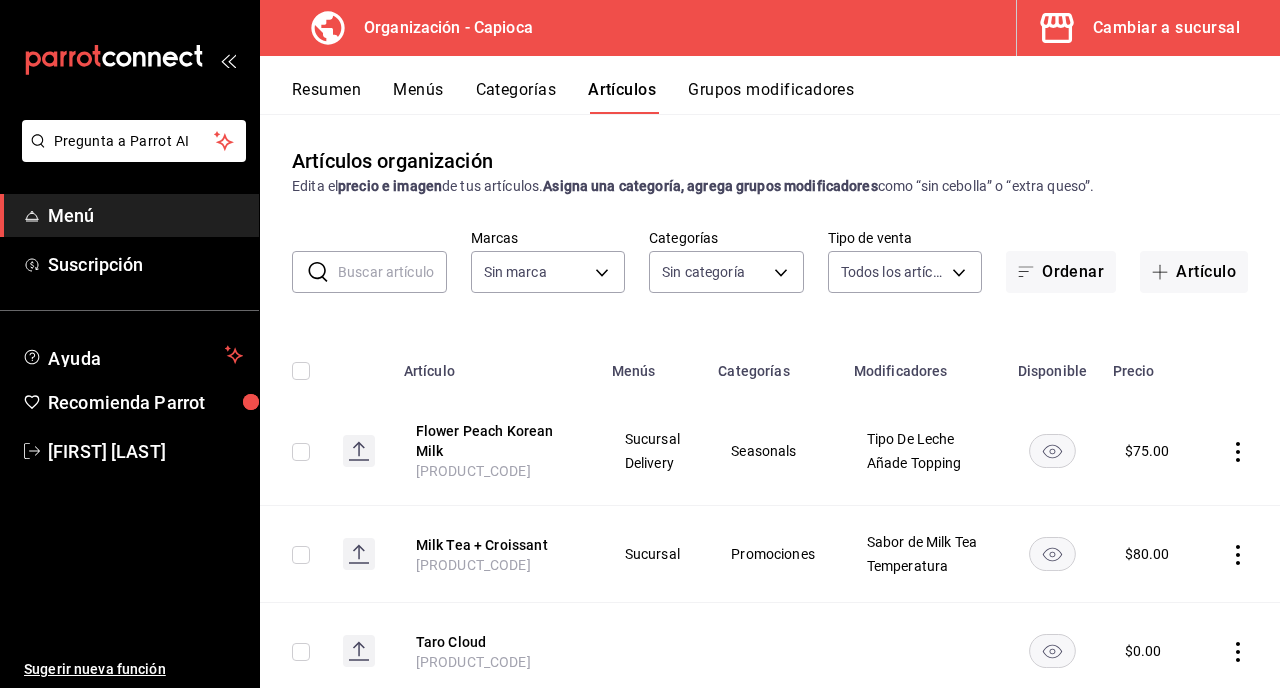 type on "[UUID]" 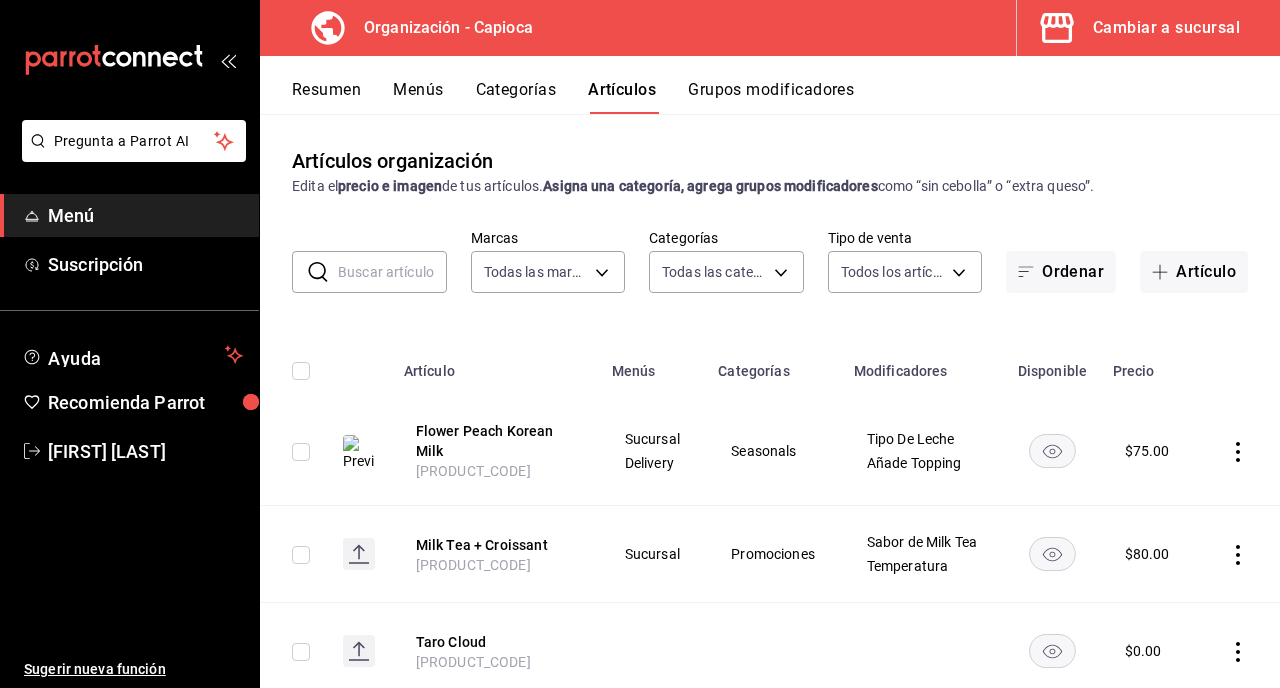 click at bounding box center (392, 272) 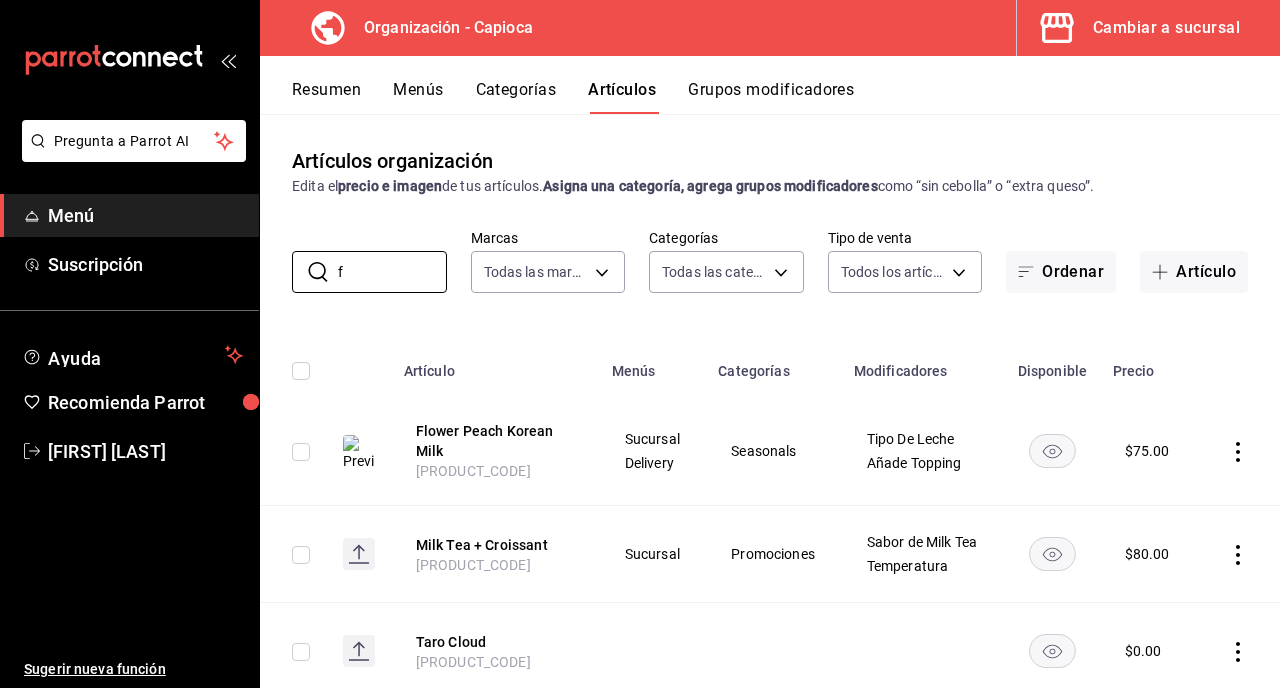 type on "f" 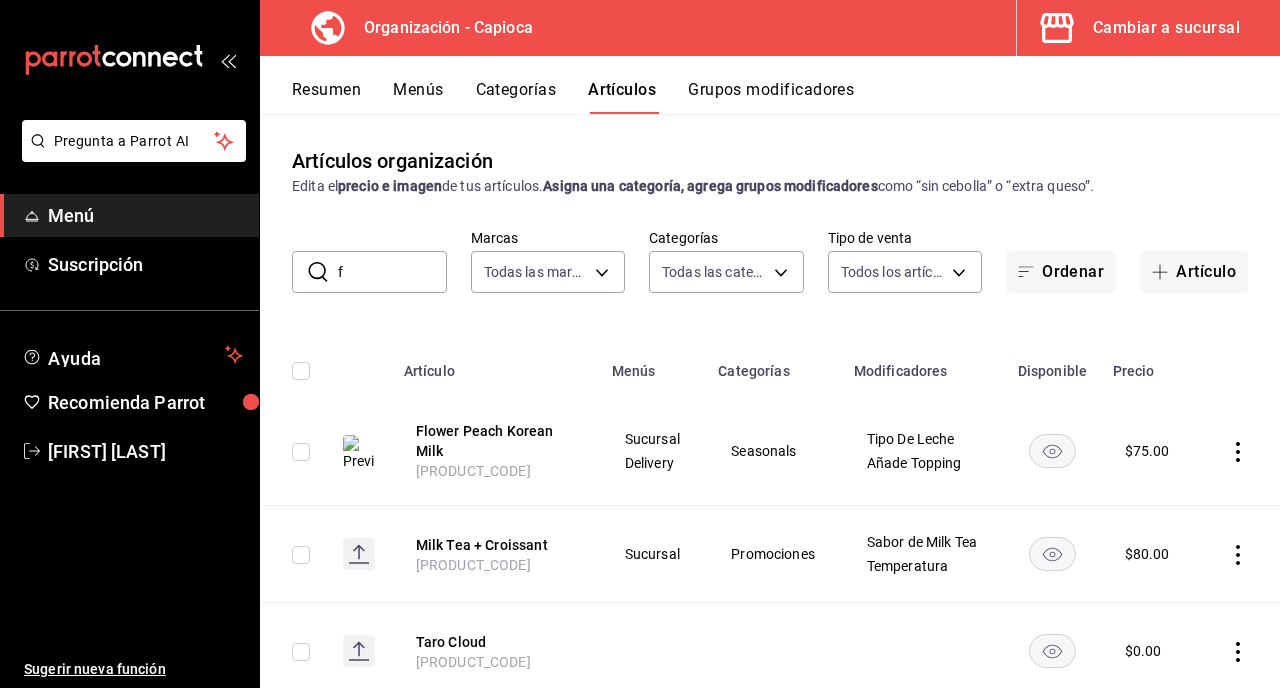 click at bounding box center [1241, 451] 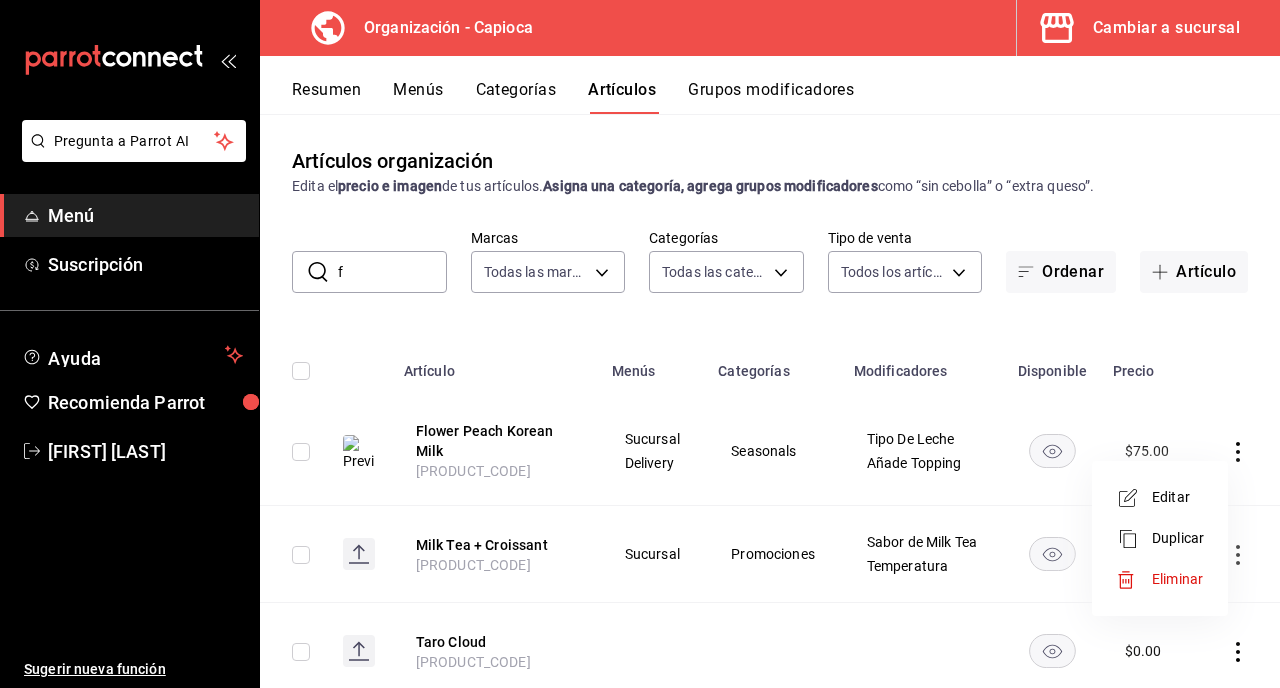 click on "Eliminar" at bounding box center (1177, 579) 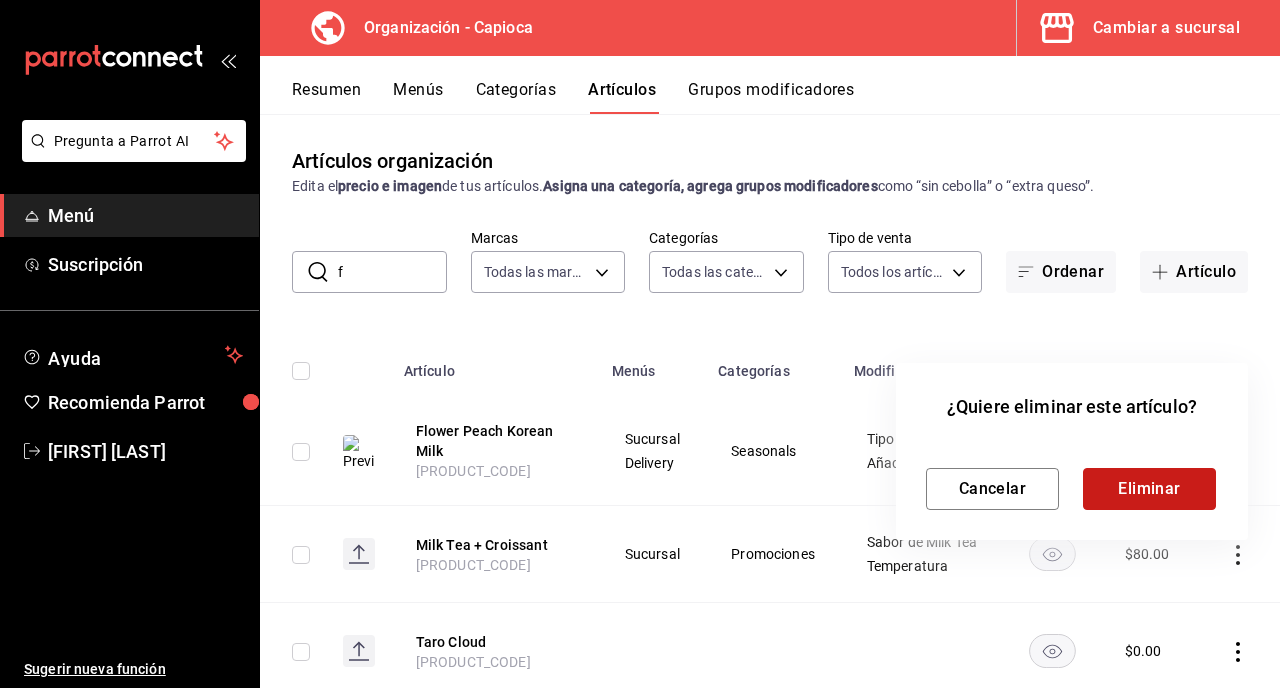 click on "Eliminar" at bounding box center (1149, 489) 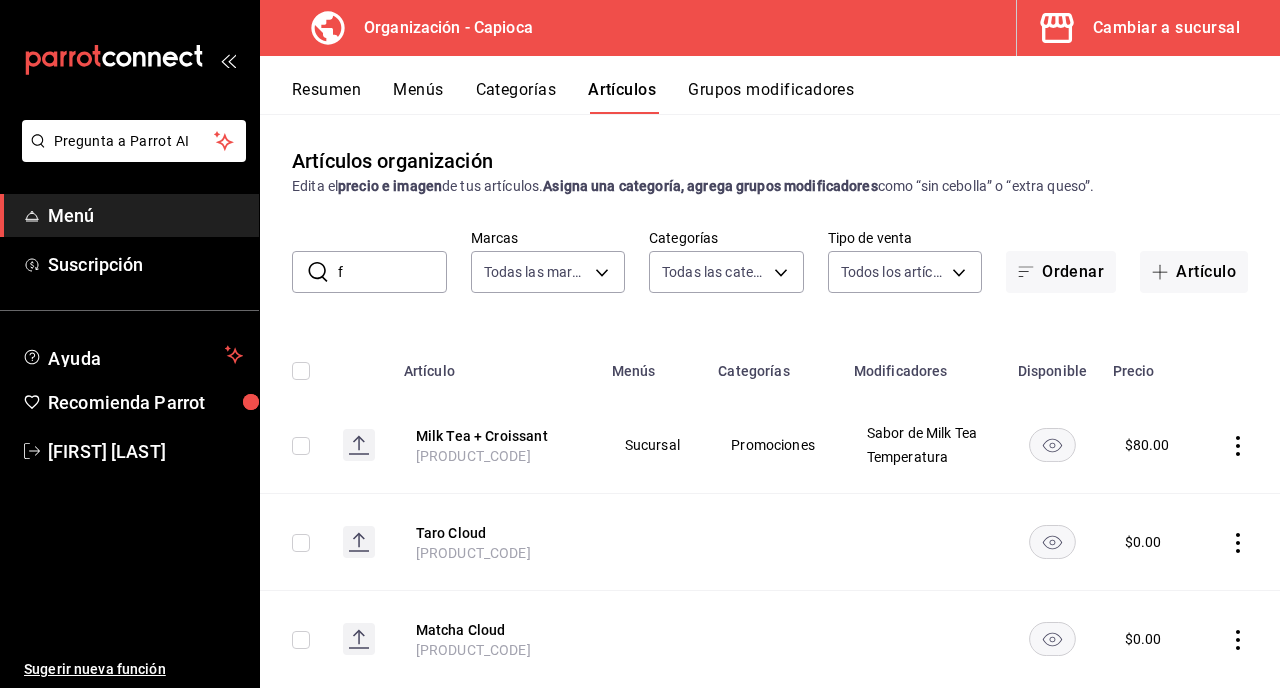 click on "Menús" at bounding box center (418, 97) 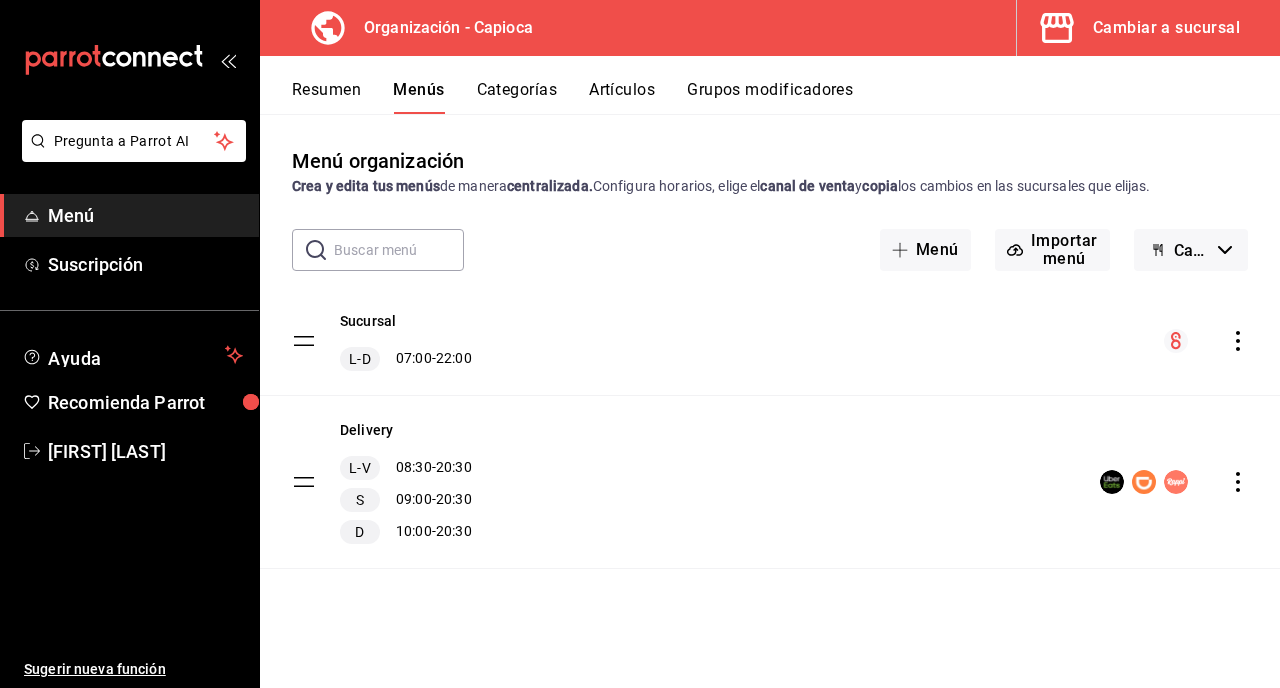 click 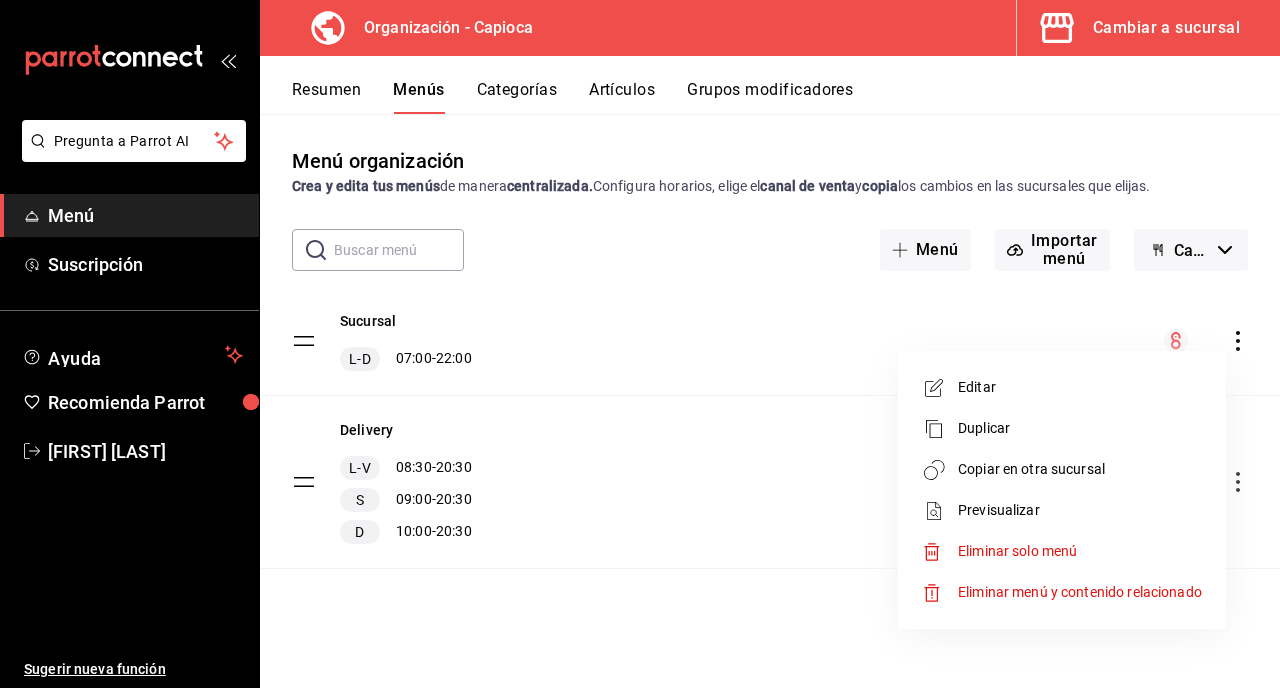 click on "Copiar en otra sucursal" at bounding box center [1080, 469] 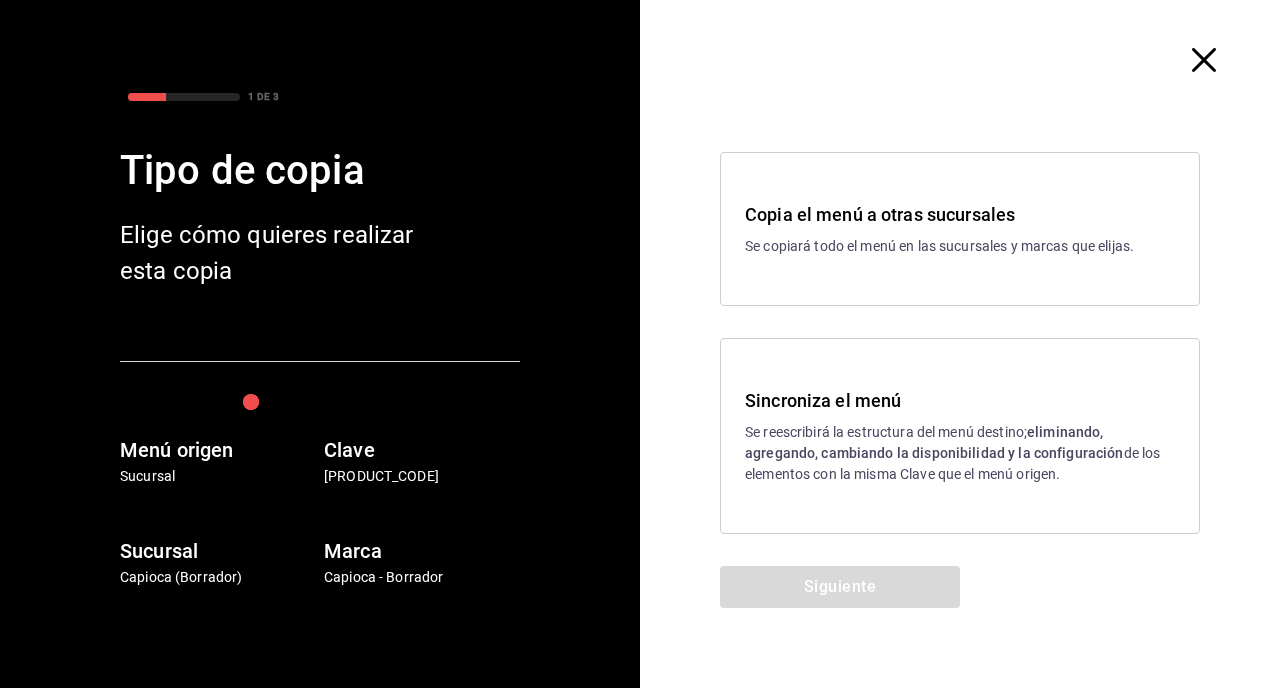 click on "Sincroniza el menú" at bounding box center [960, 400] 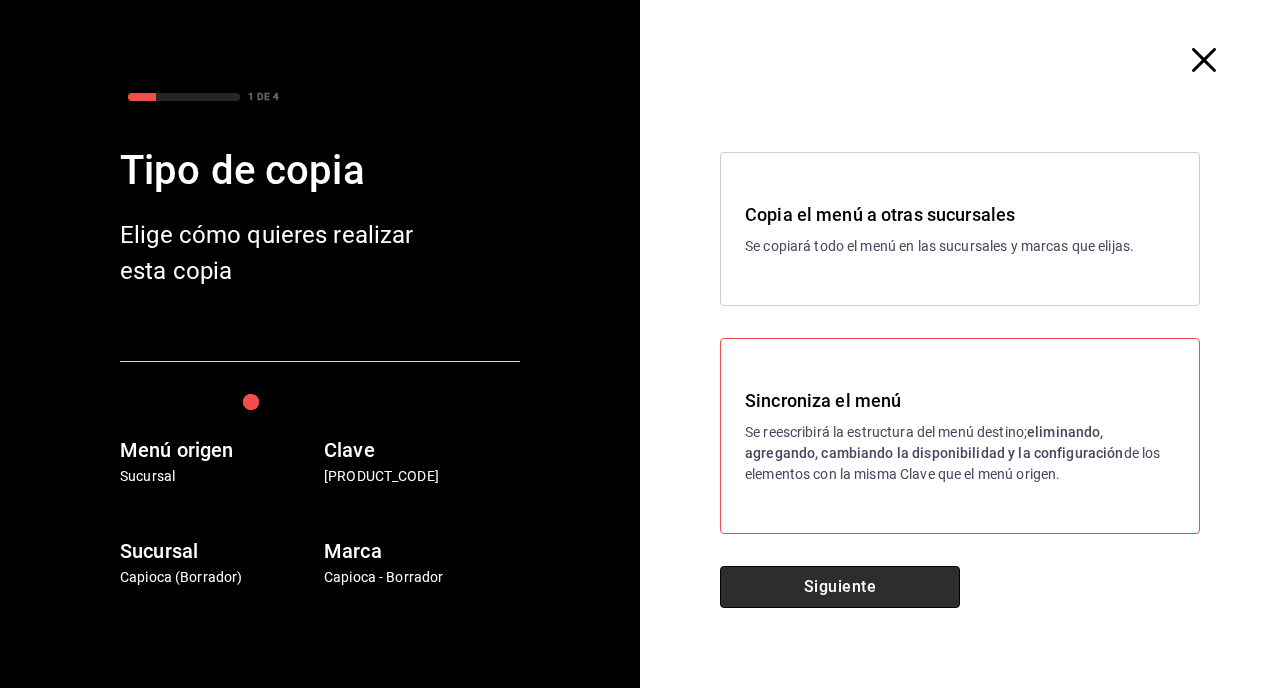 click on "Siguiente" at bounding box center (840, 587) 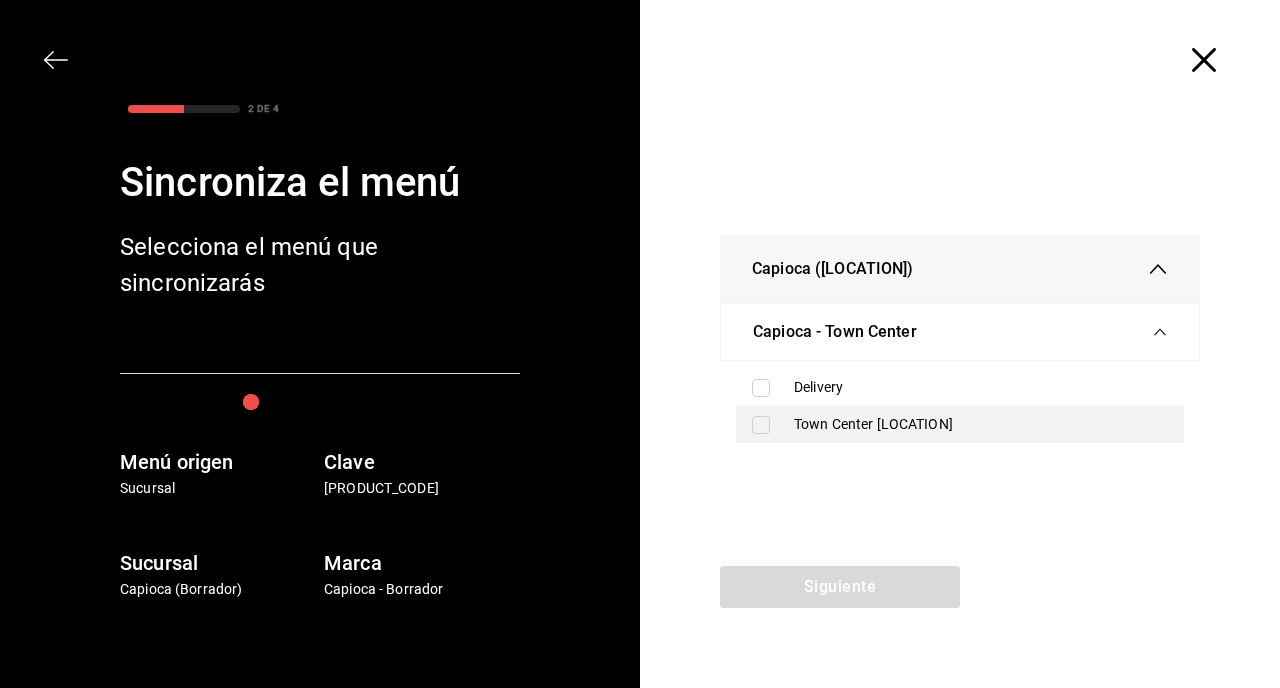 click on "Town Center [LOCATION]" at bounding box center [960, 424] 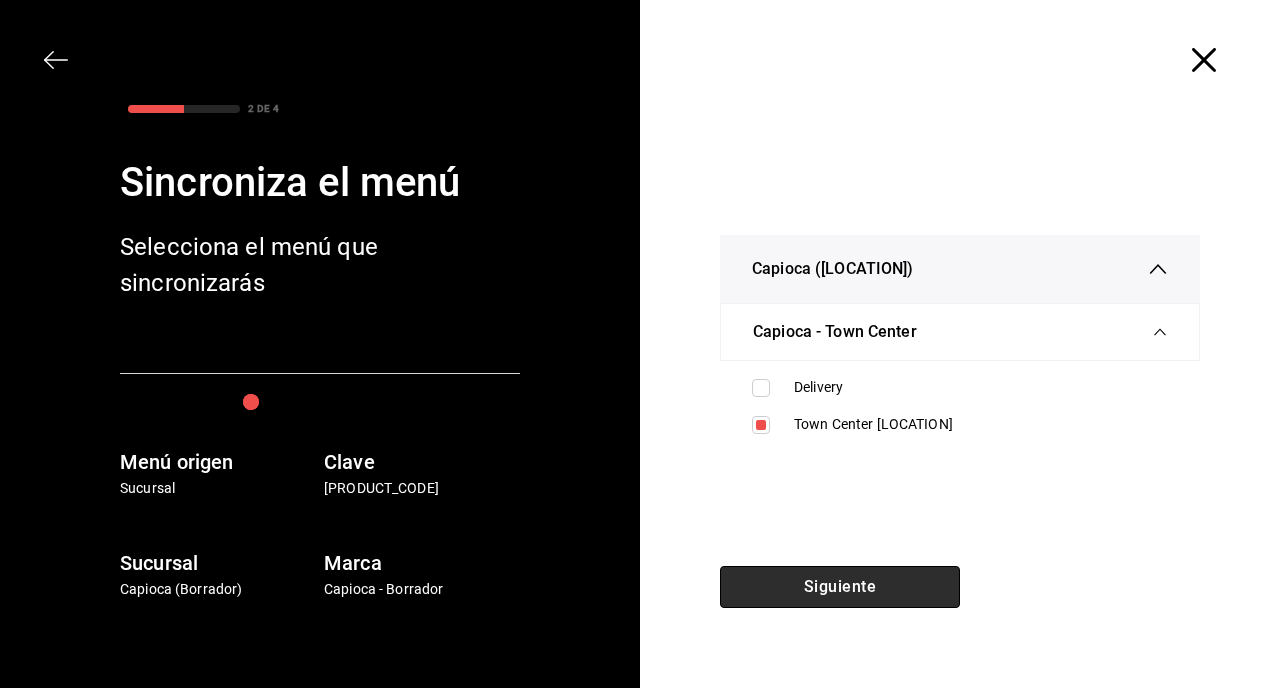 click on "Siguiente" at bounding box center (840, 587) 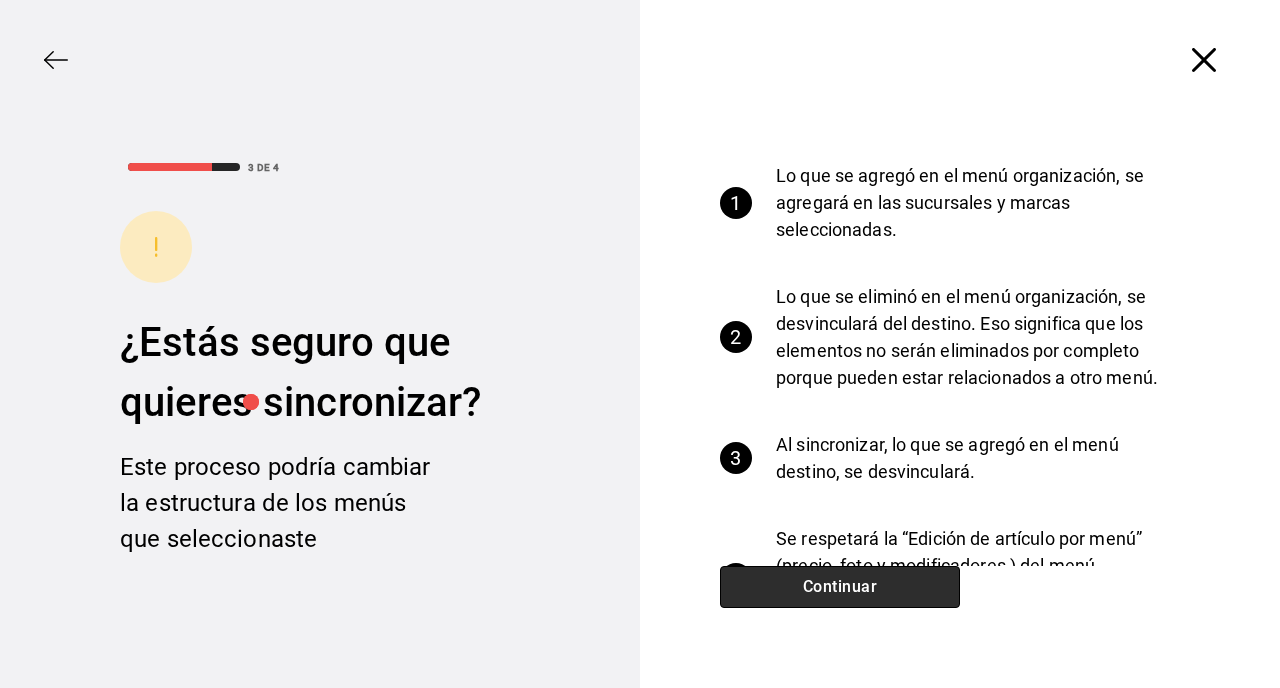 click on "Continuar" at bounding box center (840, 587) 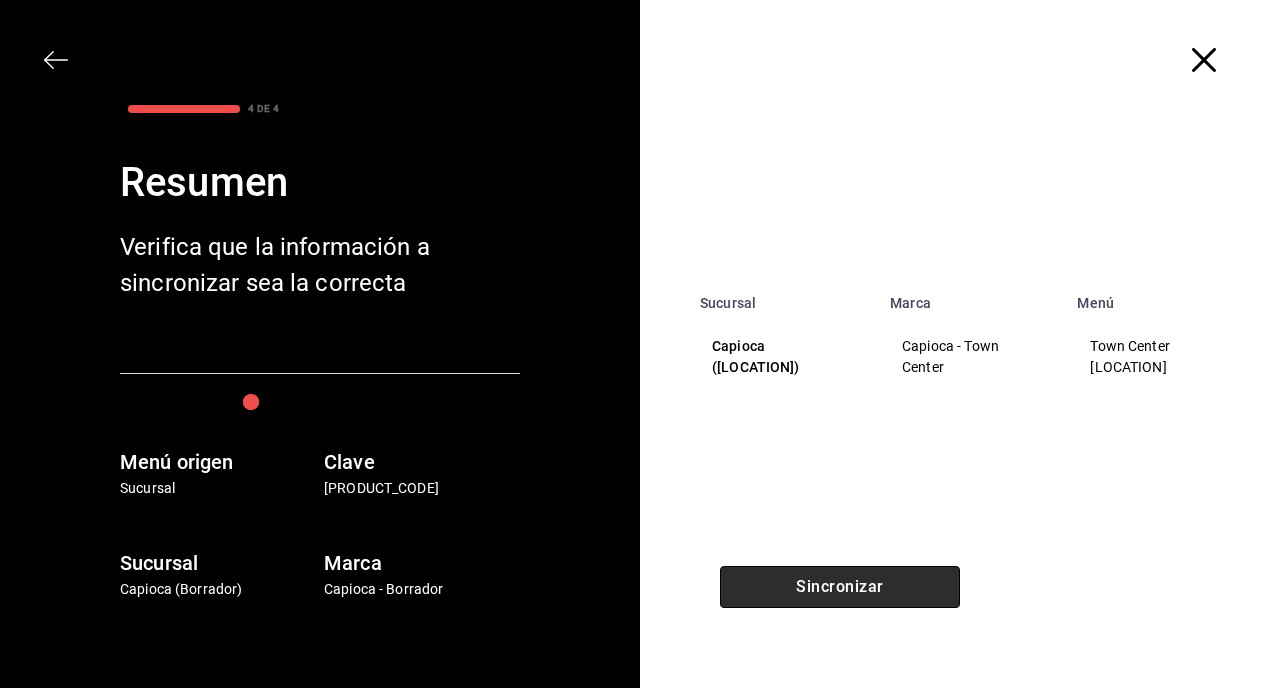 click on "Sincronizar" at bounding box center (840, 587) 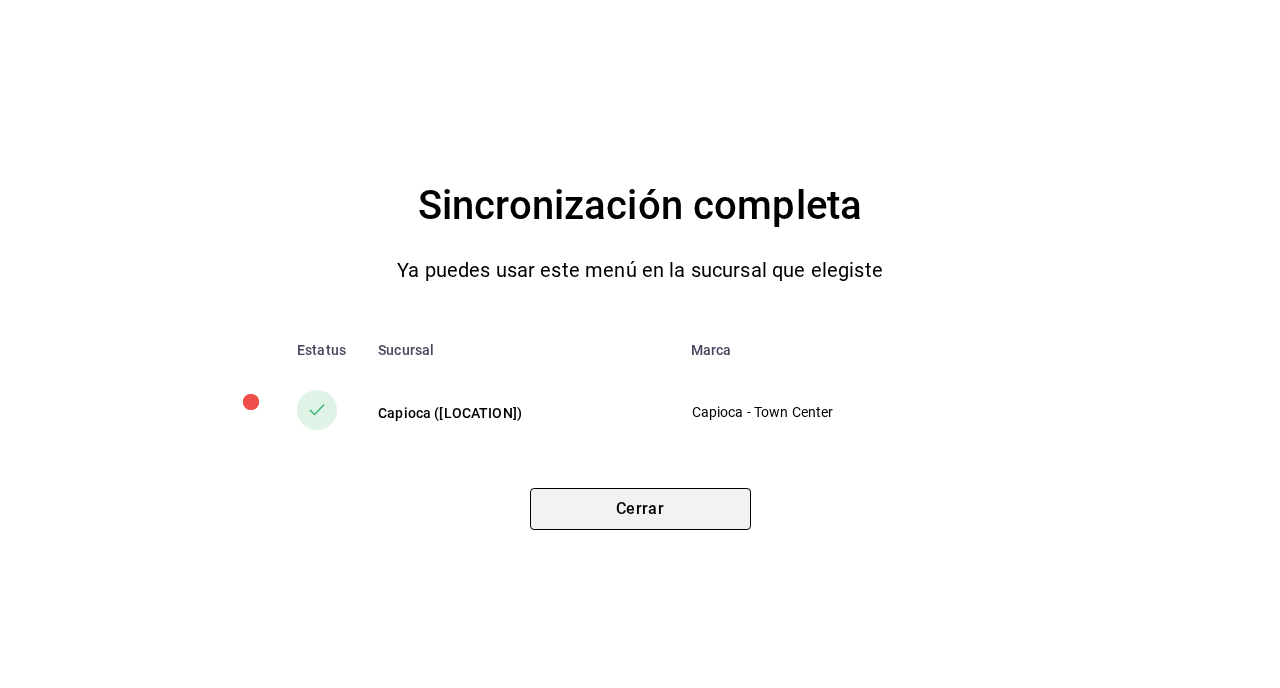 click on "Cerrar" at bounding box center (640, 509) 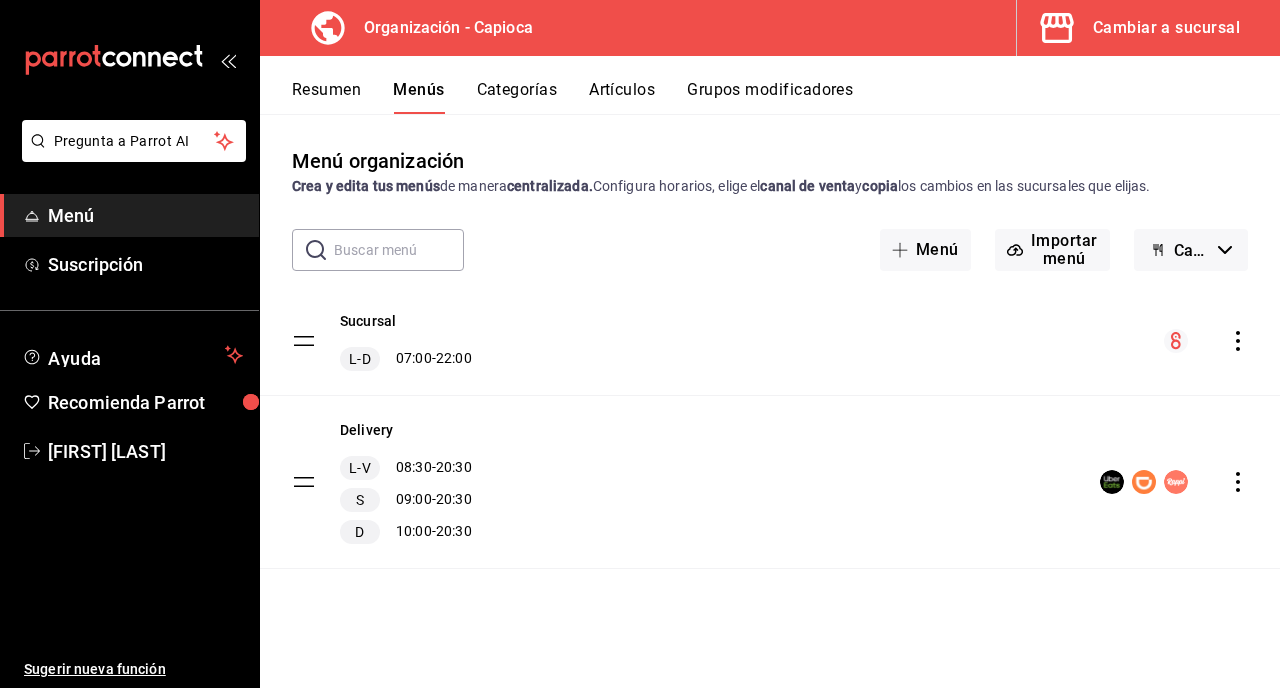 click on "Cambiar a sucursal" at bounding box center (1166, 28) 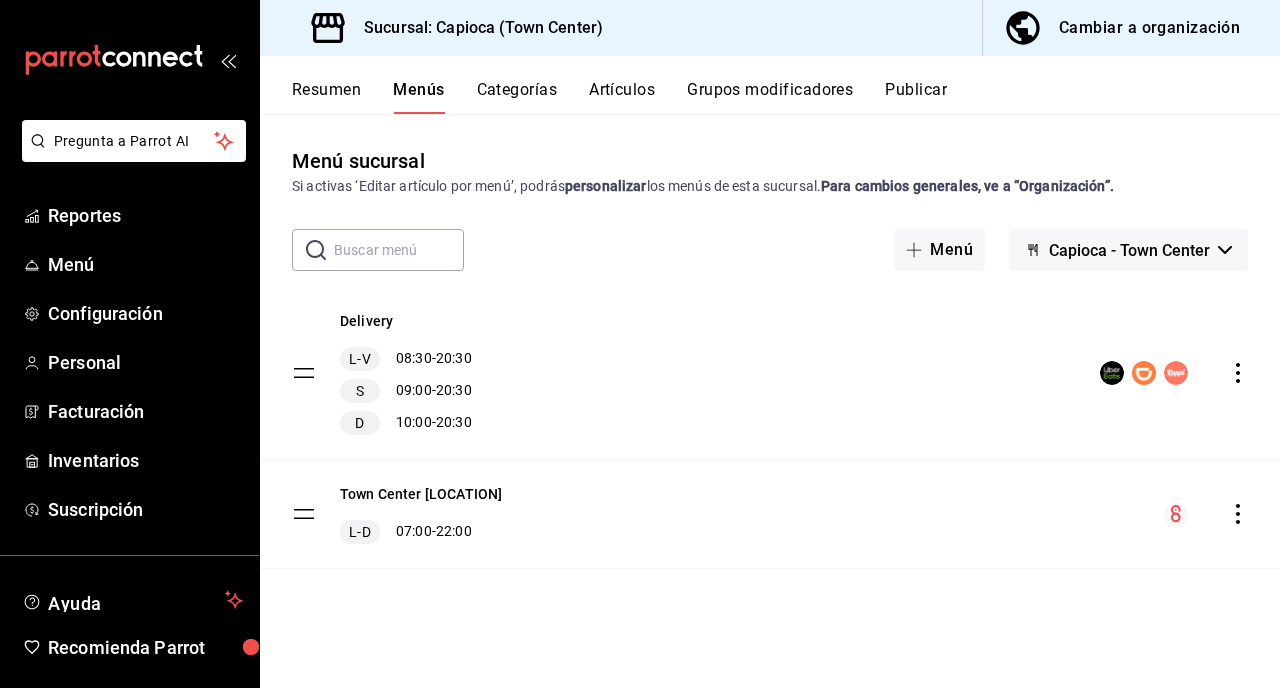 click on "Resumen" at bounding box center [326, 97] 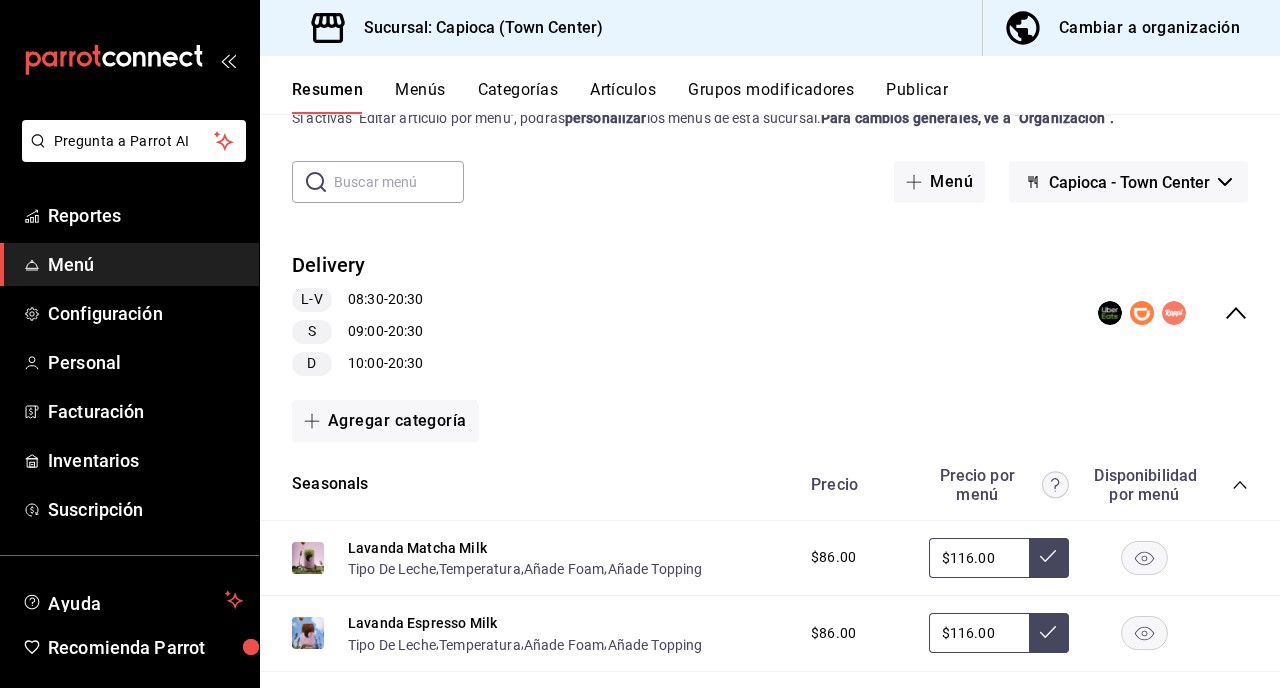 scroll, scrollTop: 0, scrollLeft: 0, axis: both 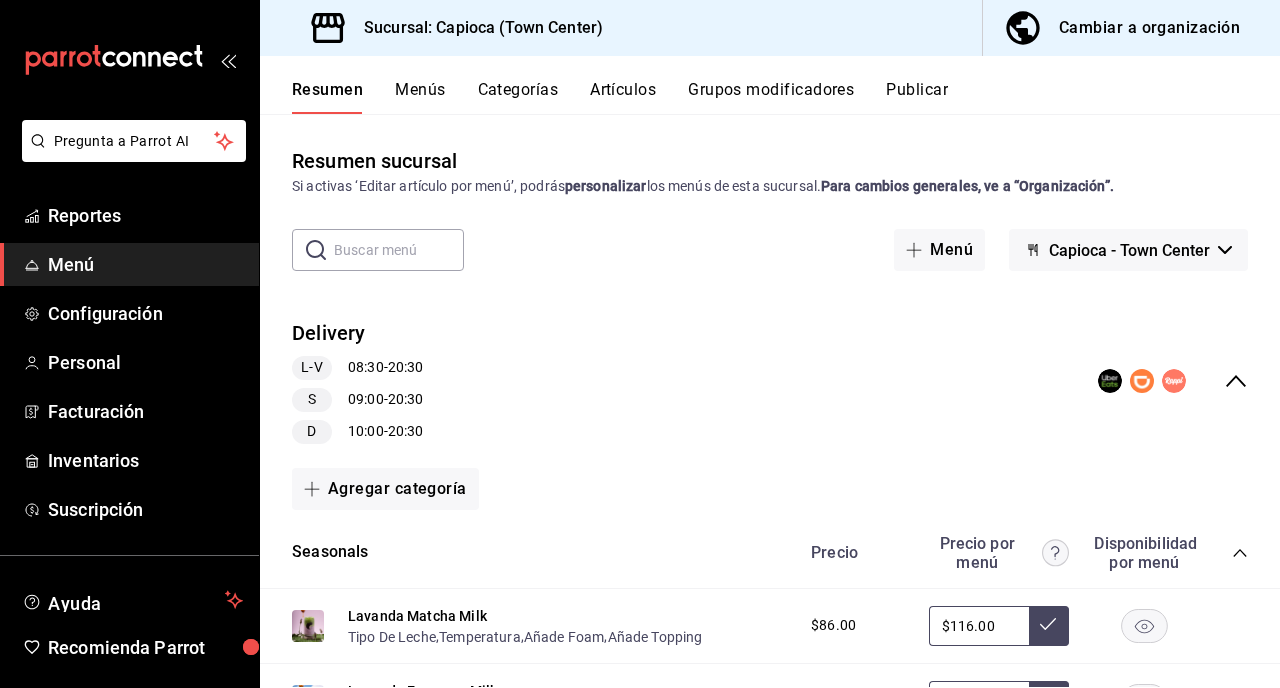 click on "Cambiar a organización" at bounding box center [1149, 28] 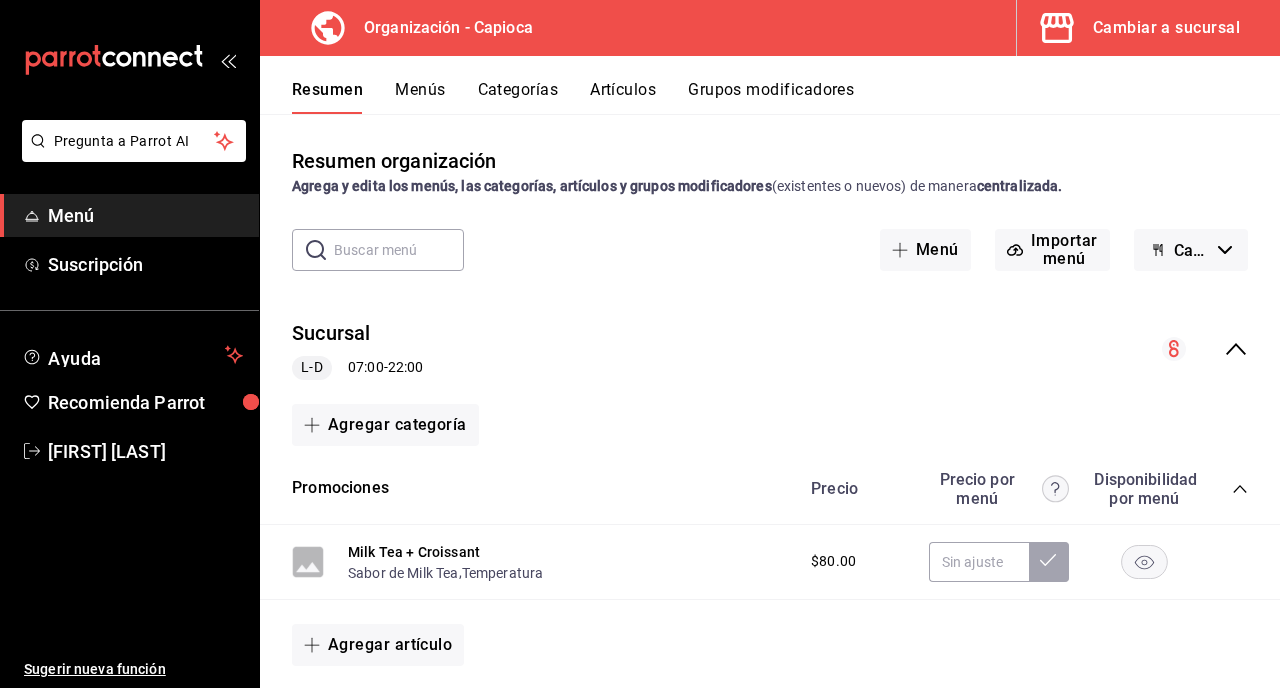 click on "Artículos" at bounding box center (623, 97) 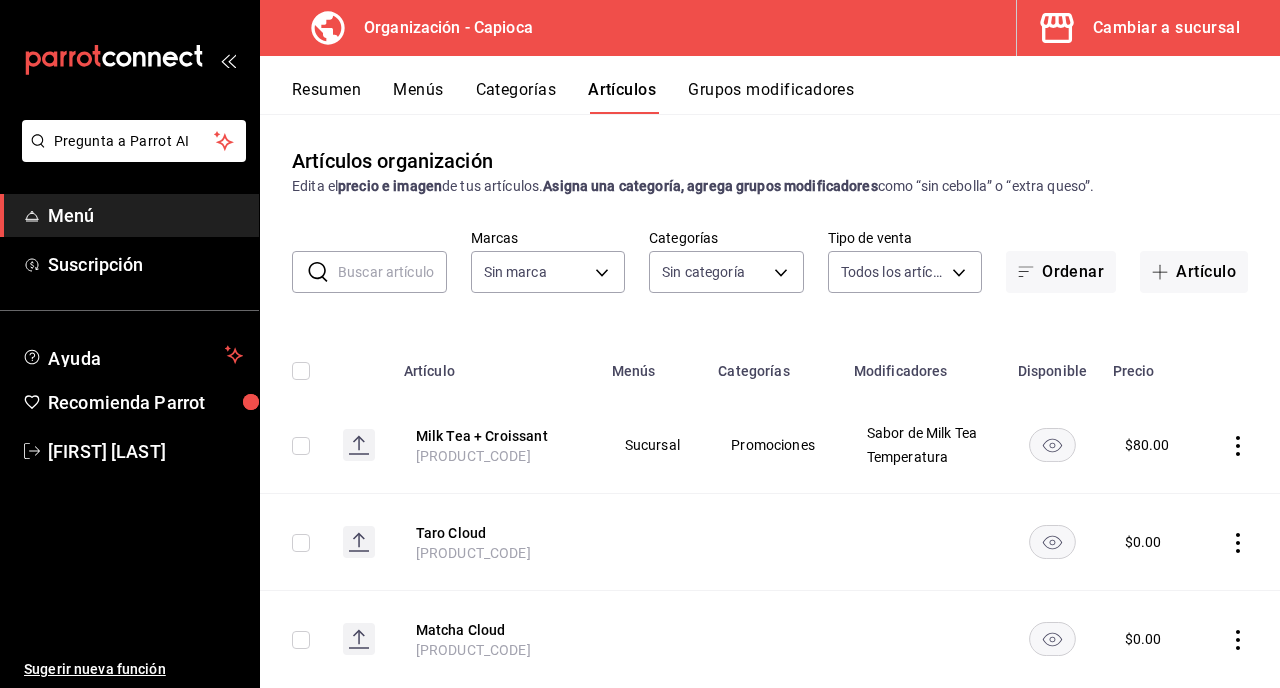 type on "[UUID],[UUID],[UUID],[UUID],[UUID],[UUID],[UUID],[UUID],[UUID],[UUID],[UUID],[UUID],[UUID],[UUID],[UUID],[UUID],[UUID],[UUID],[UUID]" 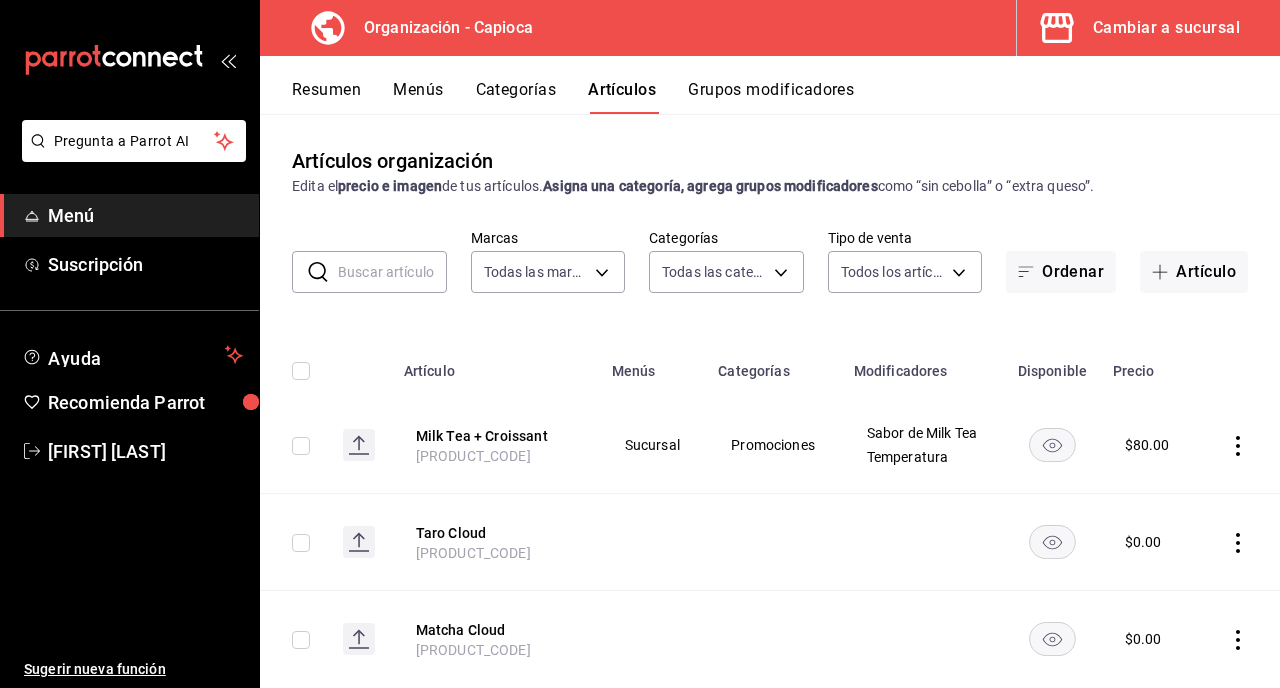 type on "[UUID]" 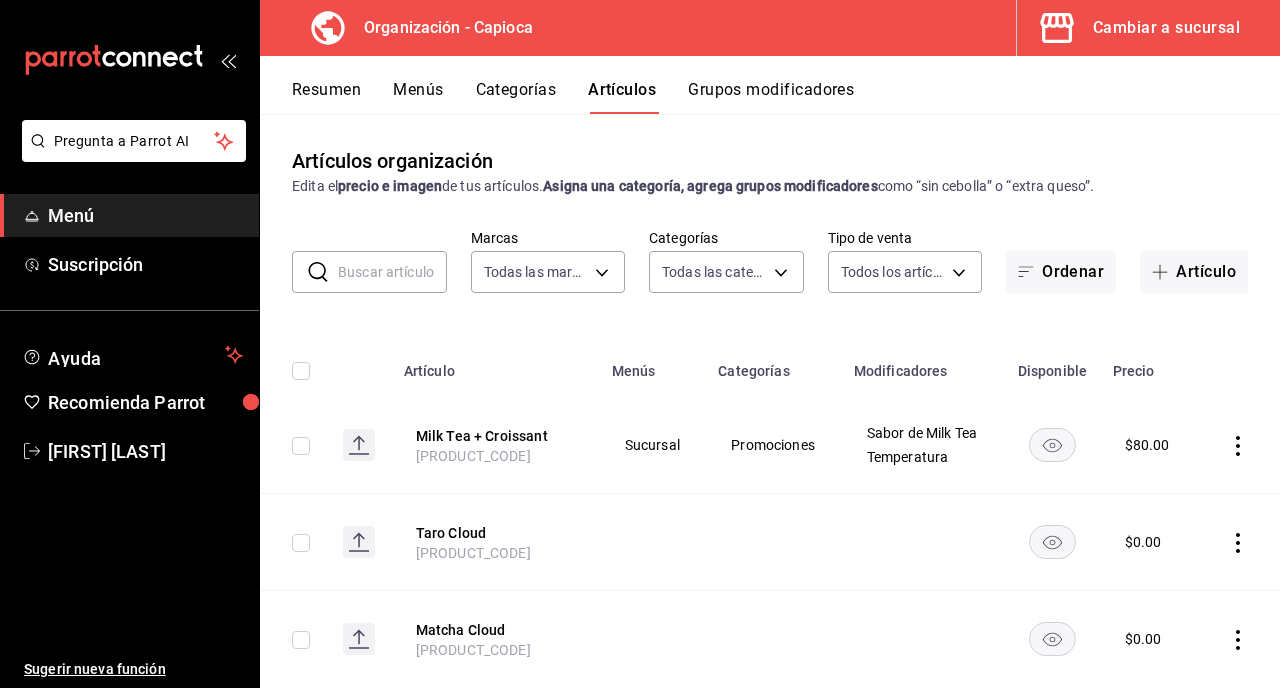 click at bounding box center (392, 272) 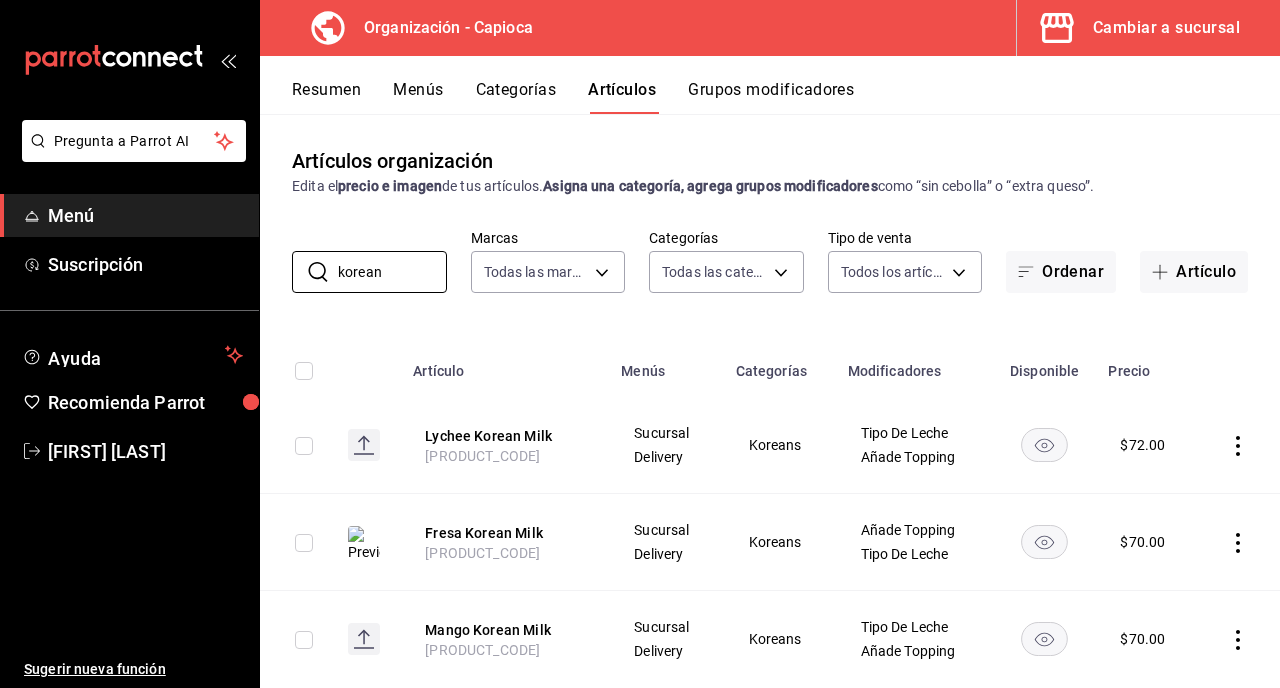 type on "korean" 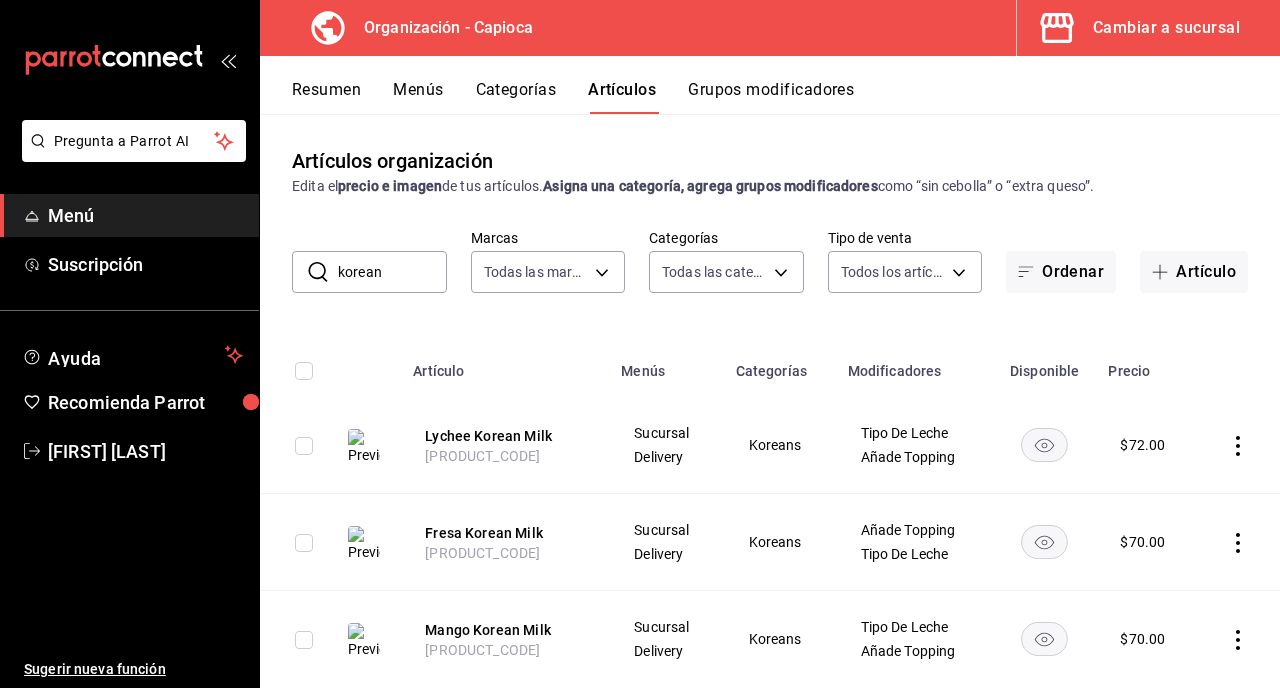 click 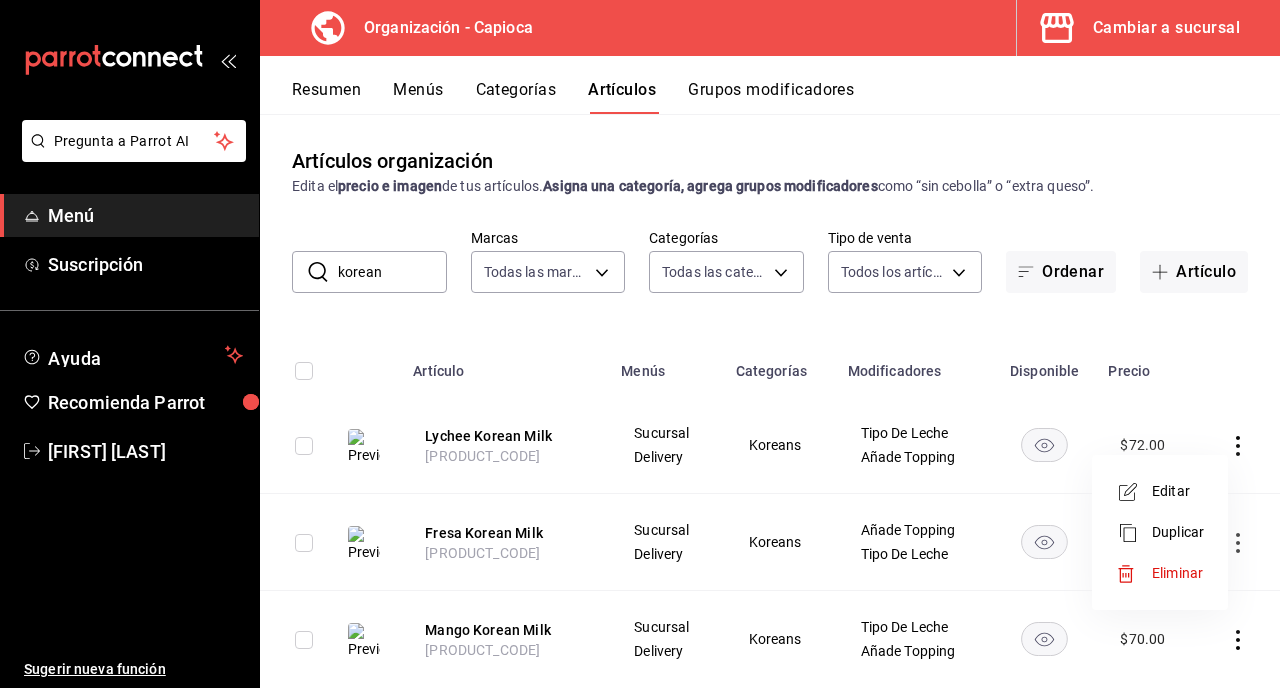 click on "Eliminar" at bounding box center [1177, 573] 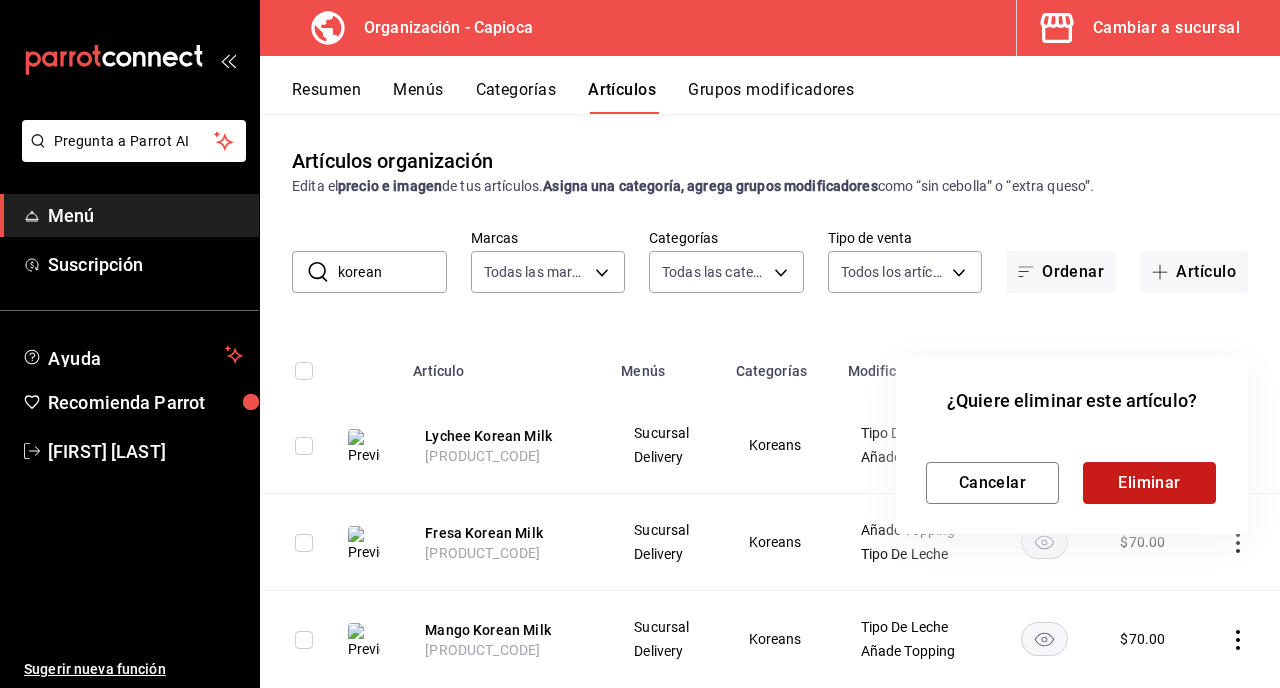 click on "Eliminar" at bounding box center (1149, 483) 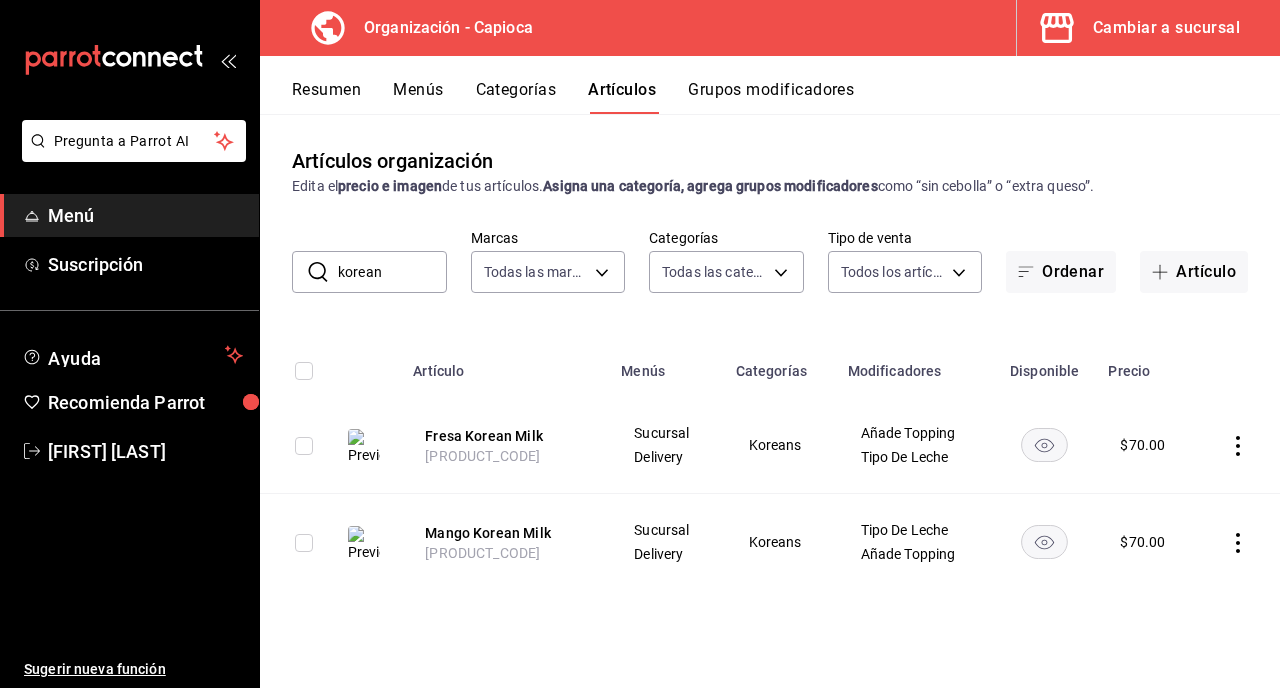 click on "korean" at bounding box center (392, 272) 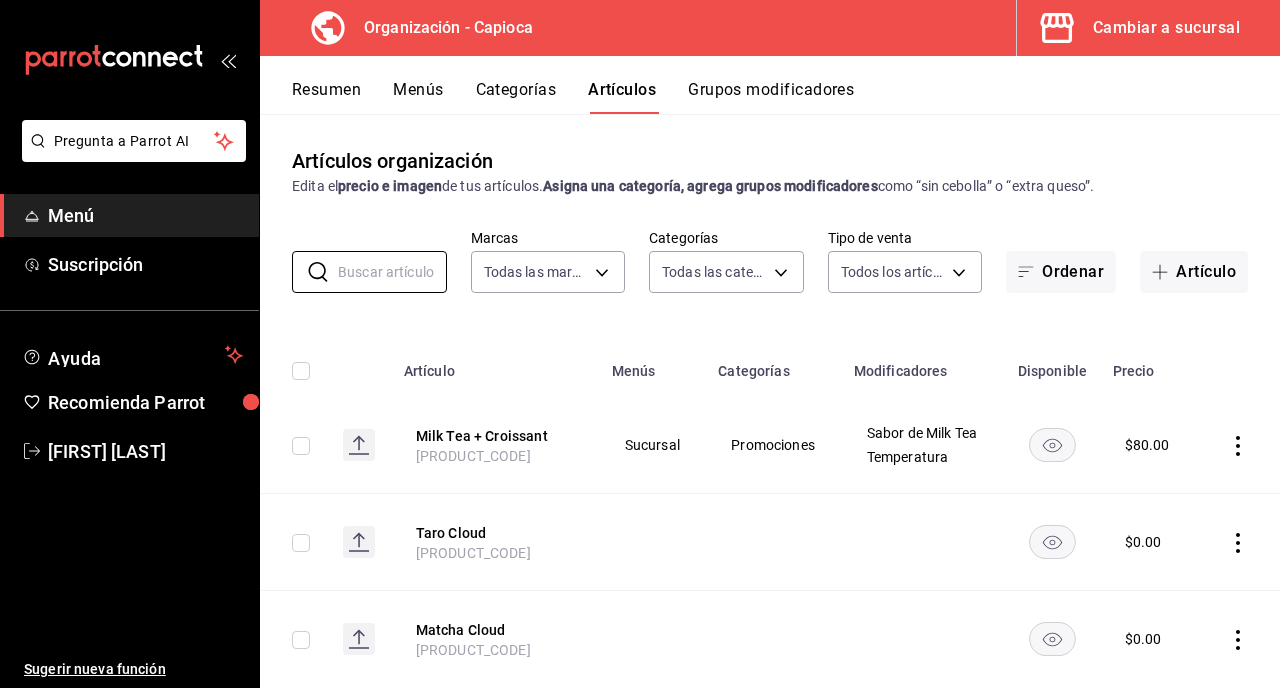 type 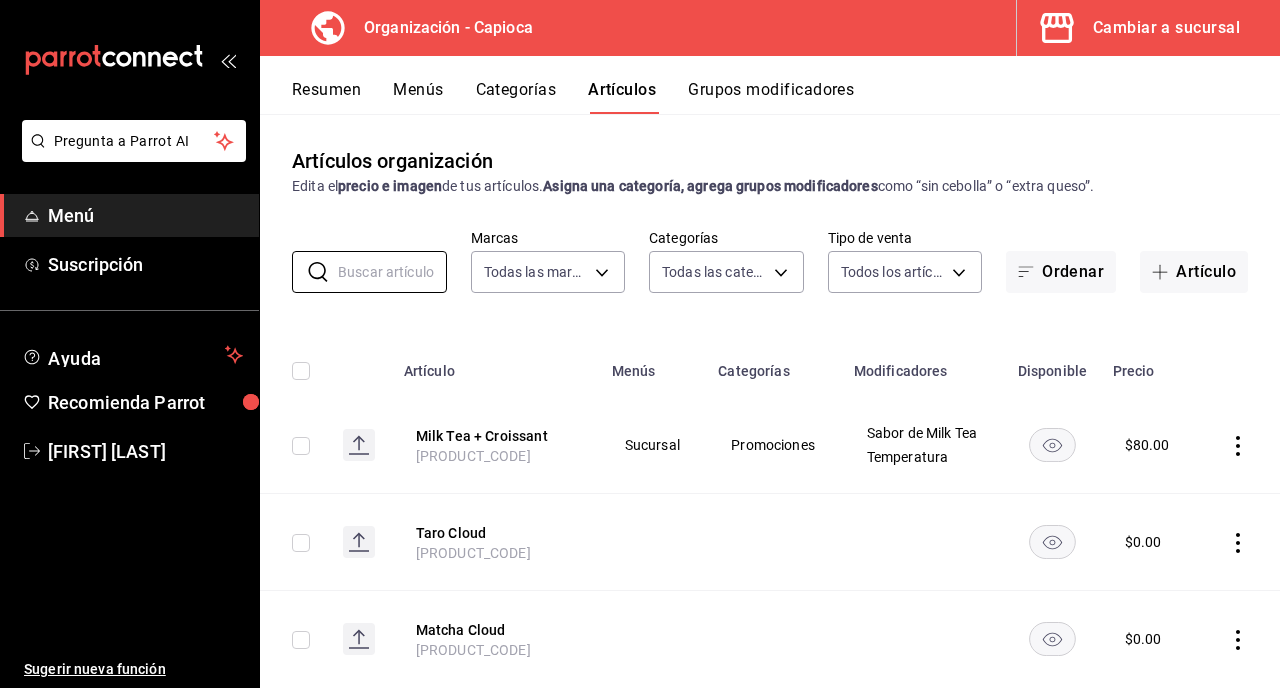click on "Menús" at bounding box center (418, 97) 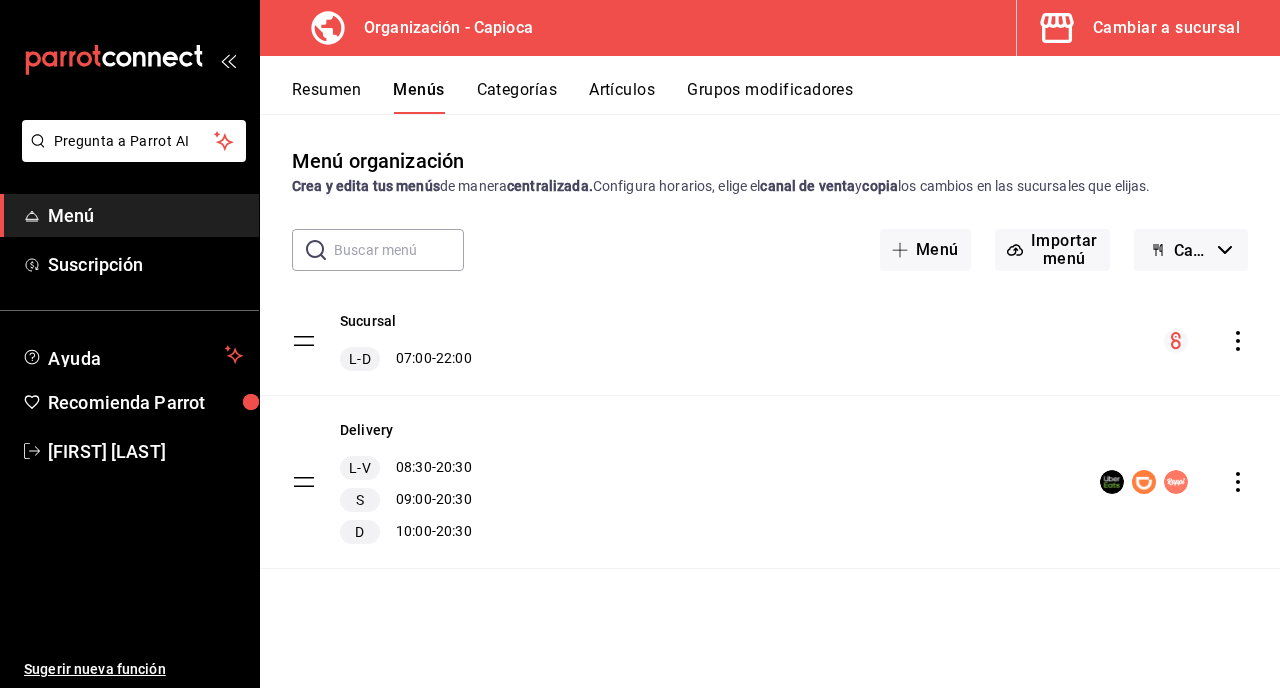 click 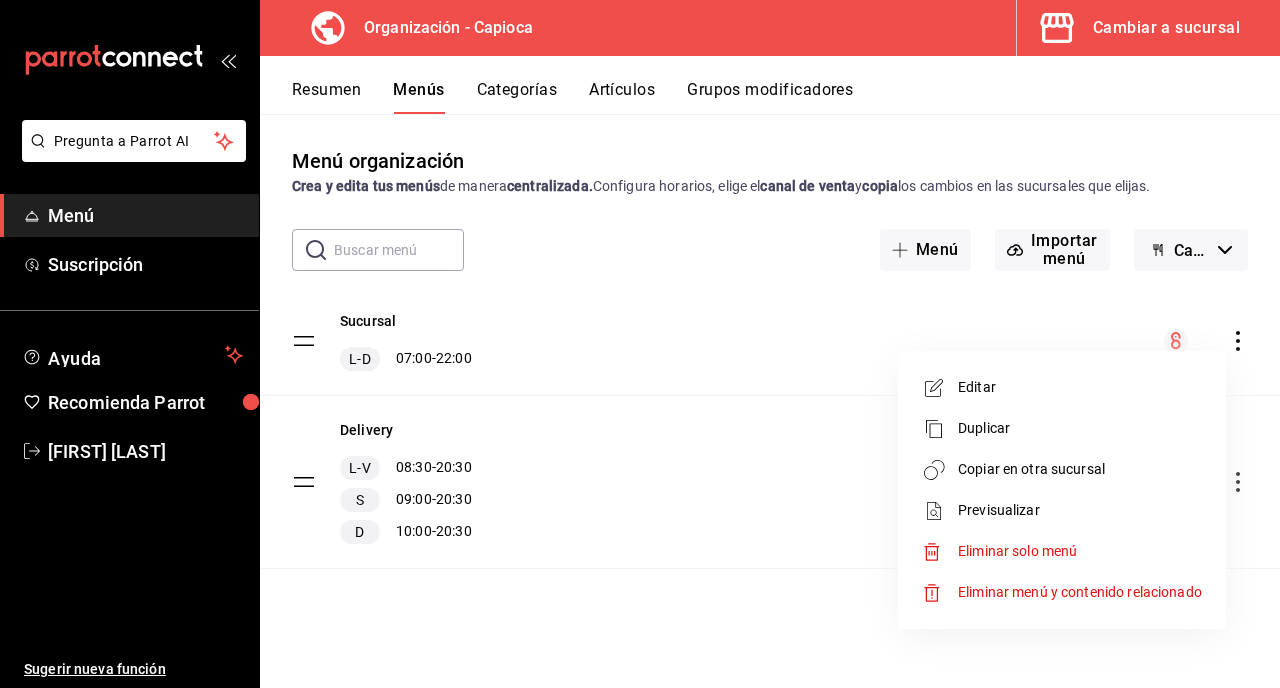 click on "Copiar en otra sucursal" at bounding box center [1080, 469] 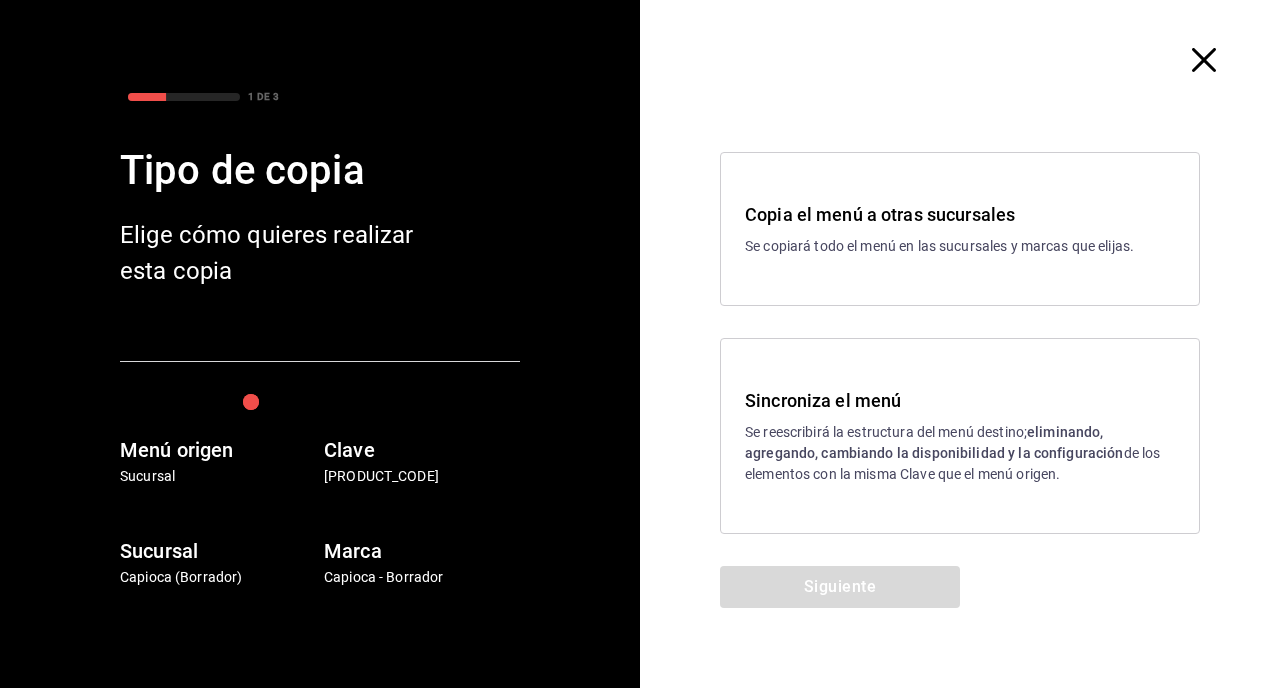 click on "Se reescribirá la estructura del menú destino;  eliminando, agregando, cambiando la disponibilidad y la configuración  de los elementos con la misma Clave que el menú origen." at bounding box center (960, 453) 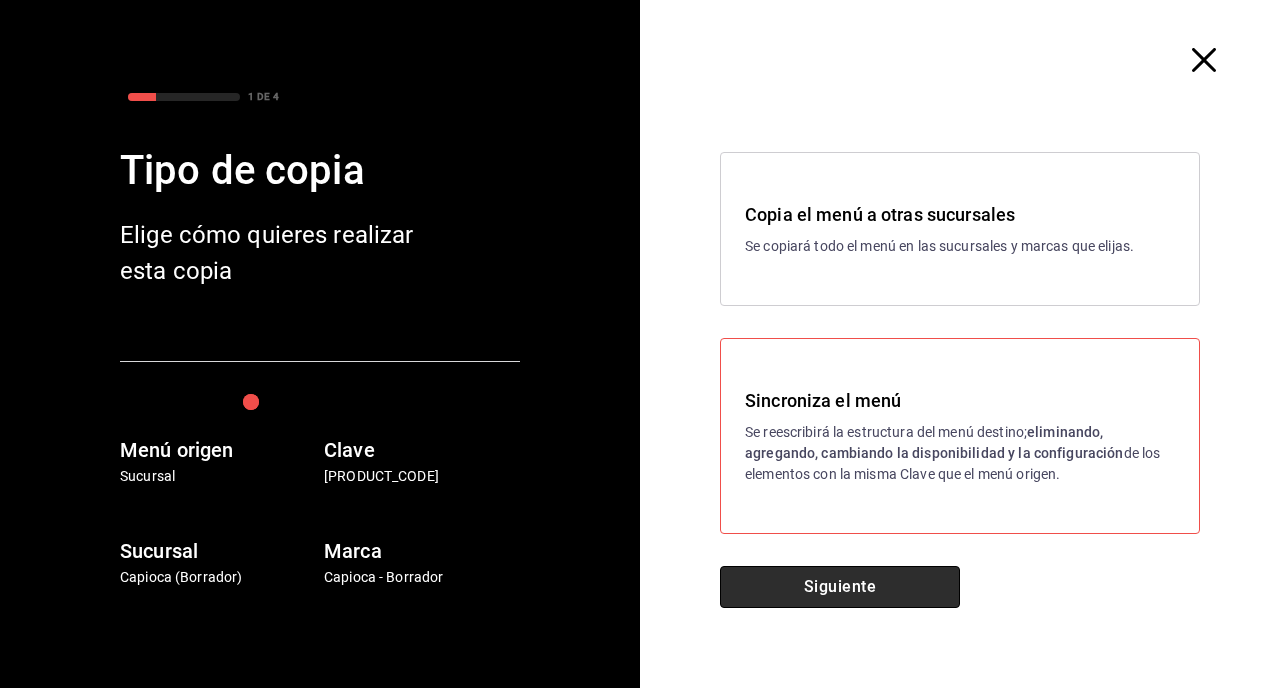 click on "Siguiente" at bounding box center (840, 587) 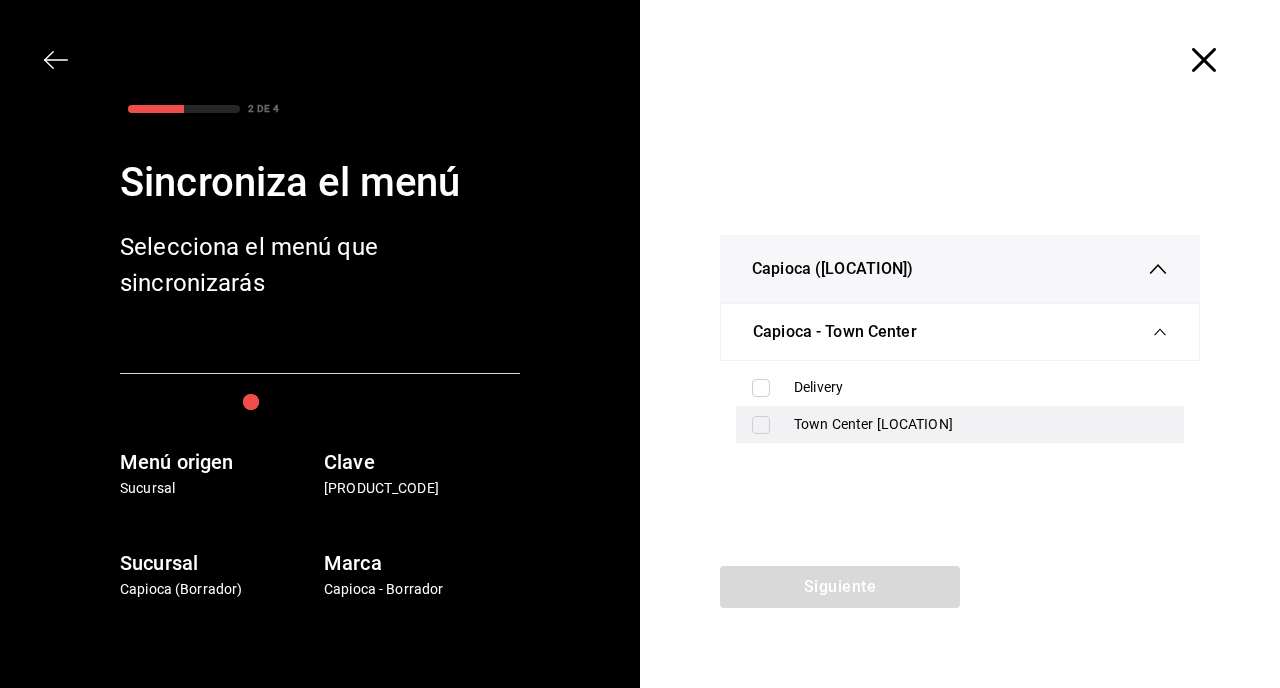 click on "Town Center [LOCATION]" at bounding box center (981, 424) 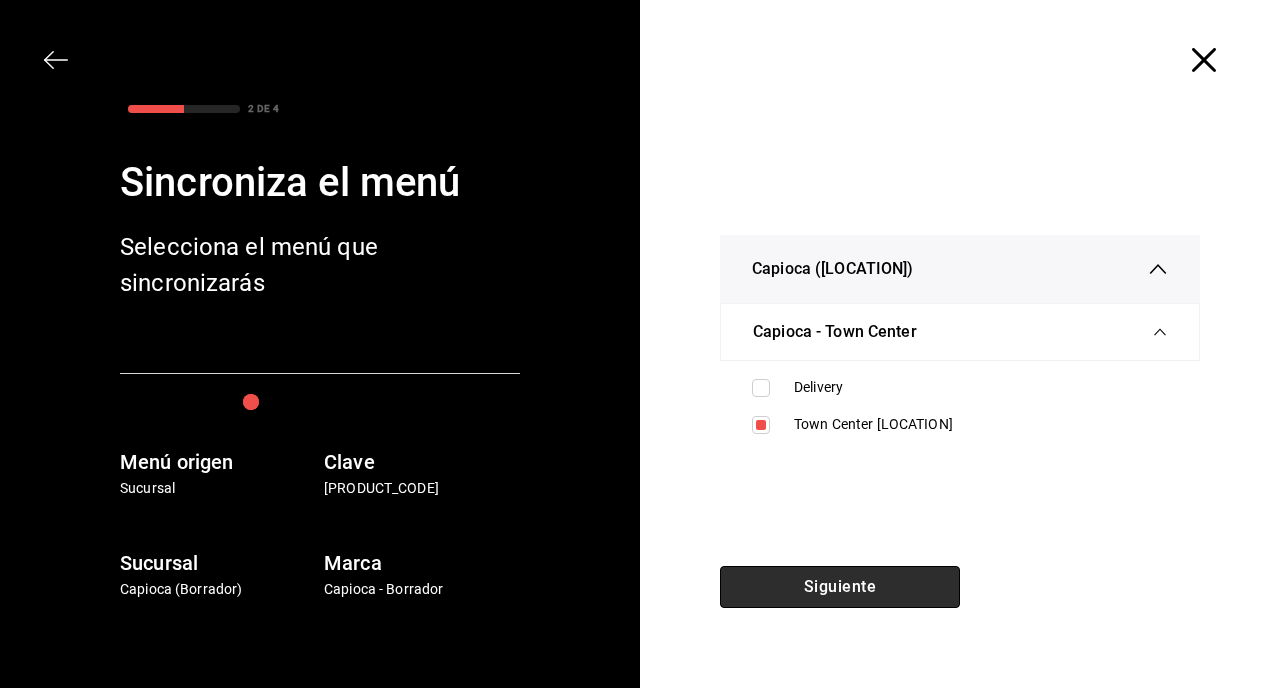 click on "Siguiente" at bounding box center [840, 587] 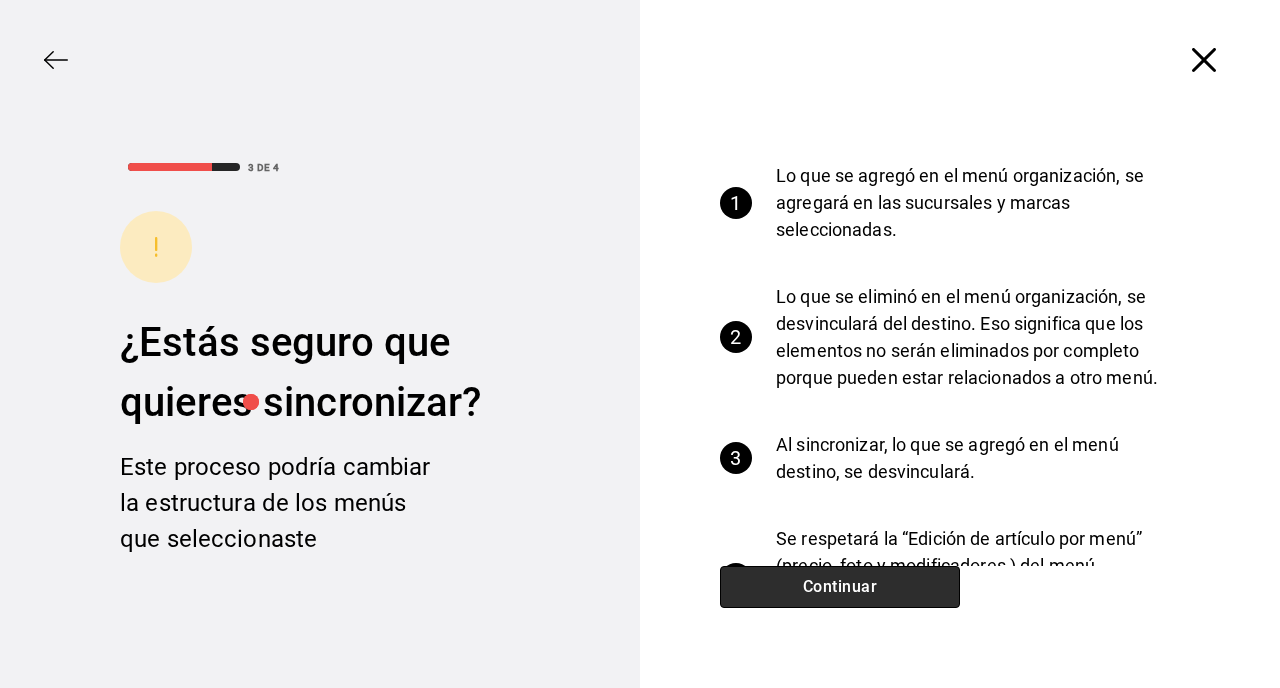 click on "Continuar" at bounding box center [840, 587] 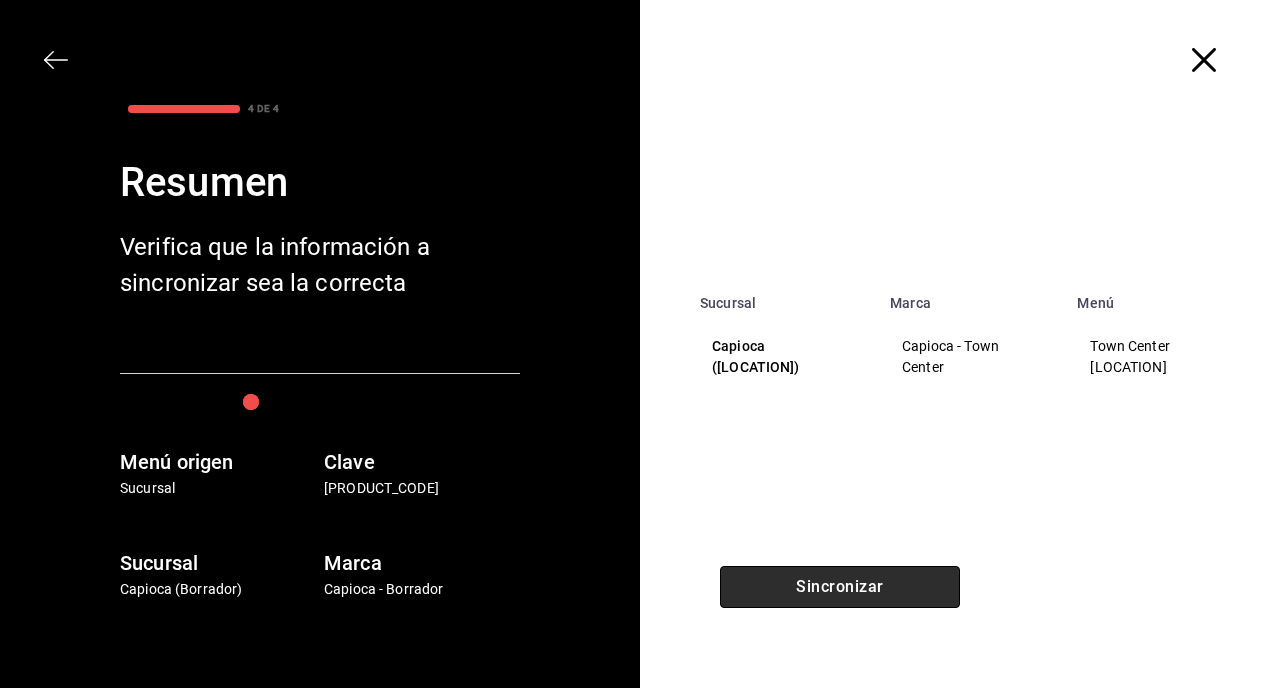 click on "Sincronizar" at bounding box center (840, 587) 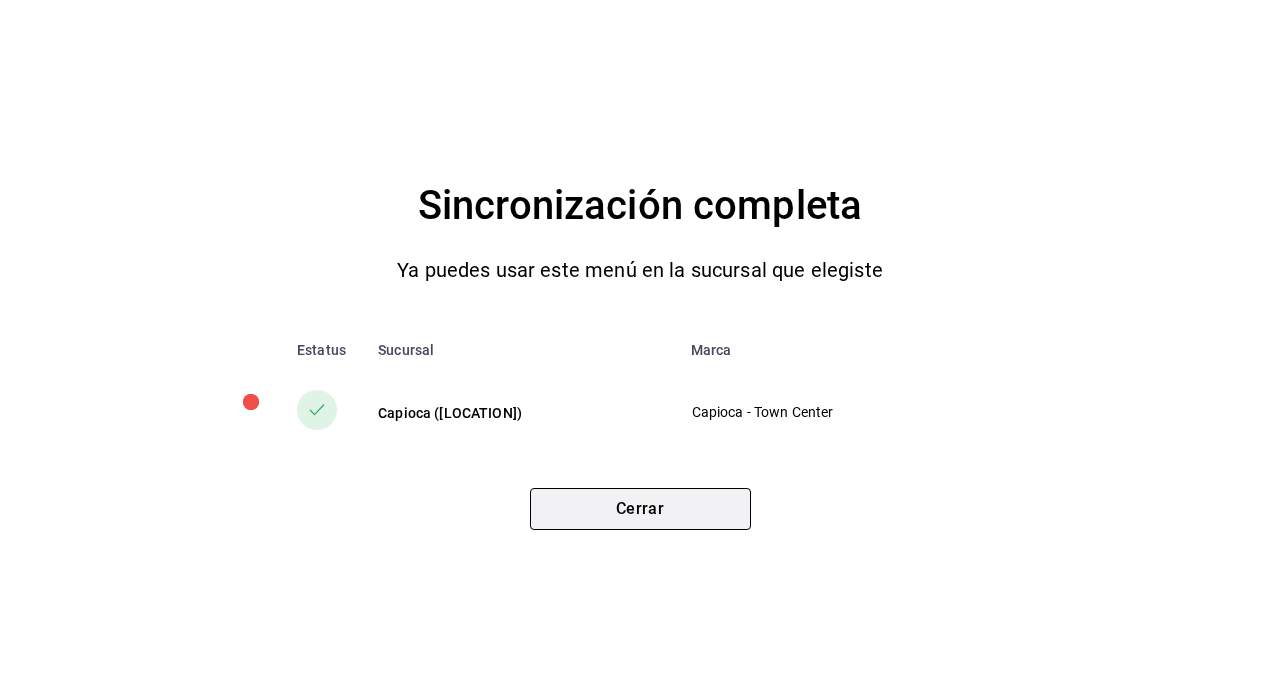 click on "Cerrar" at bounding box center (640, 509) 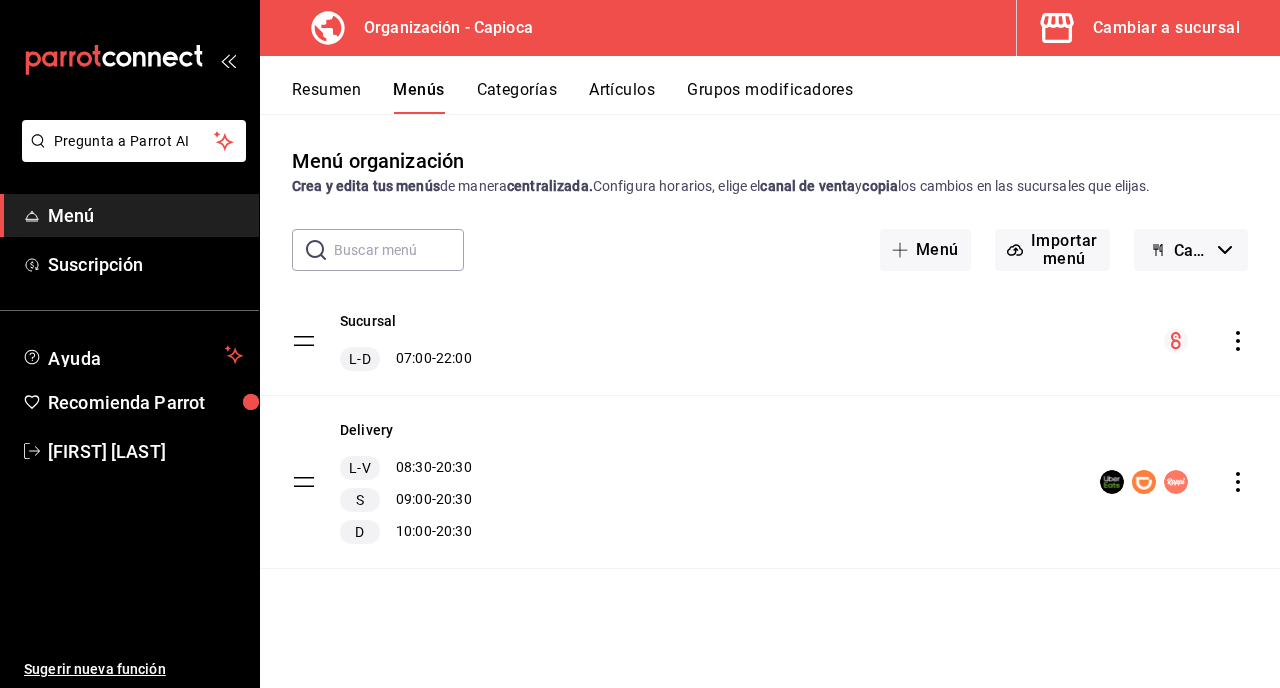 click on "Cambiar a sucursal" at bounding box center (1166, 28) 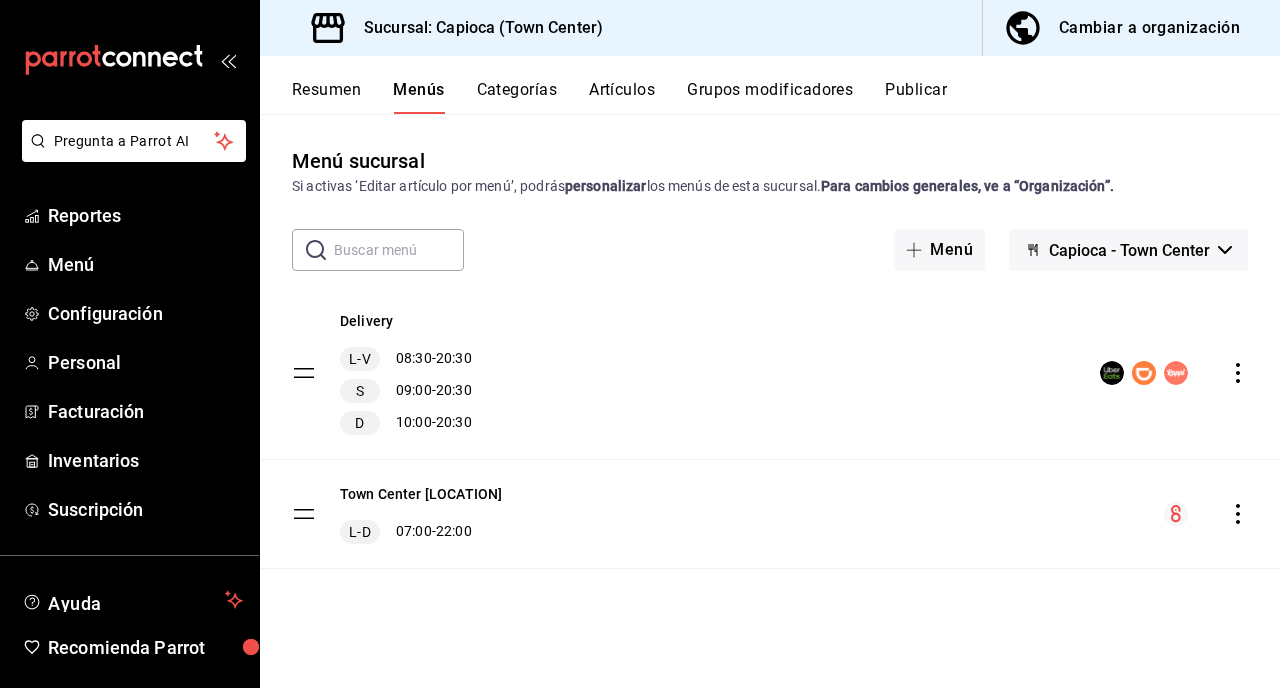 click on "Resumen" at bounding box center (326, 97) 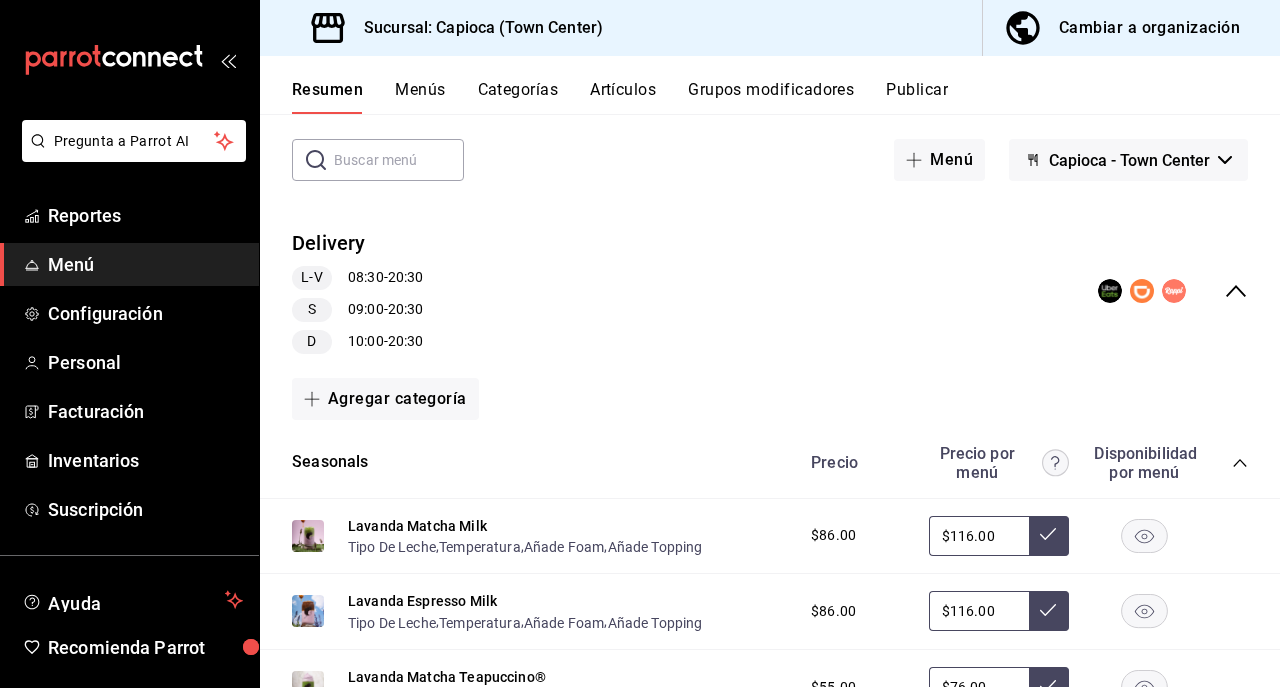 scroll, scrollTop: 0, scrollLeft: 0, axis: both 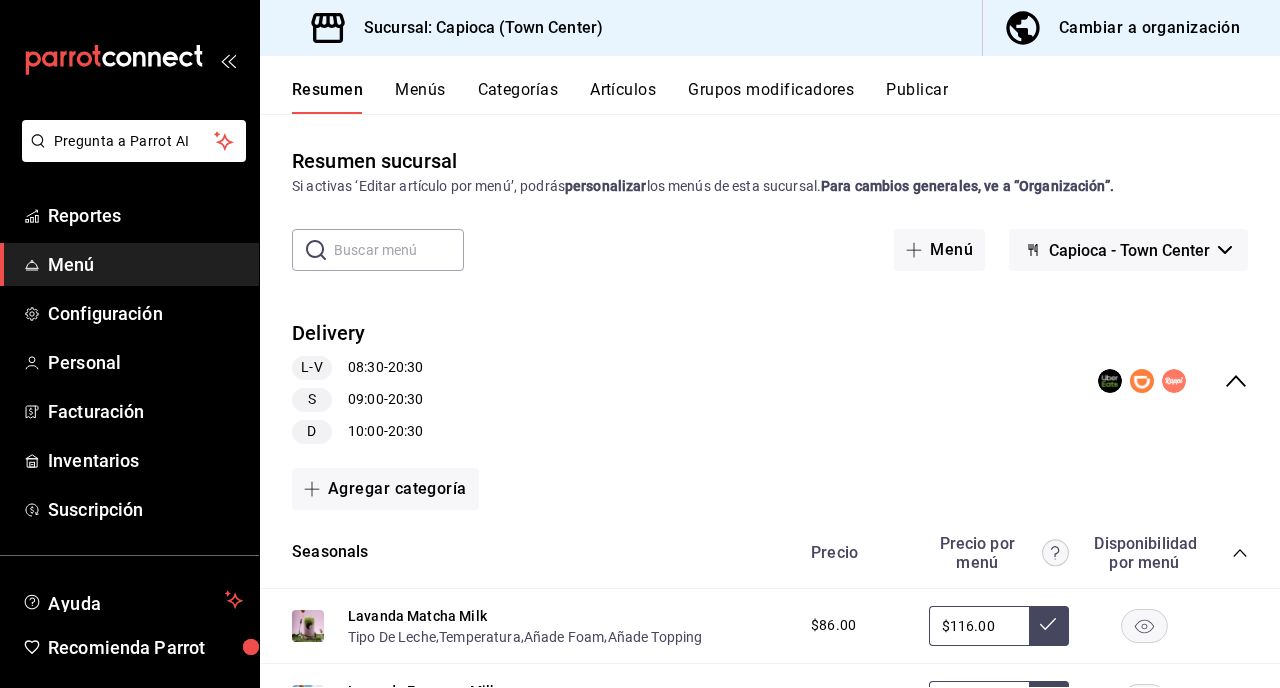 click 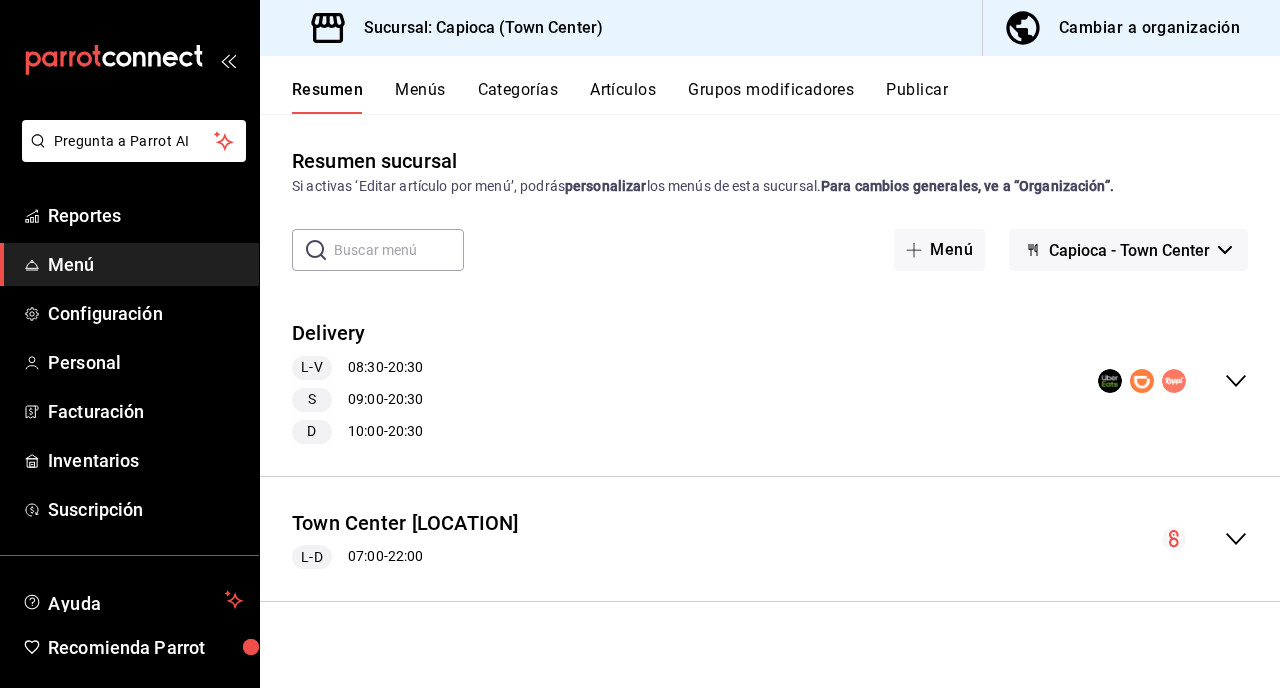 click on "Menús" at bounding box center [420, 97] 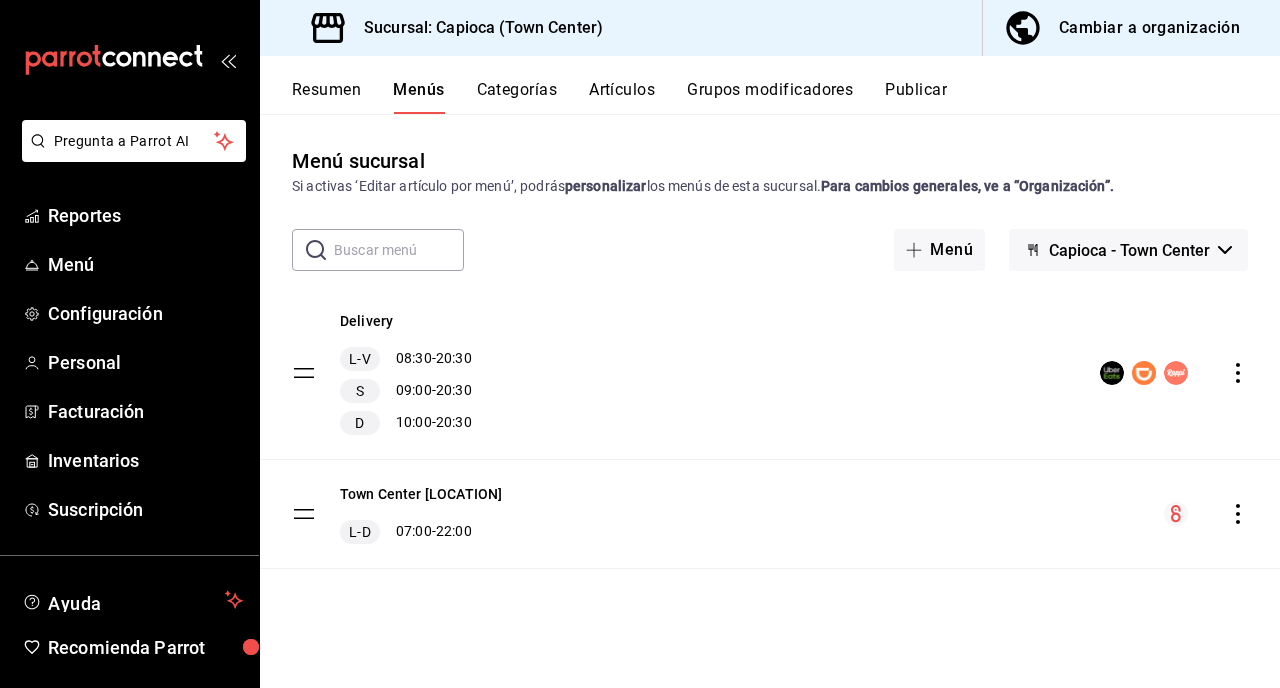 click 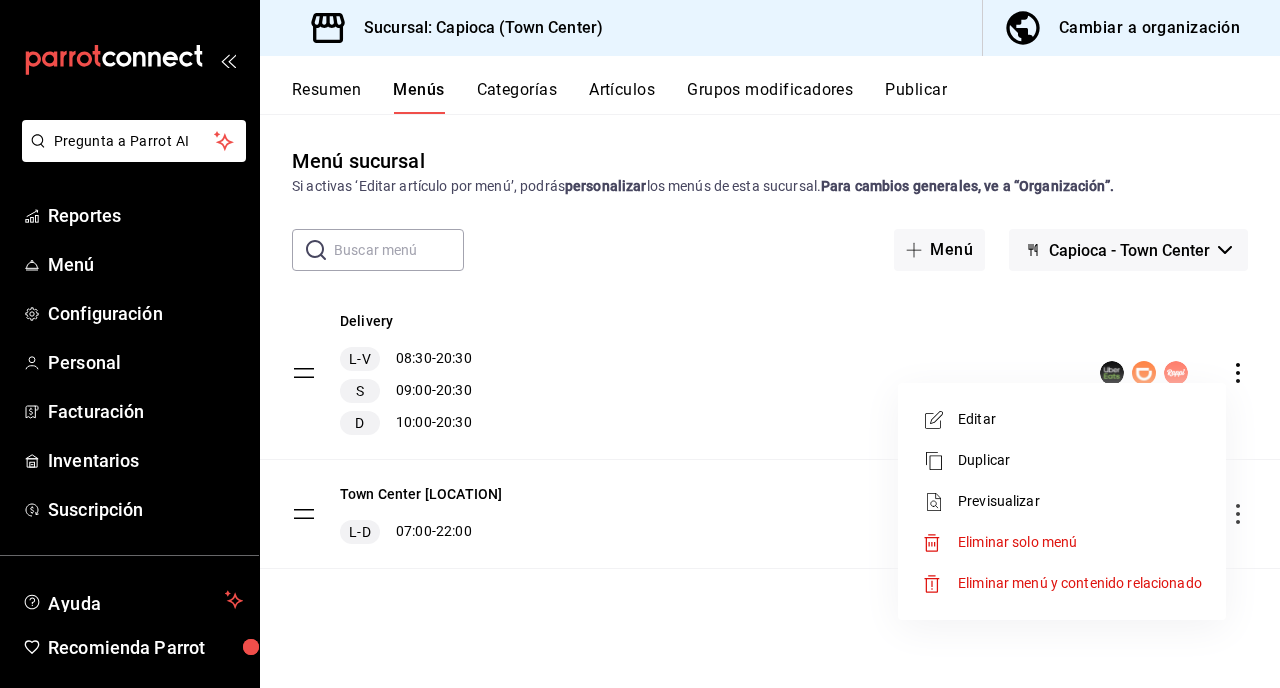 click at bounding box center (640, 344) 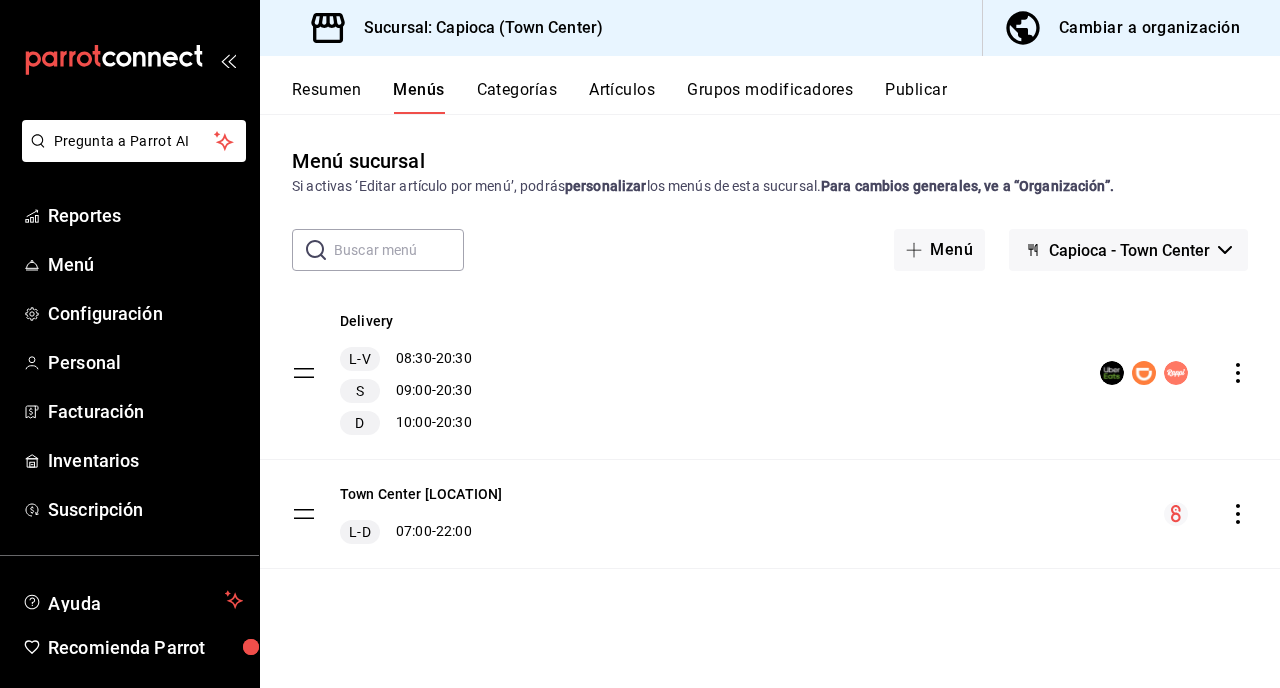 click on "Publicar" at bounding box center (916, 97) 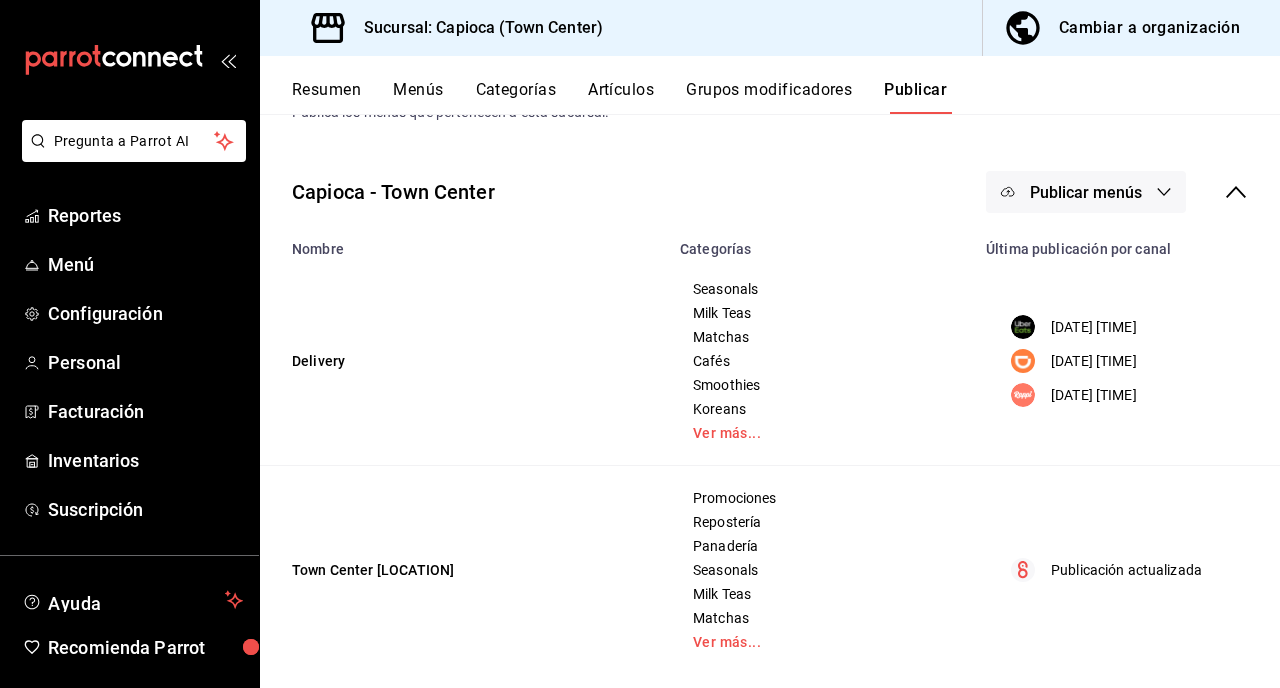 scroll, scrollTop: 68, scrollLeft: 0, axis: vertical 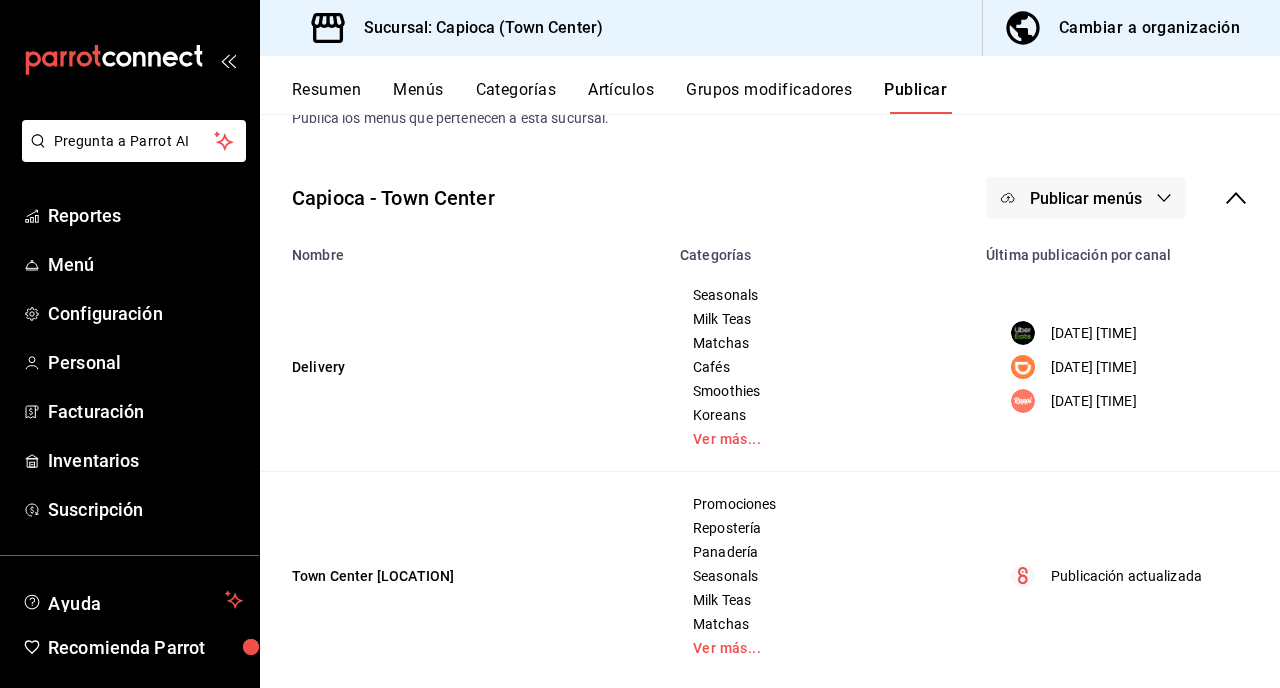 click on "Publicar menús" at bounding box center (1086, 198) 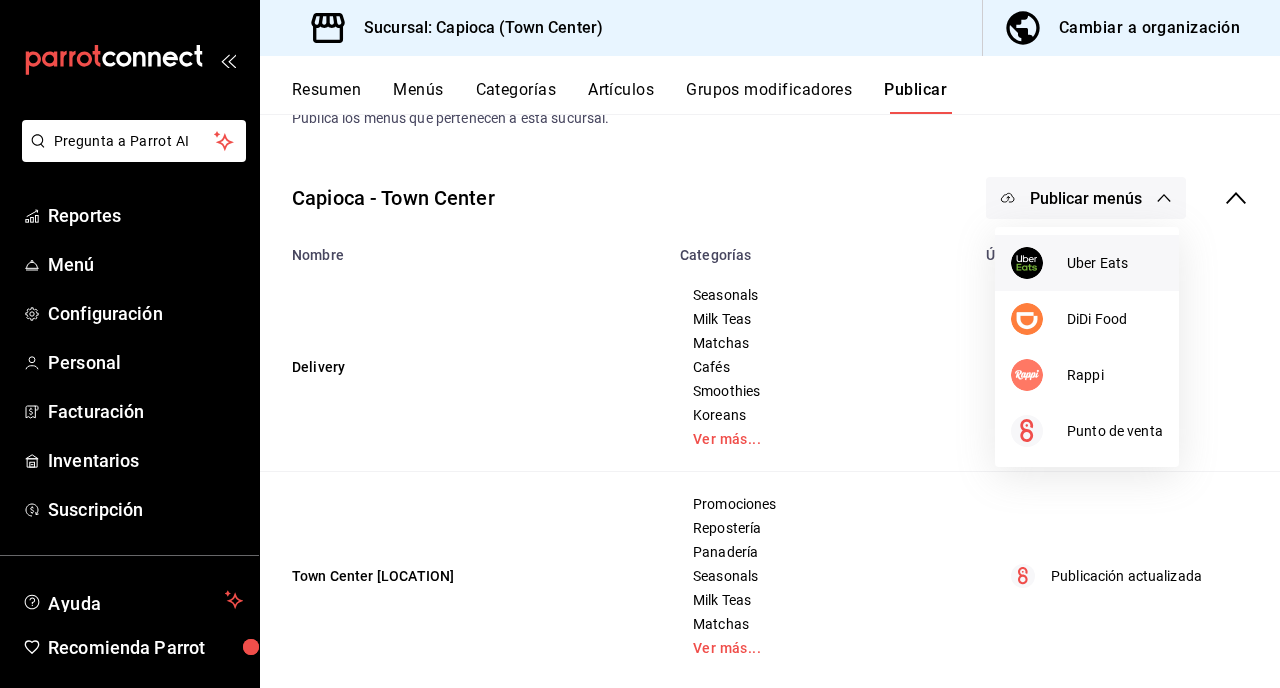 click on "Uber Eats" at bounding box center (1115, 263) 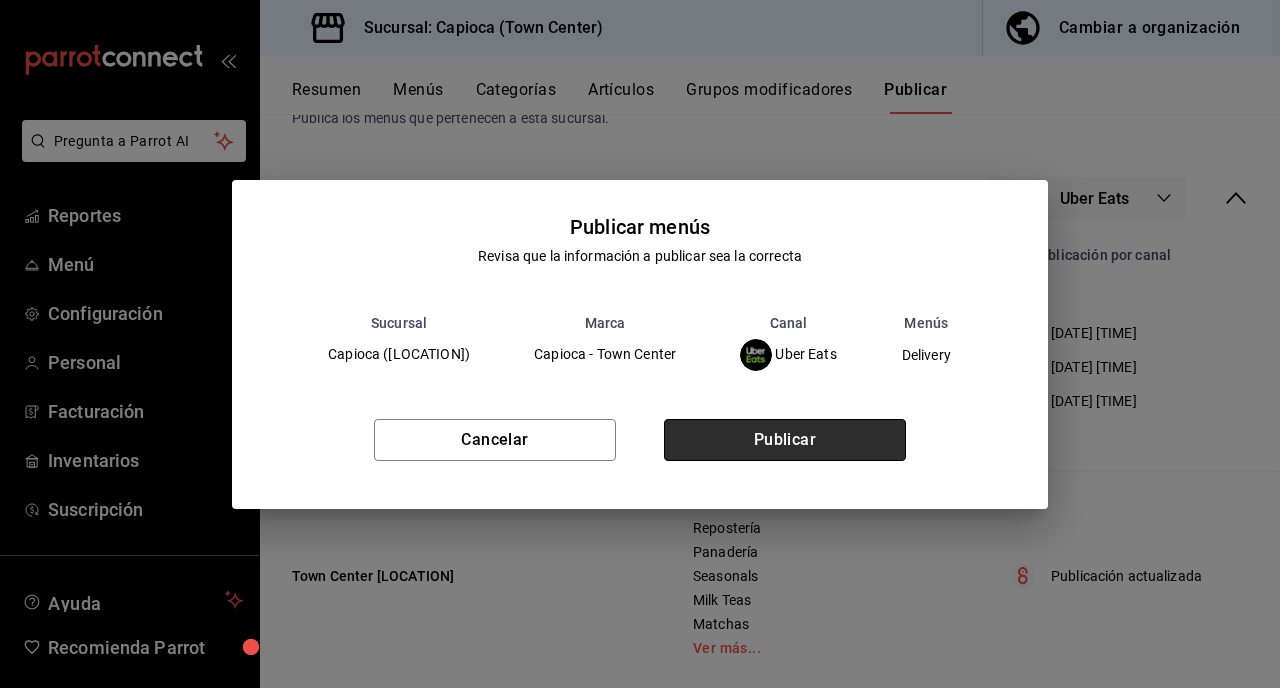 click on "Publicar" at bounding box center [785, 440] 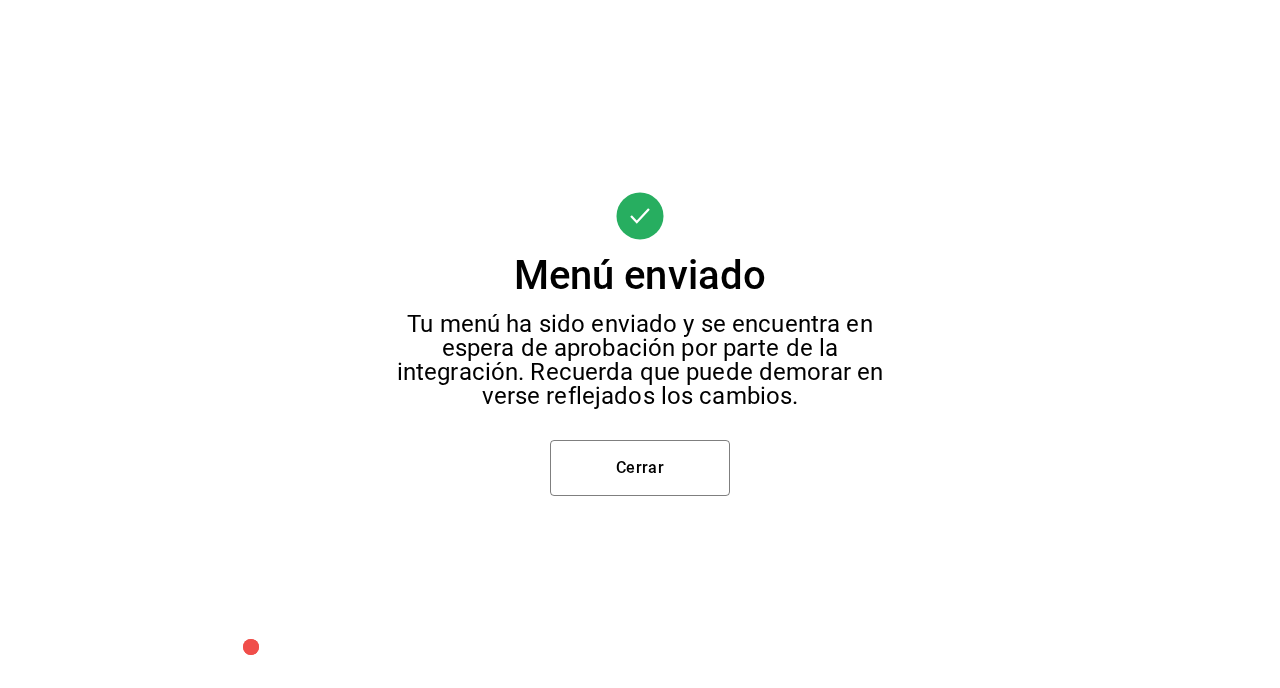 scroll, scrollTop: 0, scrollLeft: 0, axis: both 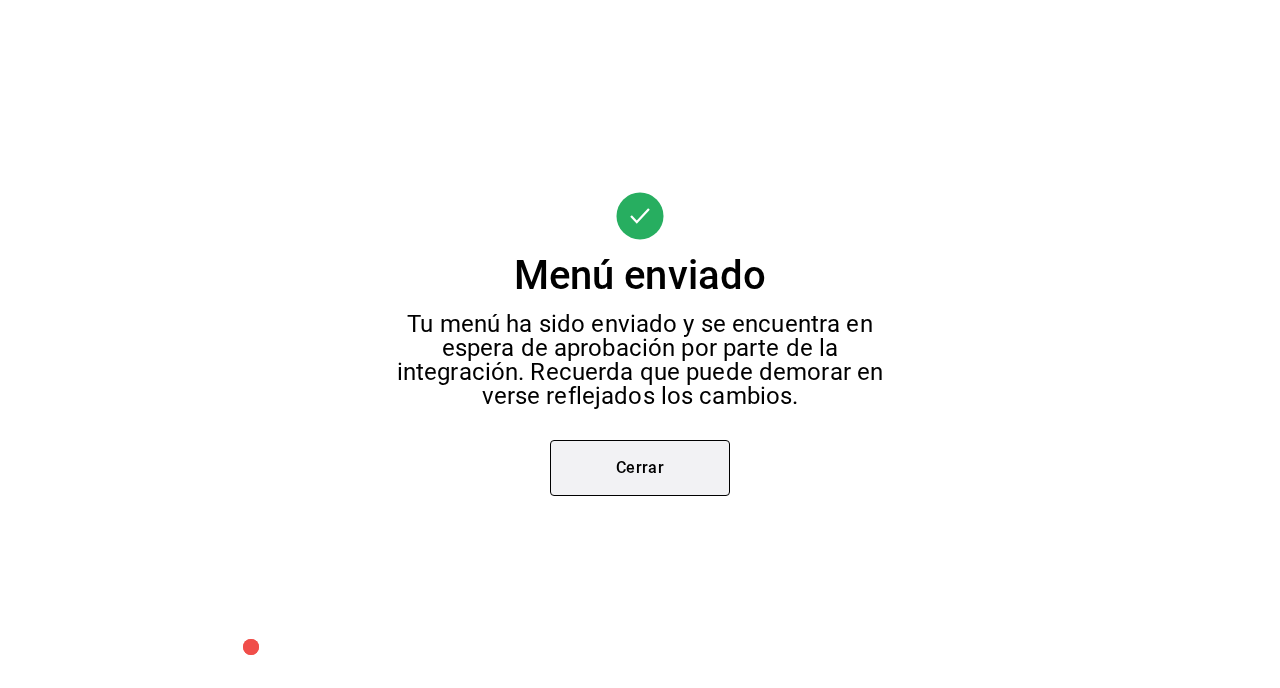 click on "Cerrar" at bounding box center [640, 468] 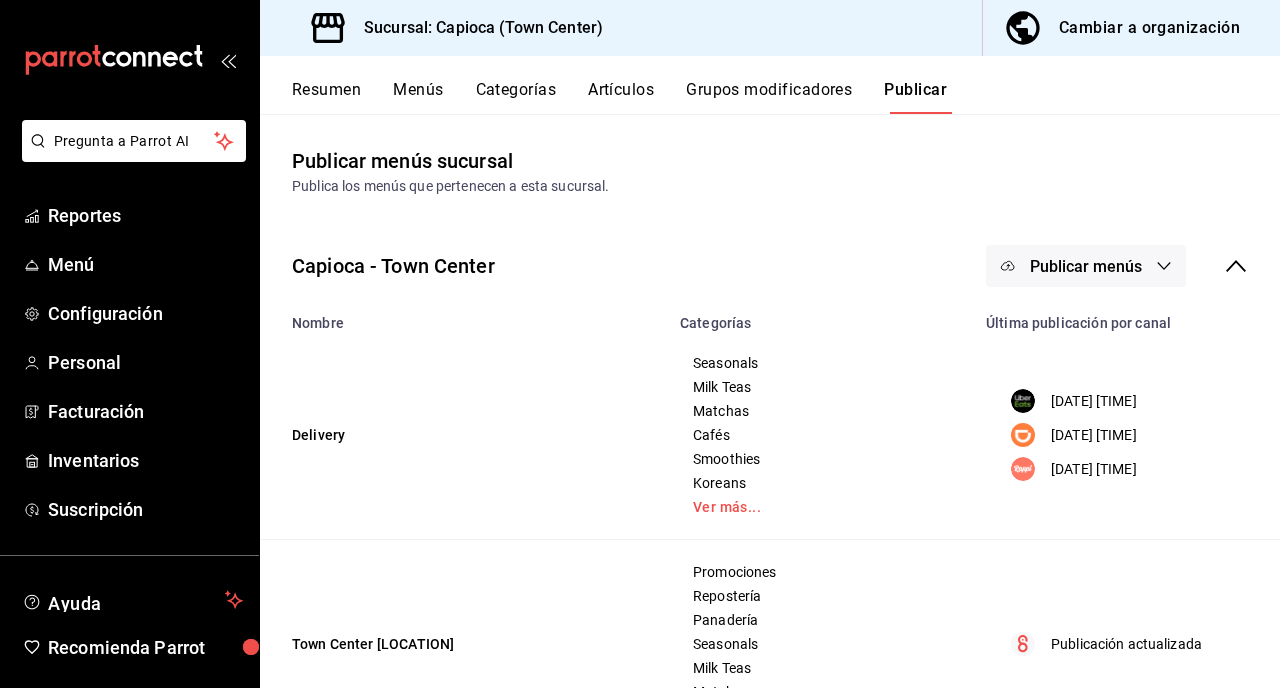 click on "Publicar menús" at bounding box center [1086, 266] 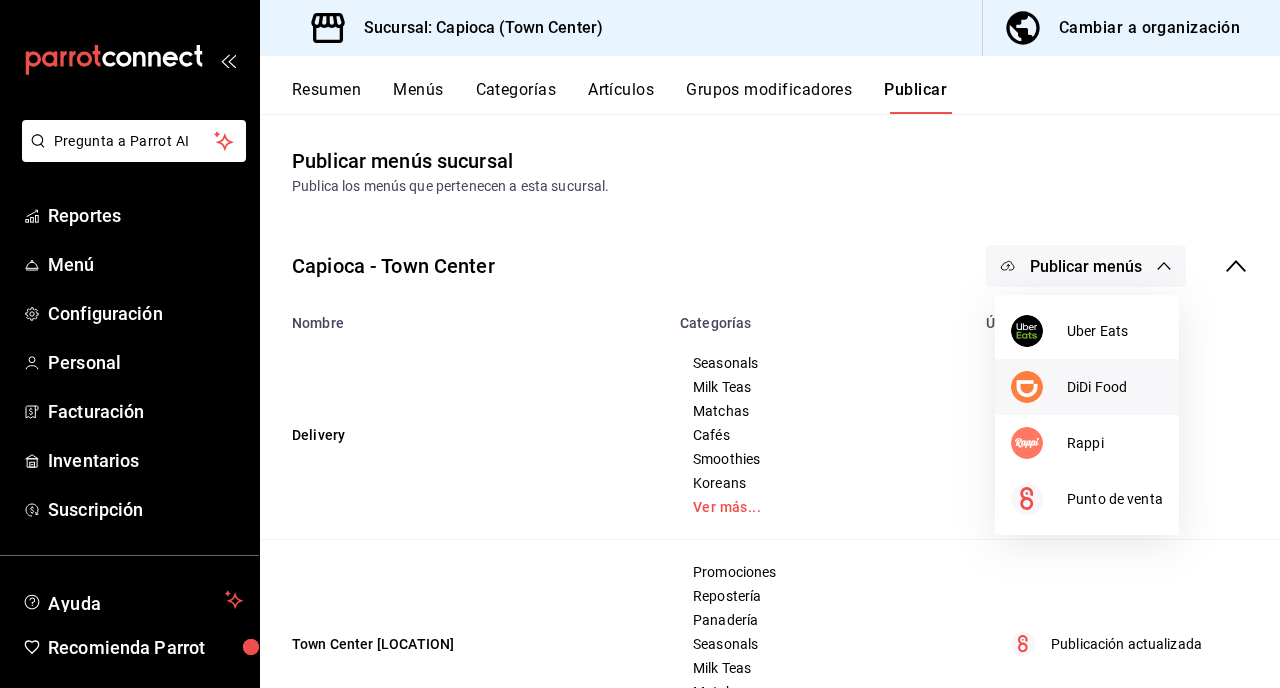 click on "DiDi Food" at bounding box center (1115, 387) 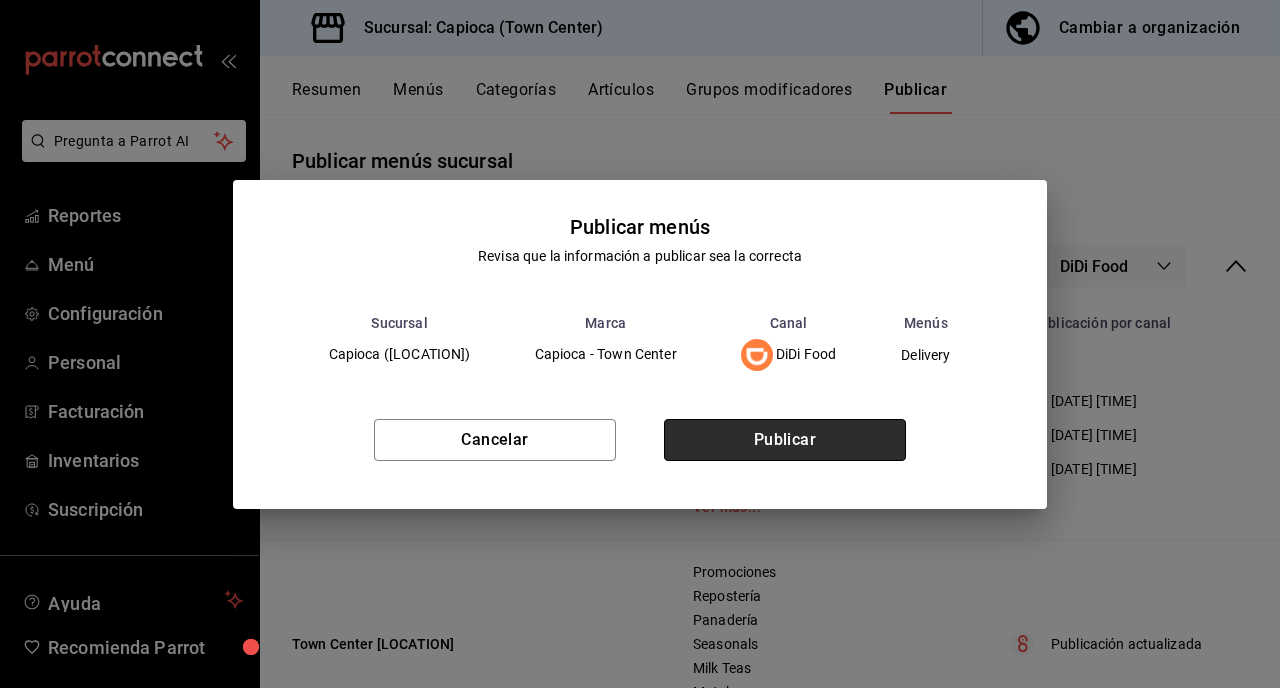 click on "Publicar" at bounding box center [785, 440] 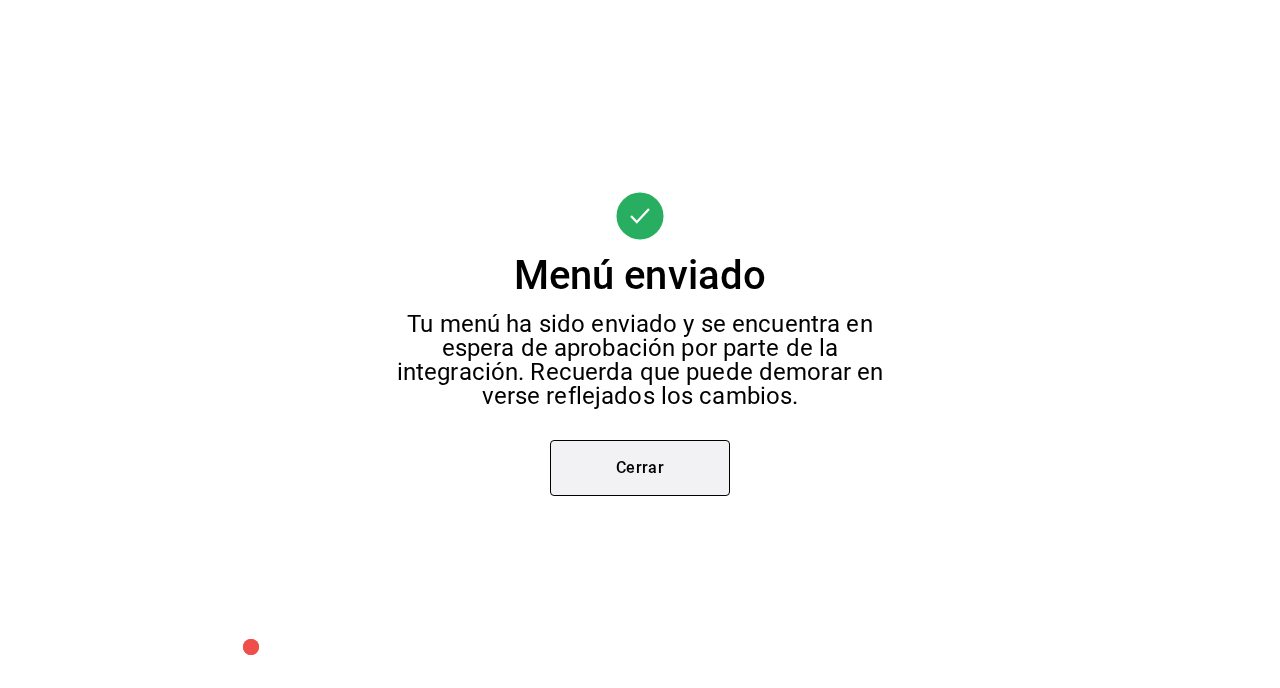 click on "Cerrar" at bounding box center (640, 468) 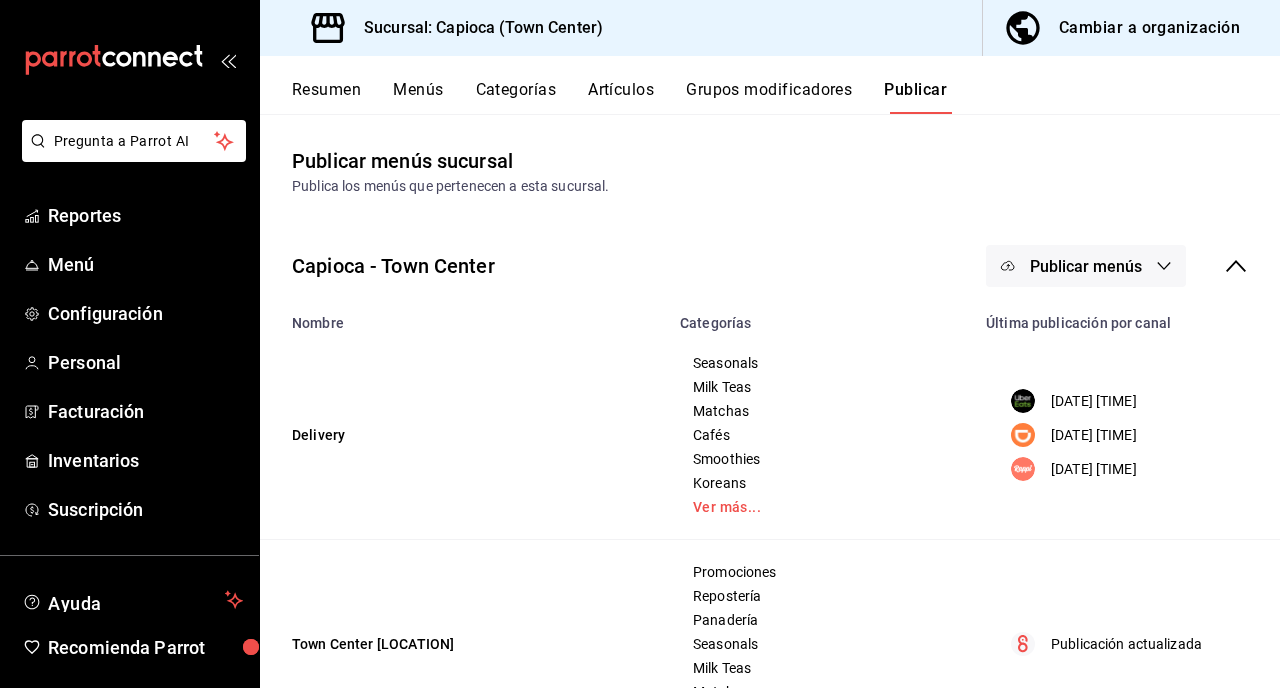 click on "Publicar menús" at bounding box center [1086, 266] 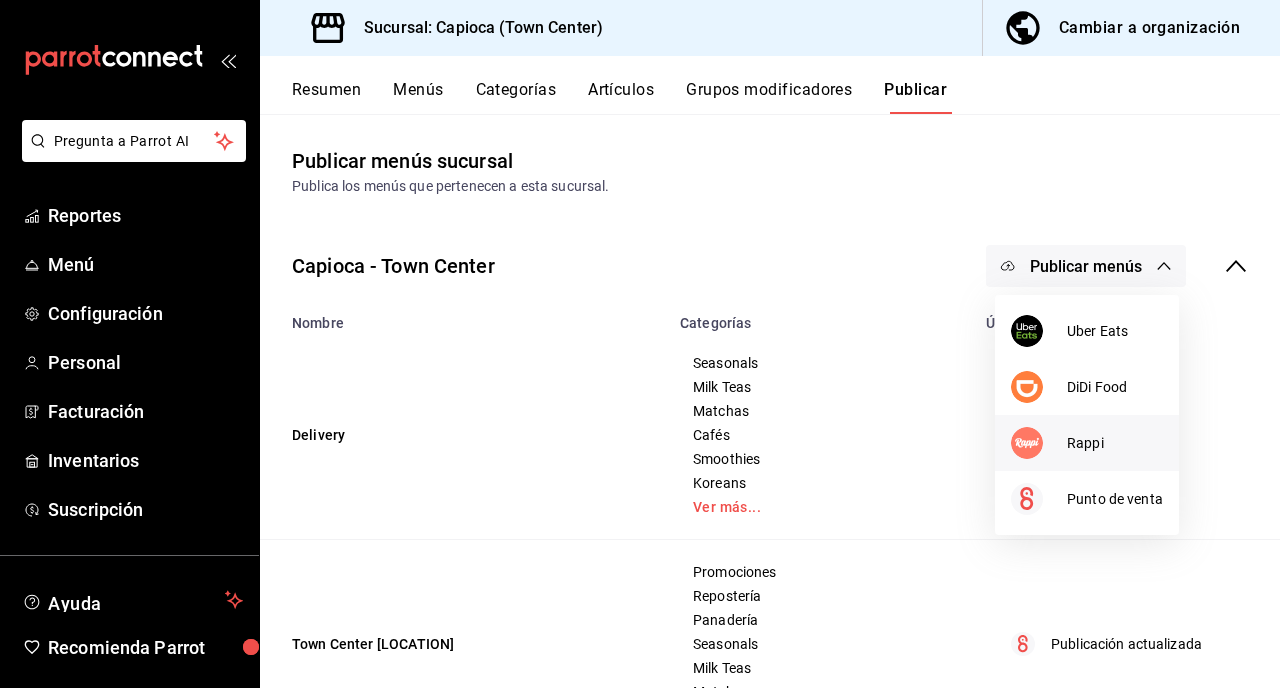 click on "Rappi" at bounding box center (1115, 443) 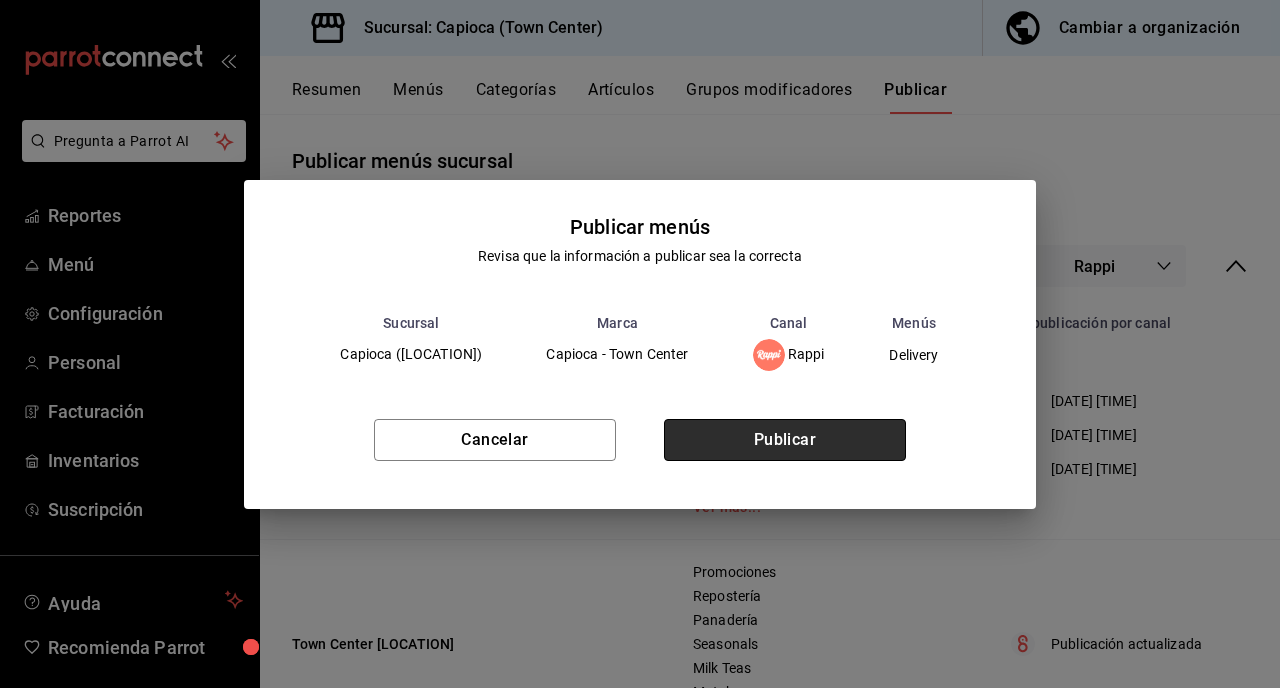 click on "Publicar" at bounding box center [785, 440] 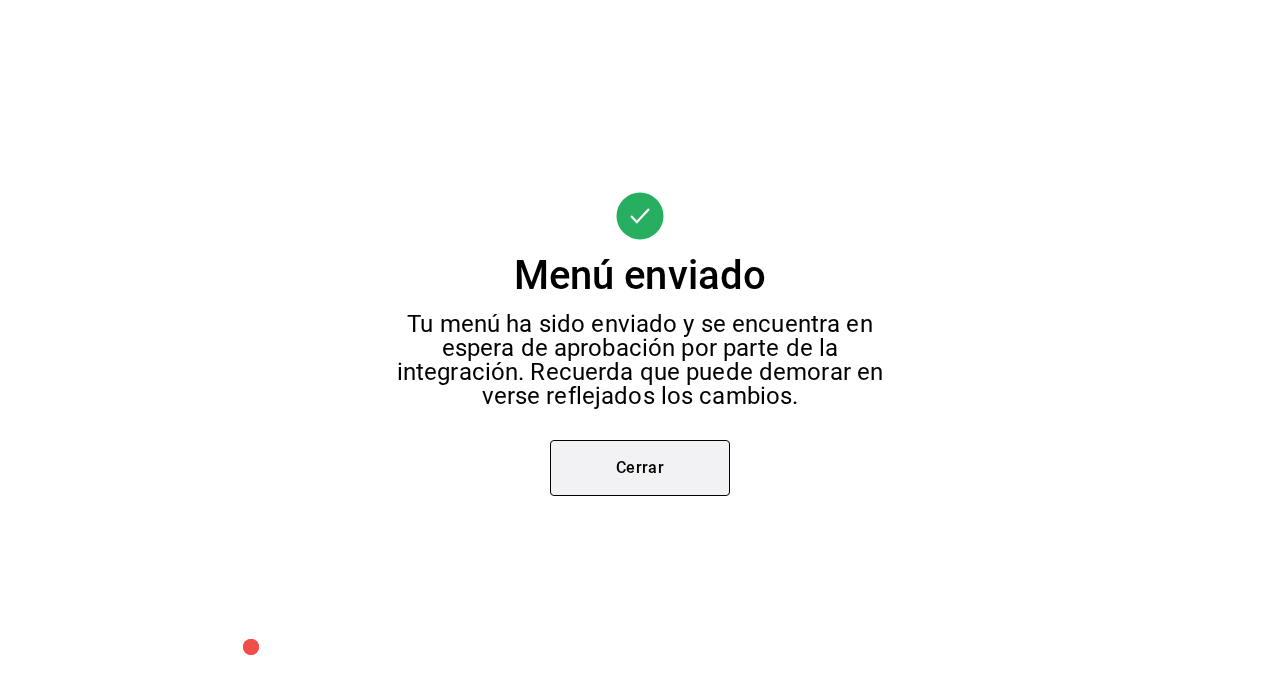 click on "Cerrar" at bounding box center (640, 468) 